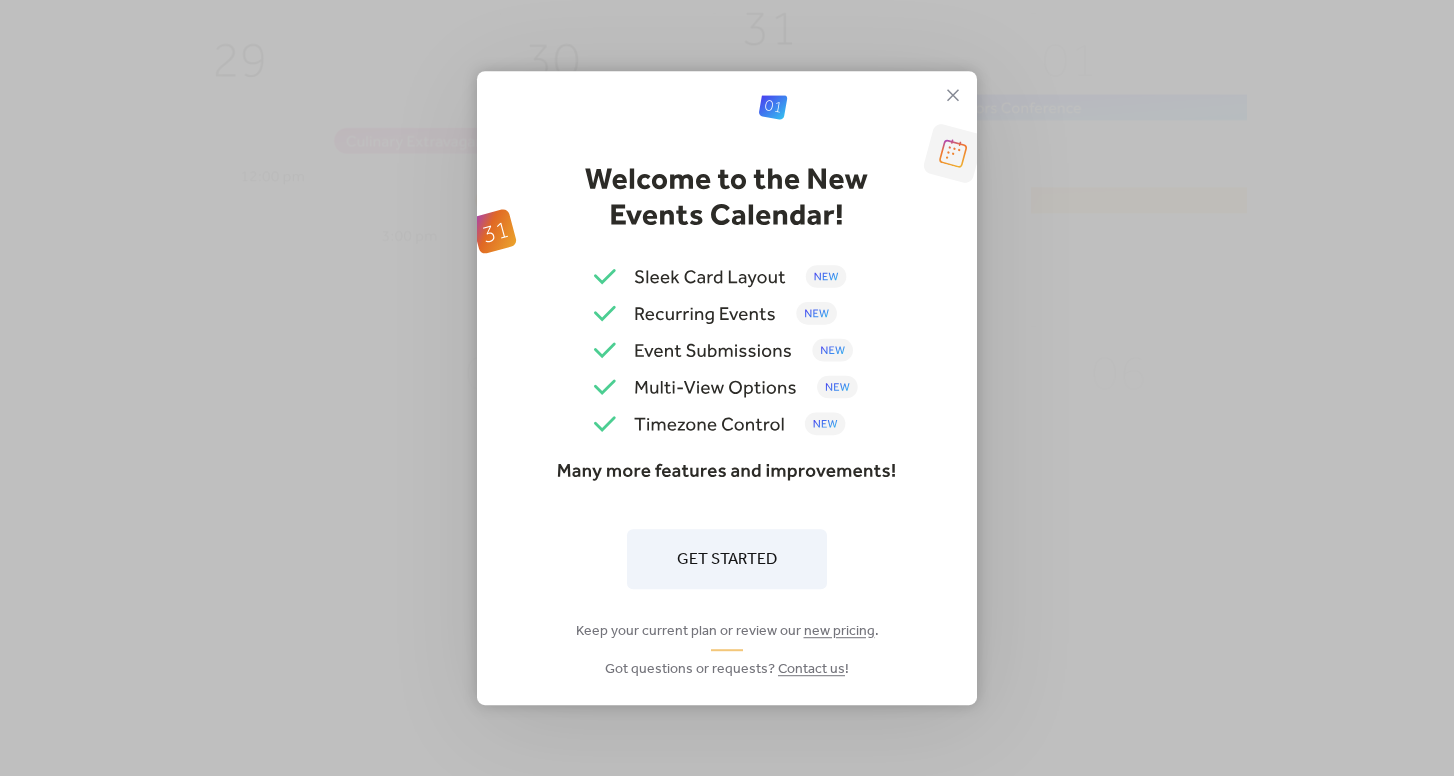 scroll, scrollTop: 0, scrollLeft: 0, axis: both 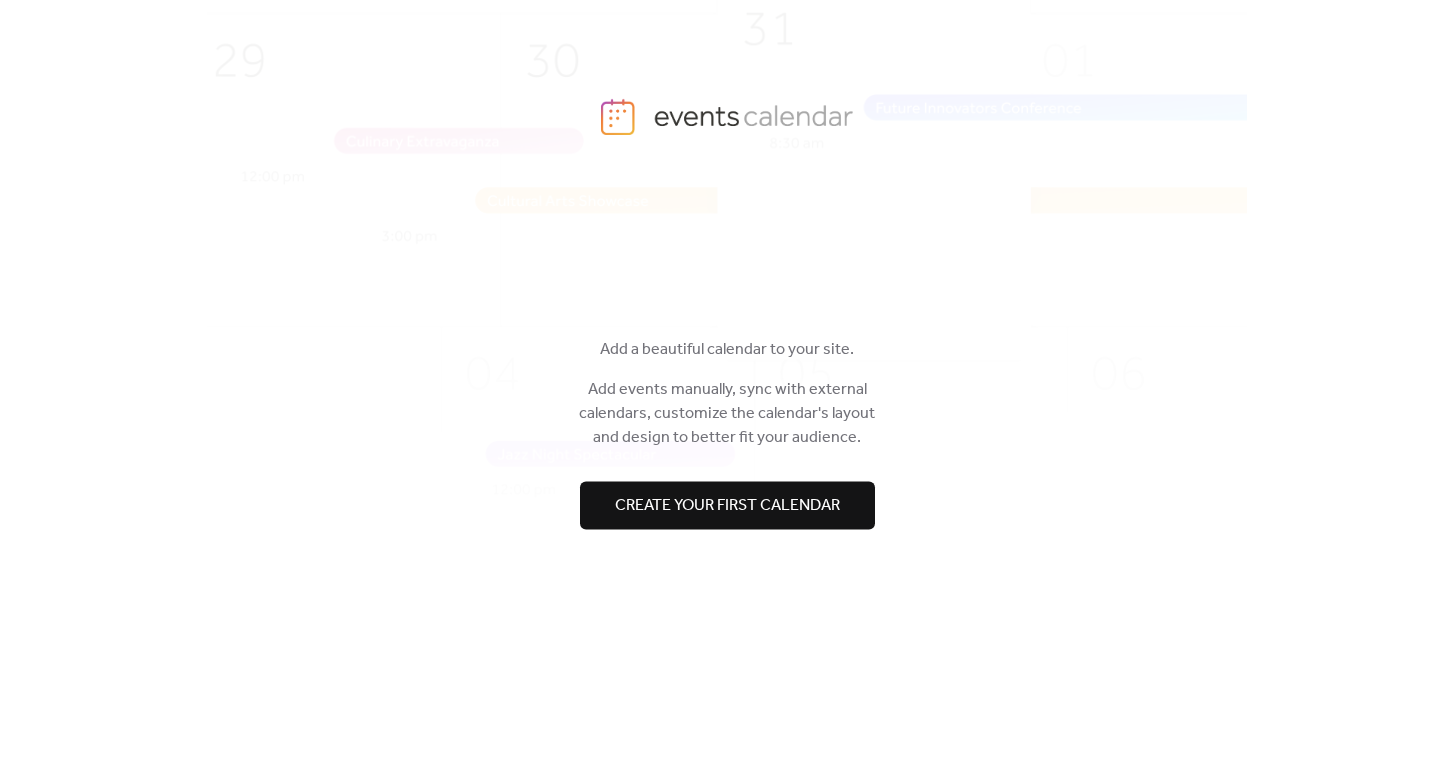 click on "Create your first calendar" at bounding box center [727, 506] 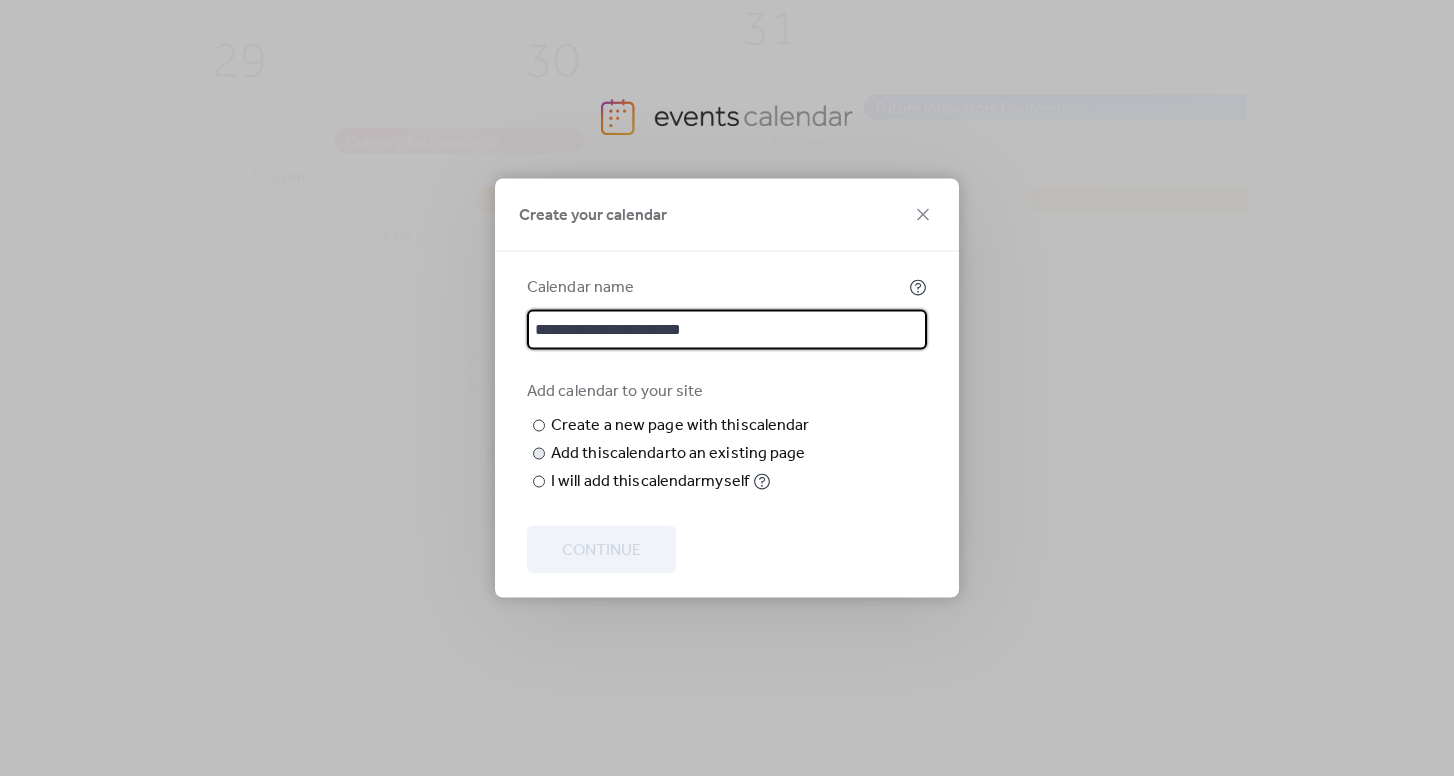 type on "**********" 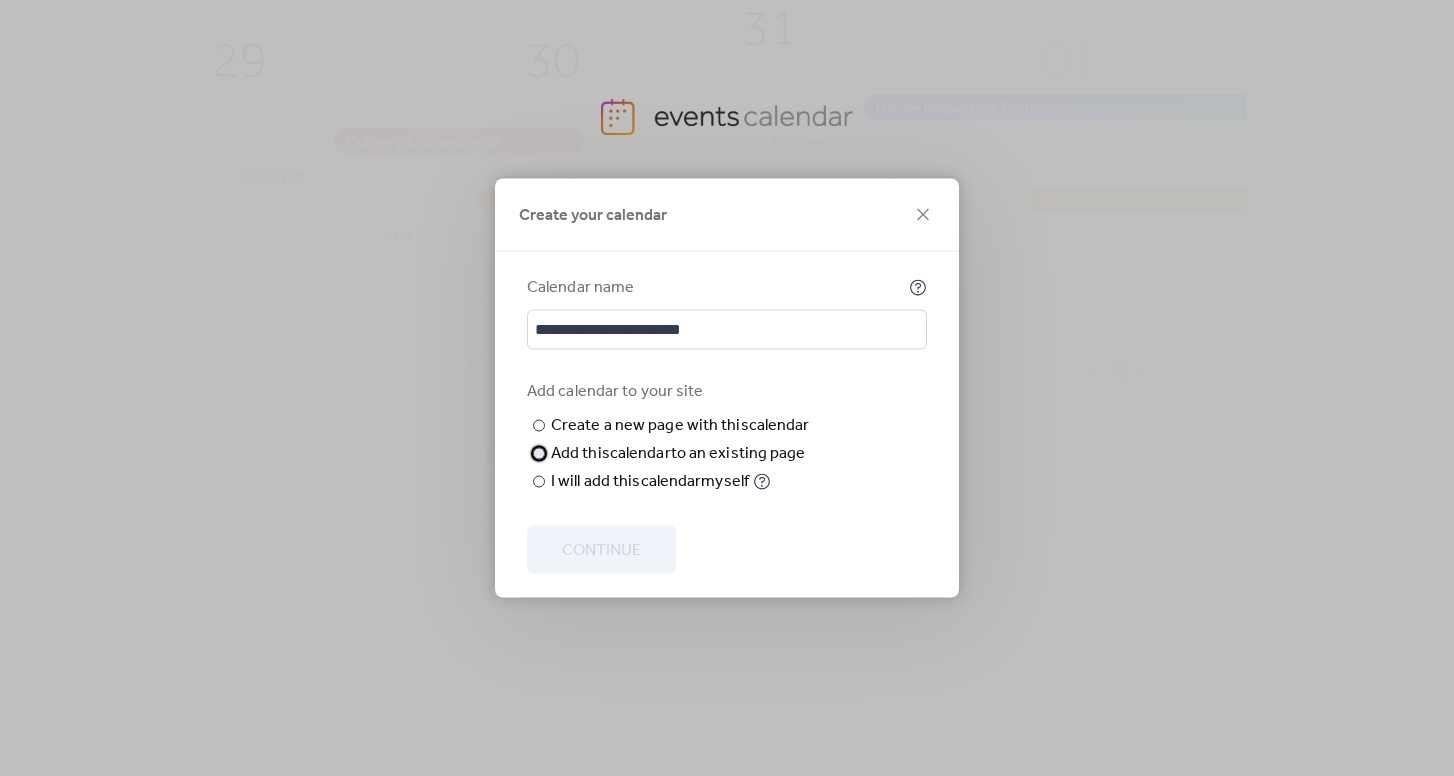 click at bounding box center (539, 454) 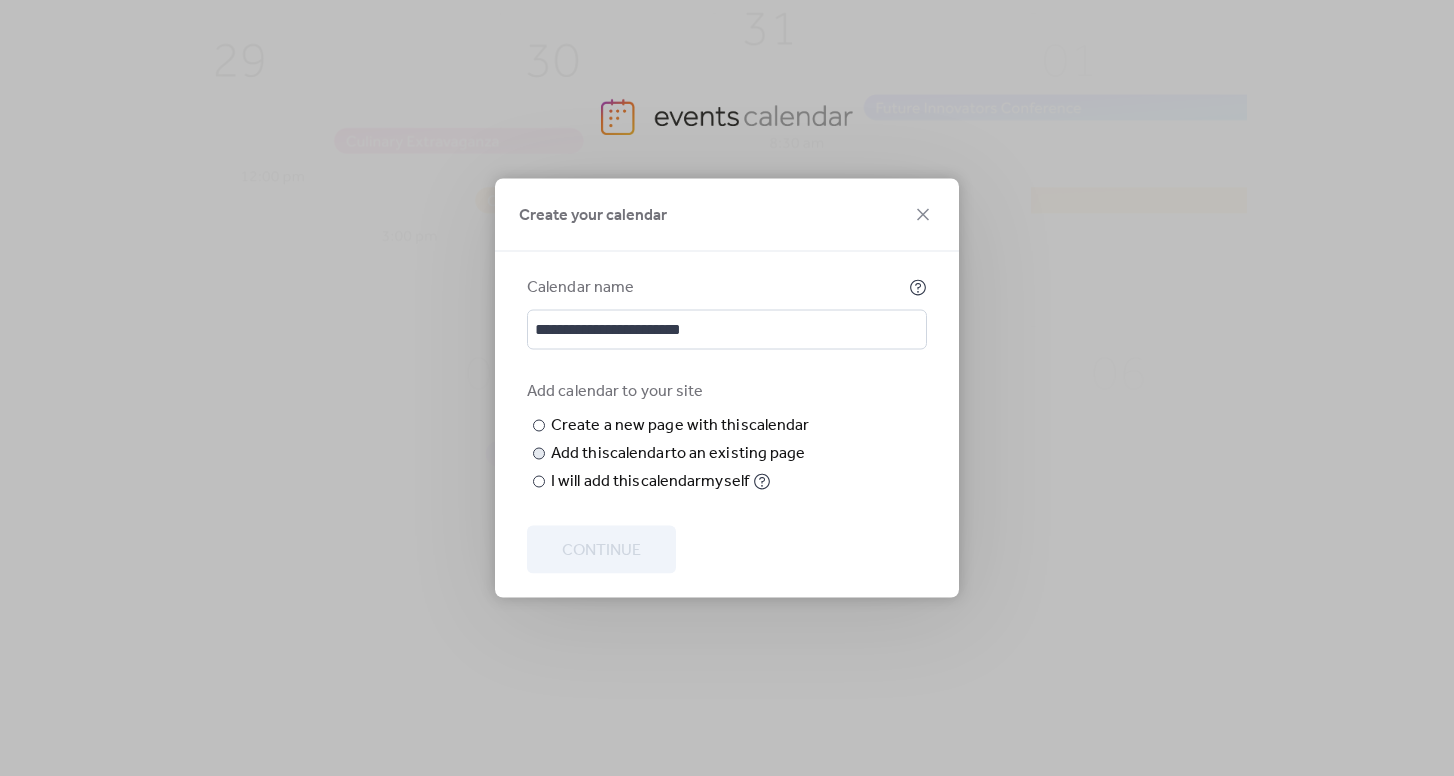 click on "Choose page" at bounding box center (0, 0) 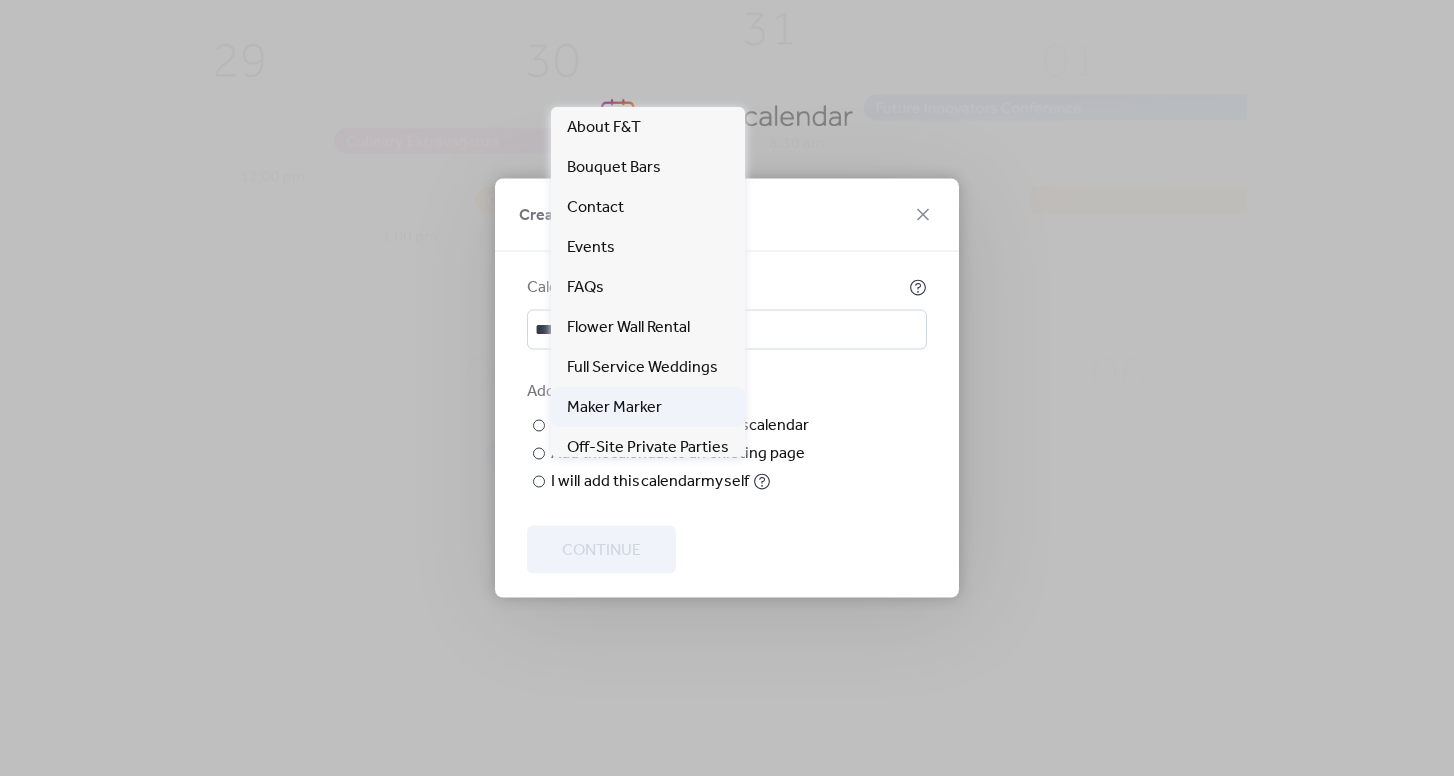 scroll, scrollTop: 18, scrollLeft: 0, axis: vertical 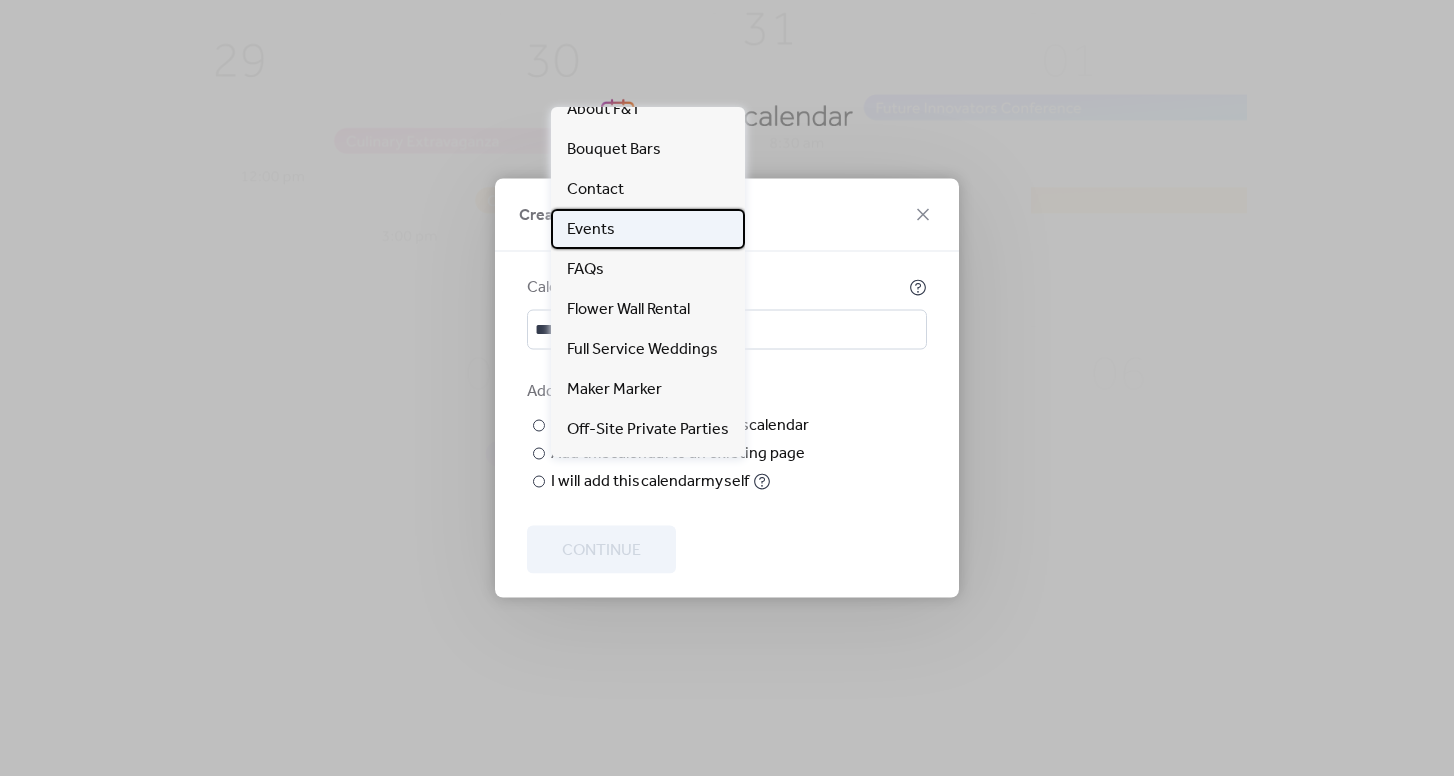 click on "Events" at bounding box center (648, 229) 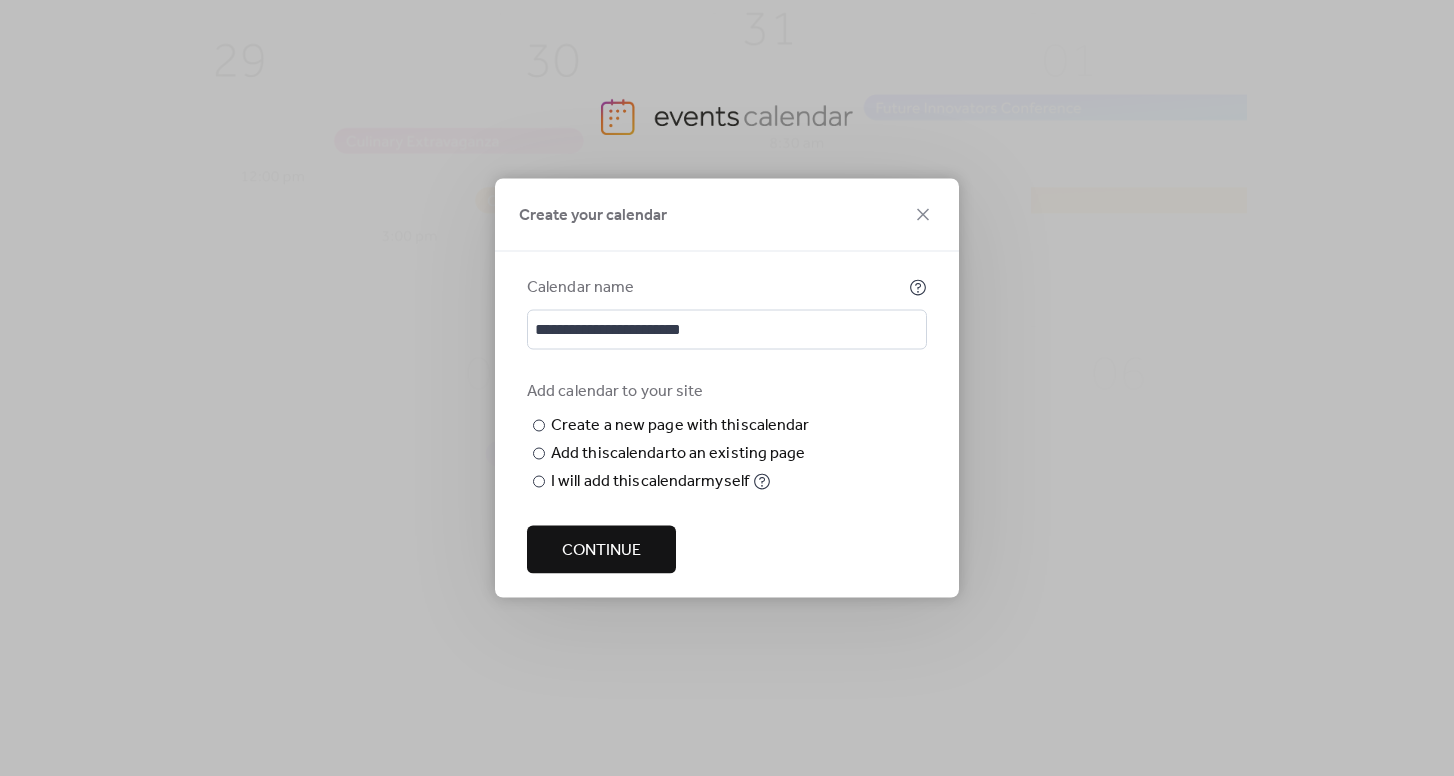 click on "Continue" at bounding box center [601, 551] 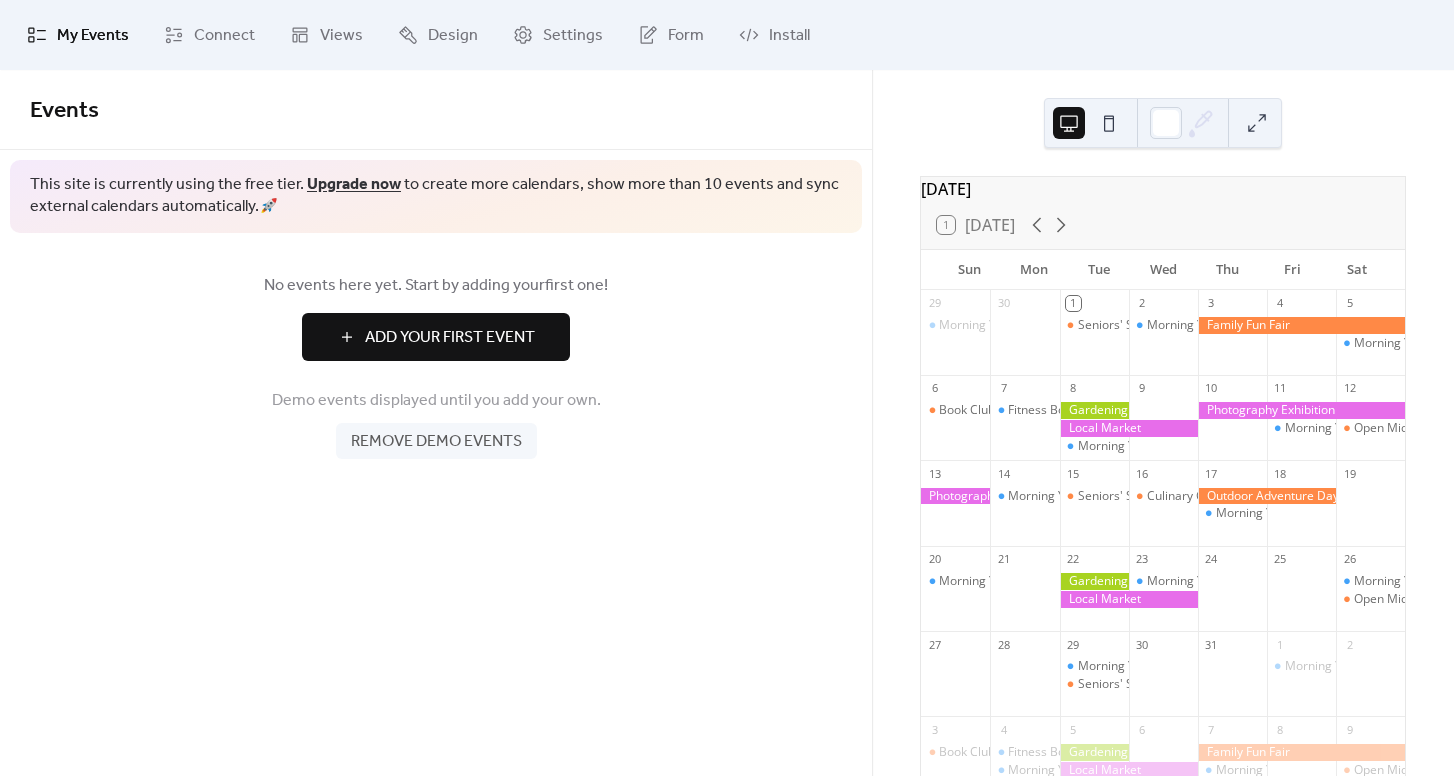 click on "Add Your First Event" at bounding box center [450, 338] 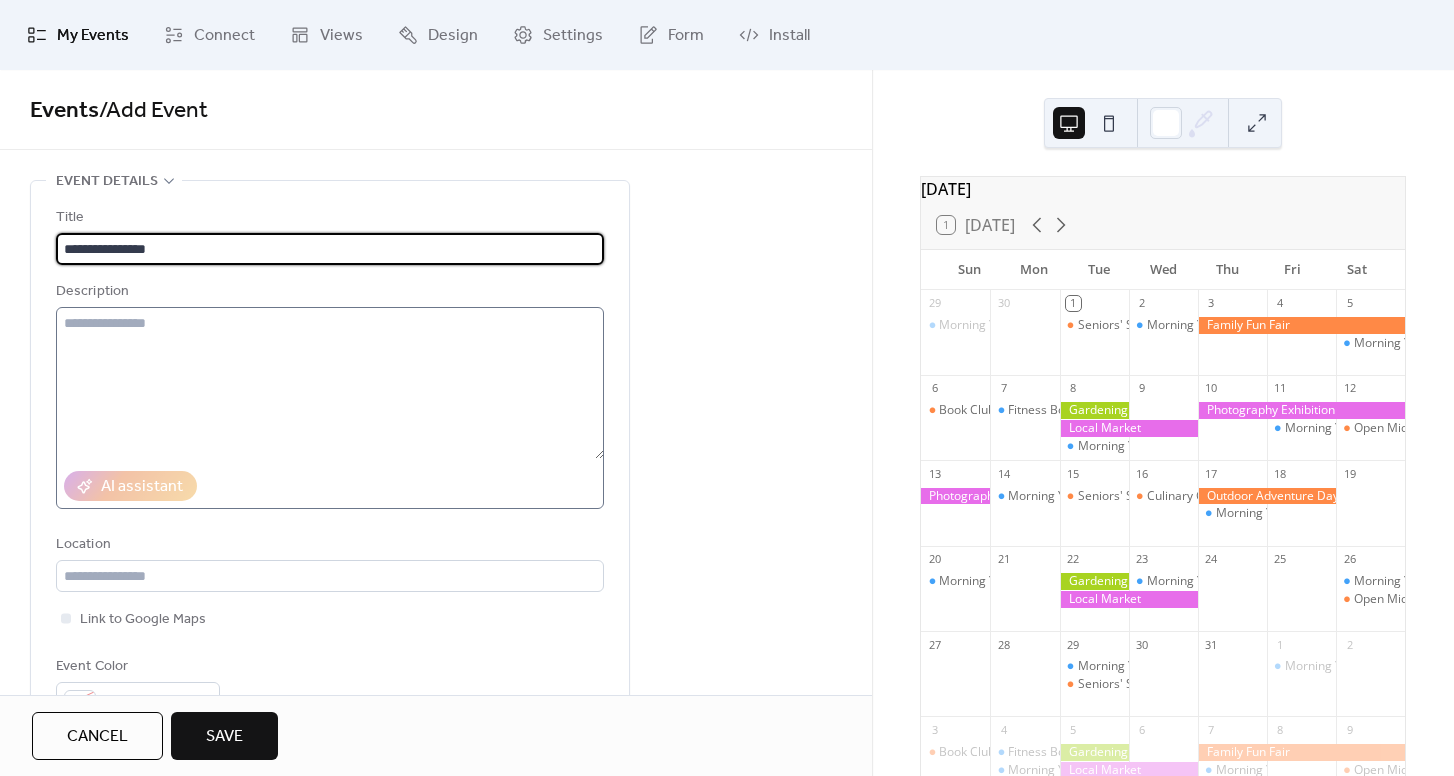 scroll, scrollTop: 54, scrollLeft: 0, axis: vertical 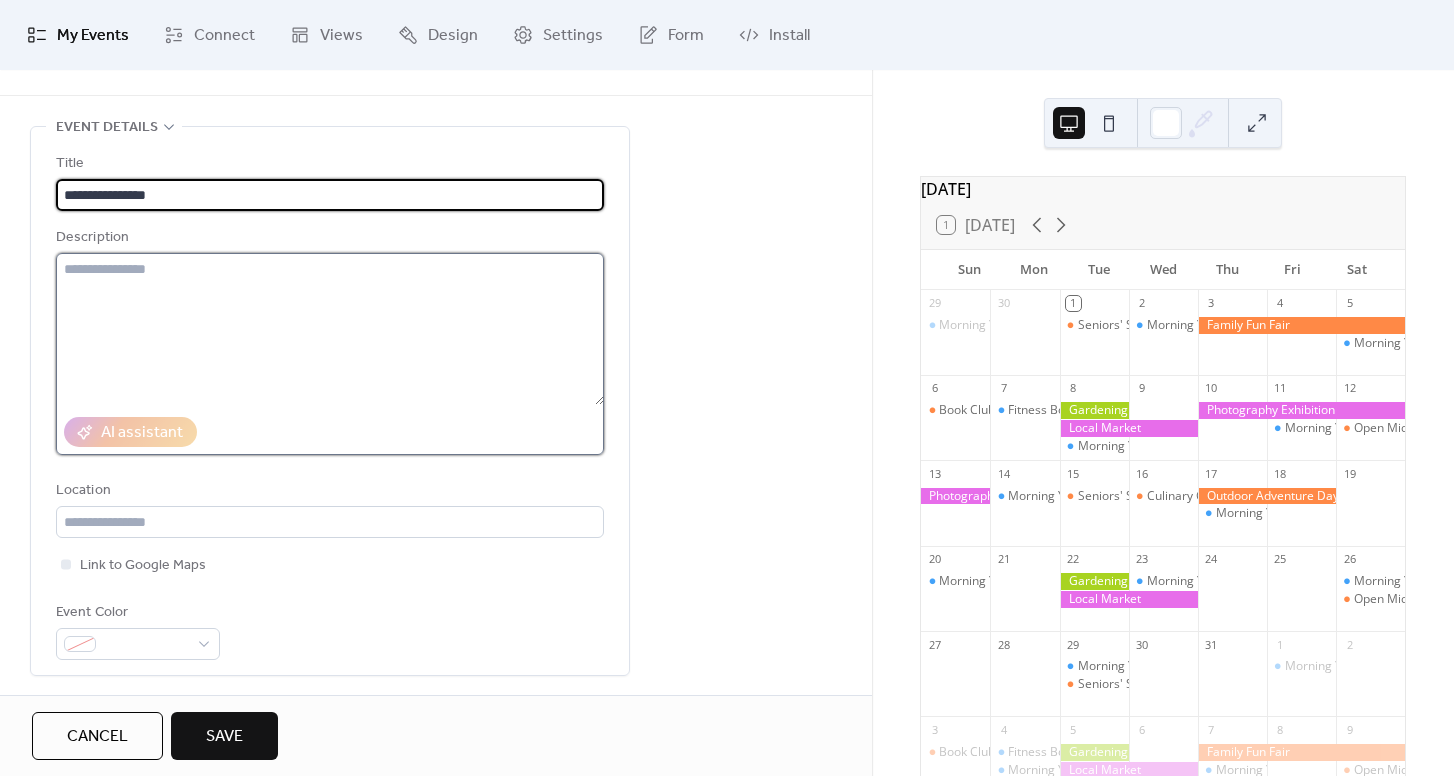 click at bounding box center [330, 329] 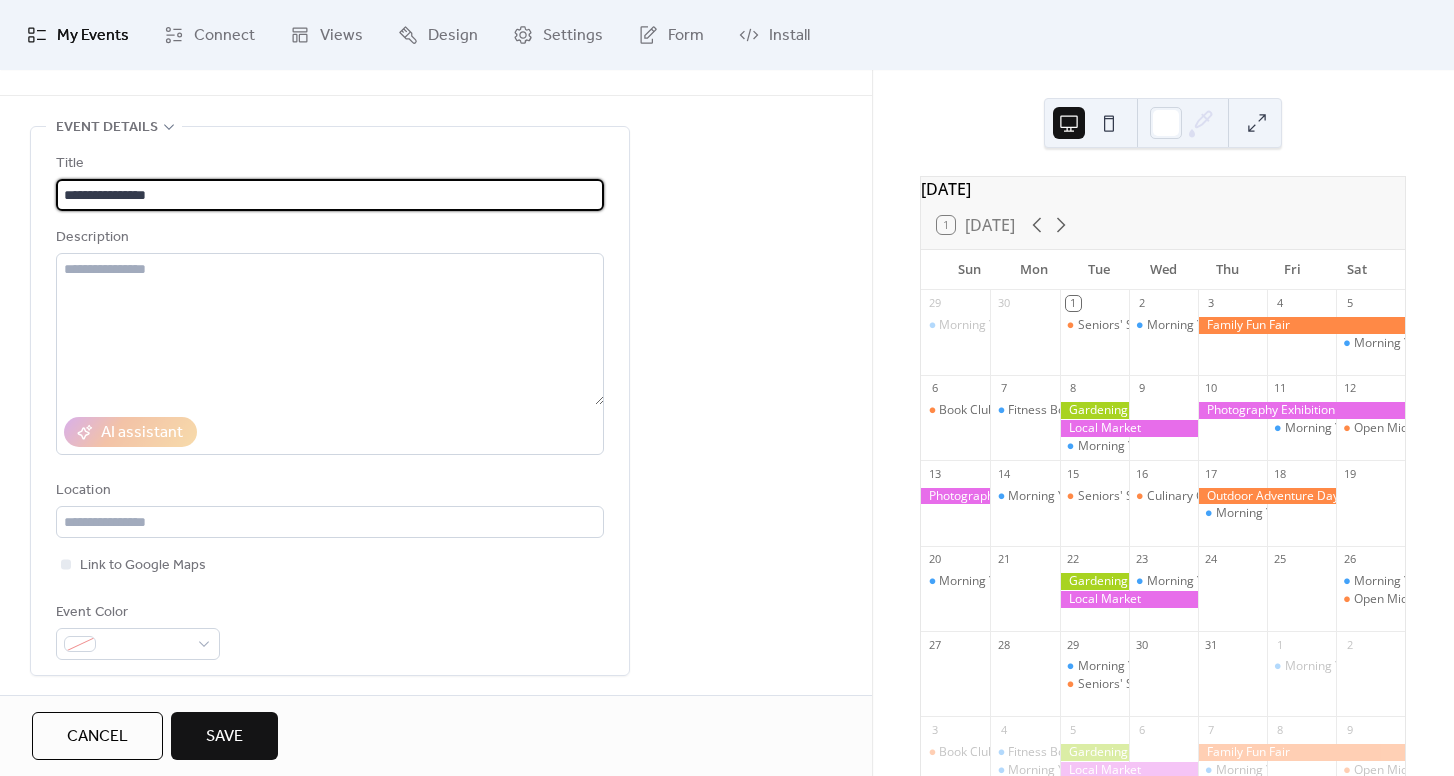 scroll, scrollTop: 0, scrollLeft: 0, axis: both 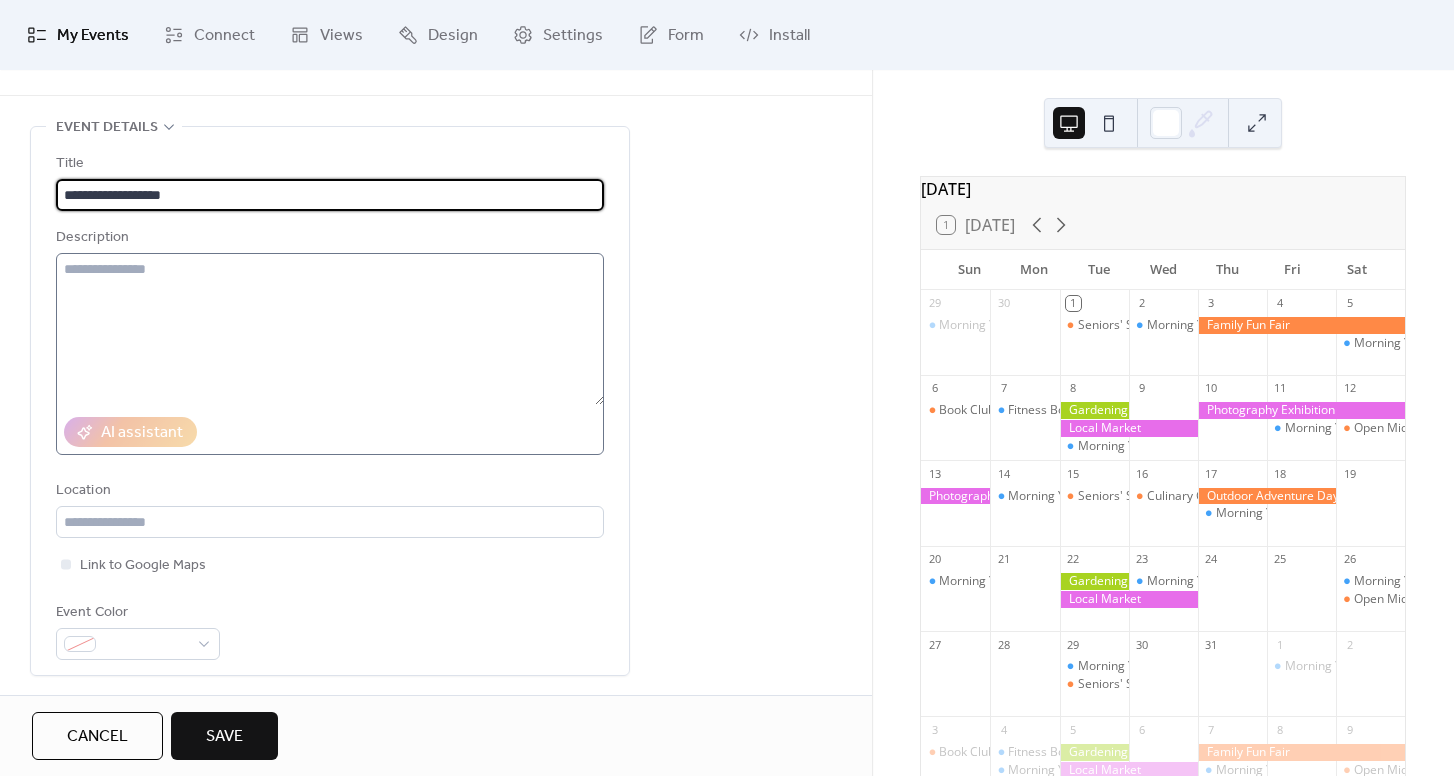 type on "**********" 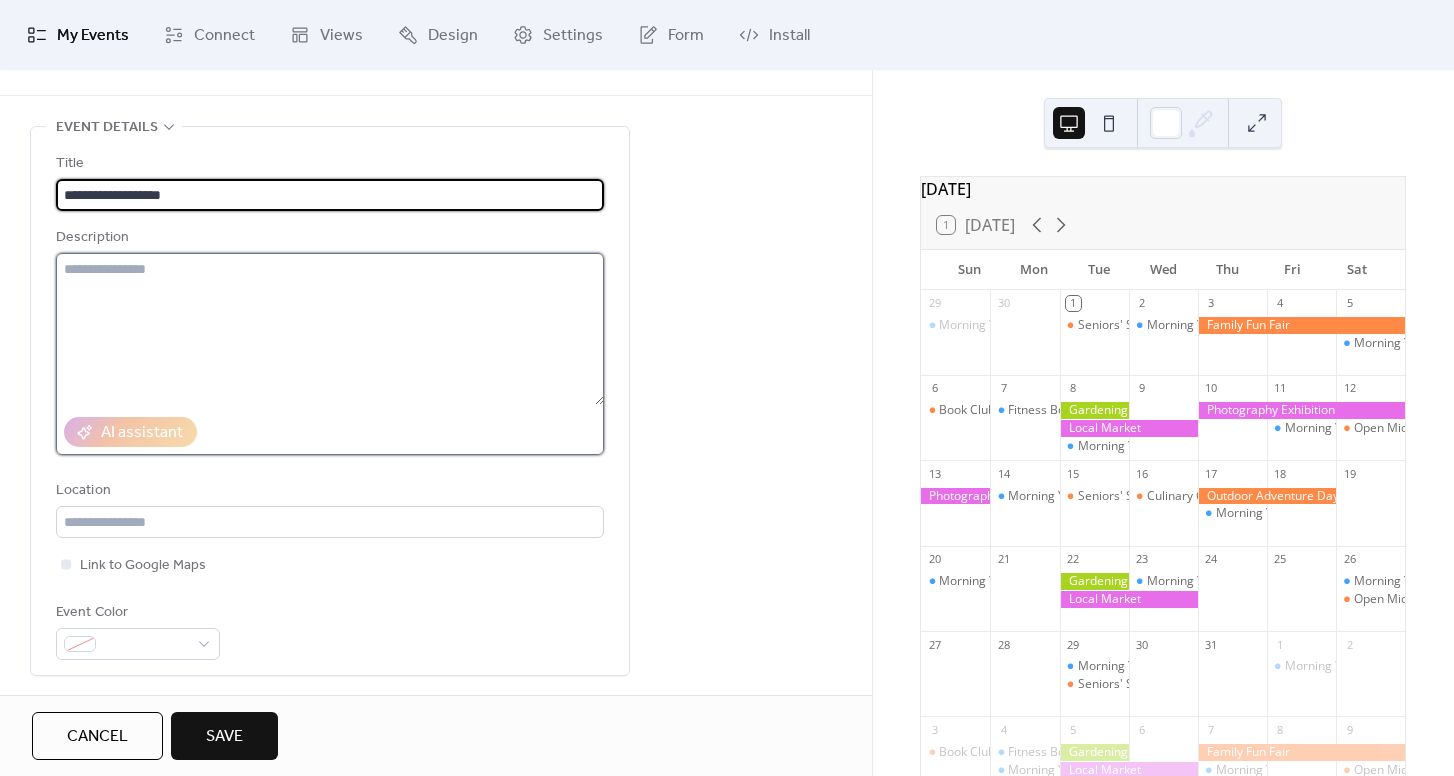 click at bounding box center [330, 329] 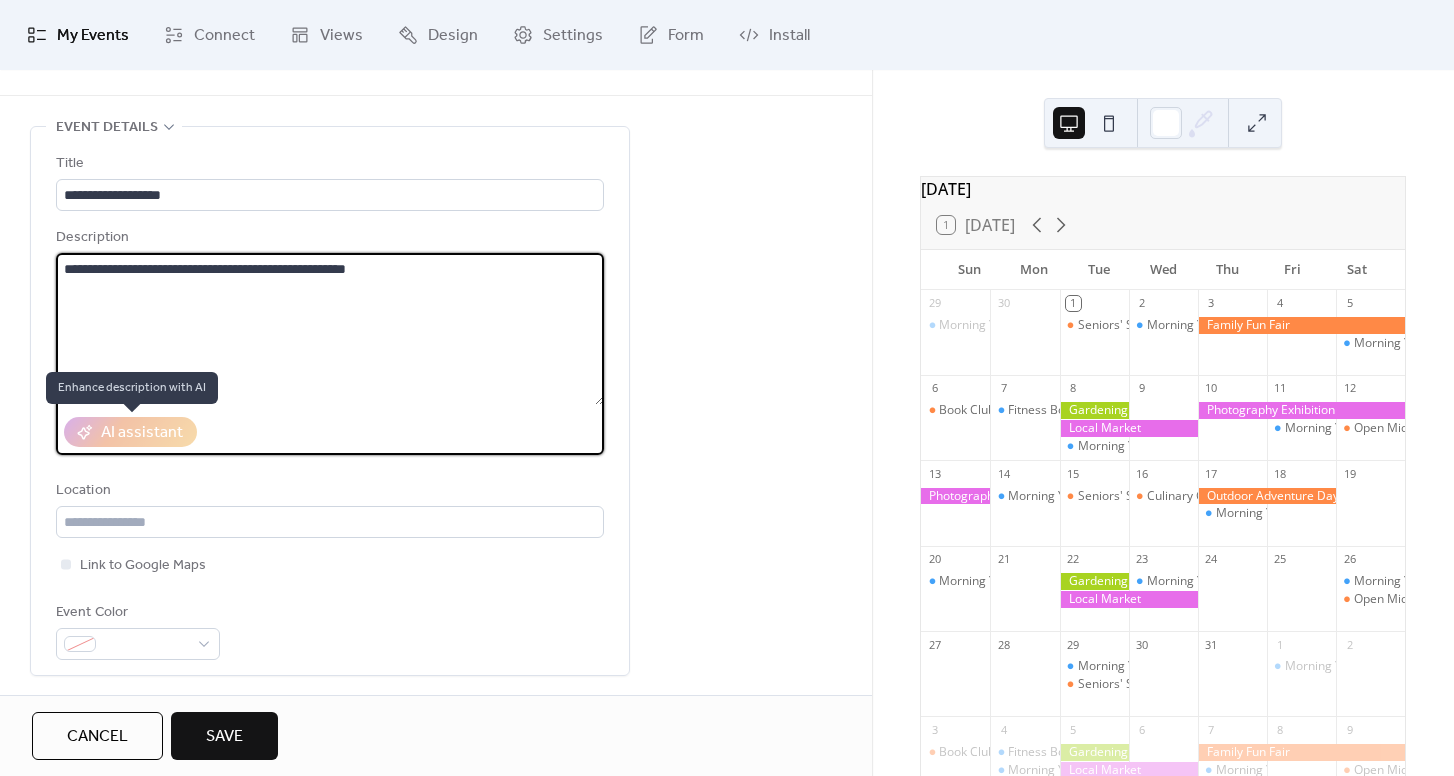 type on "**********" 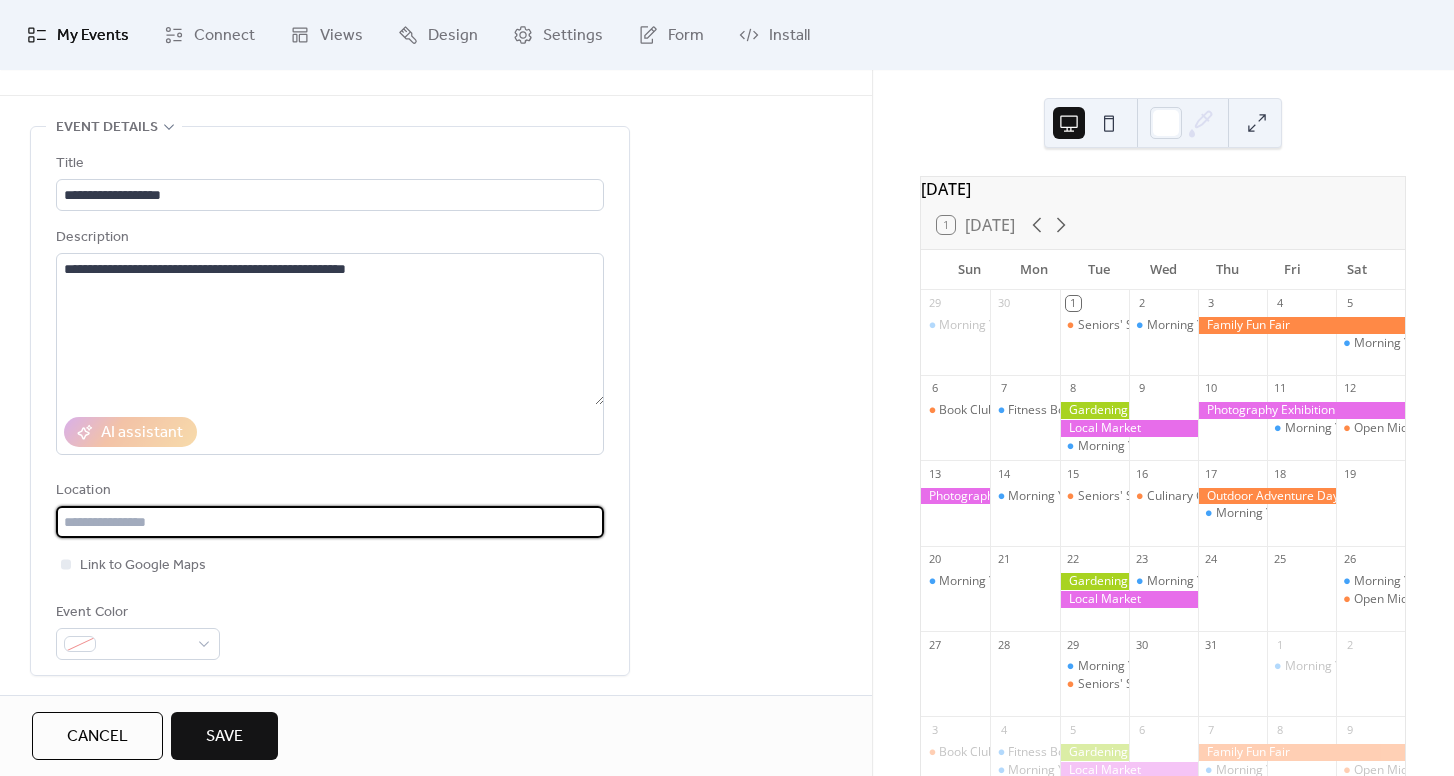 click at bounding box center [330, 522] 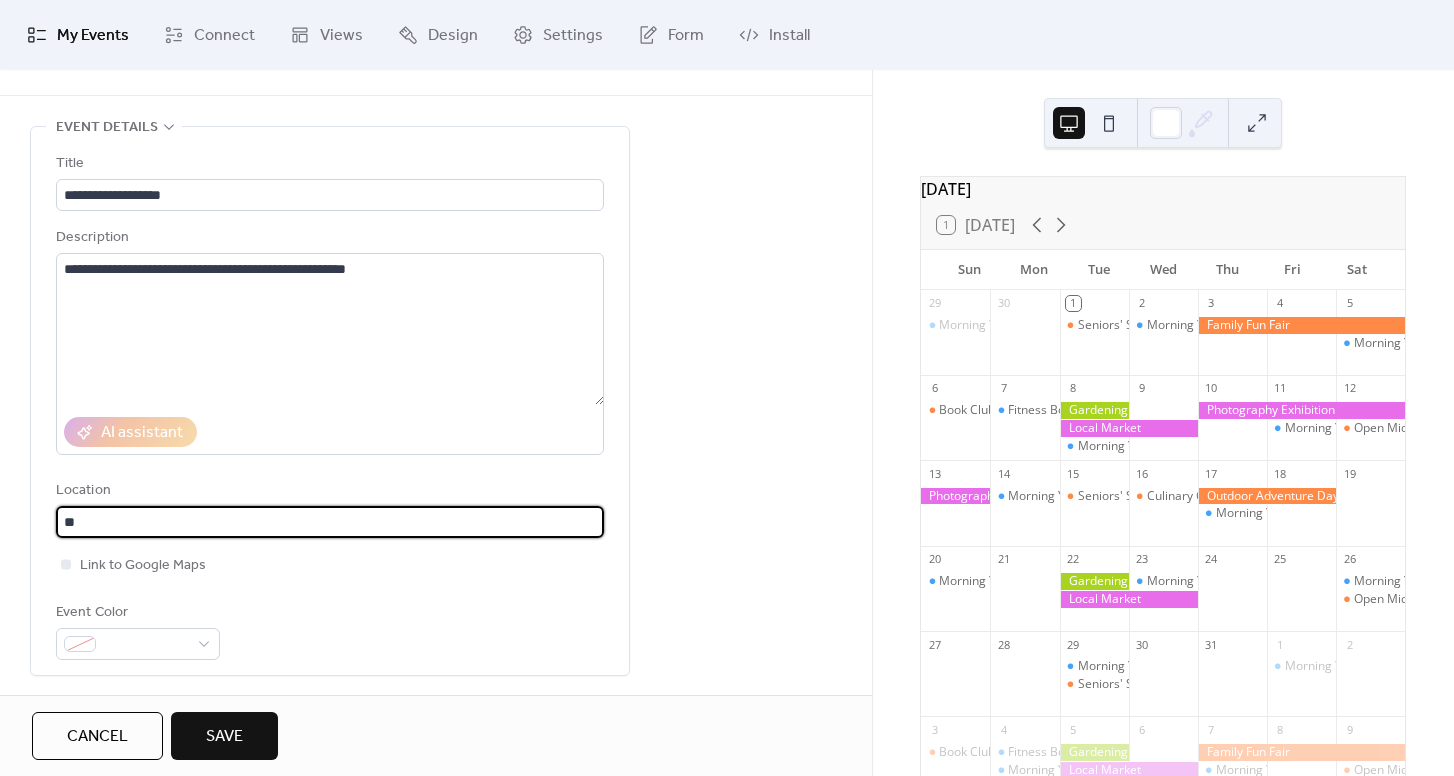 type on "*" 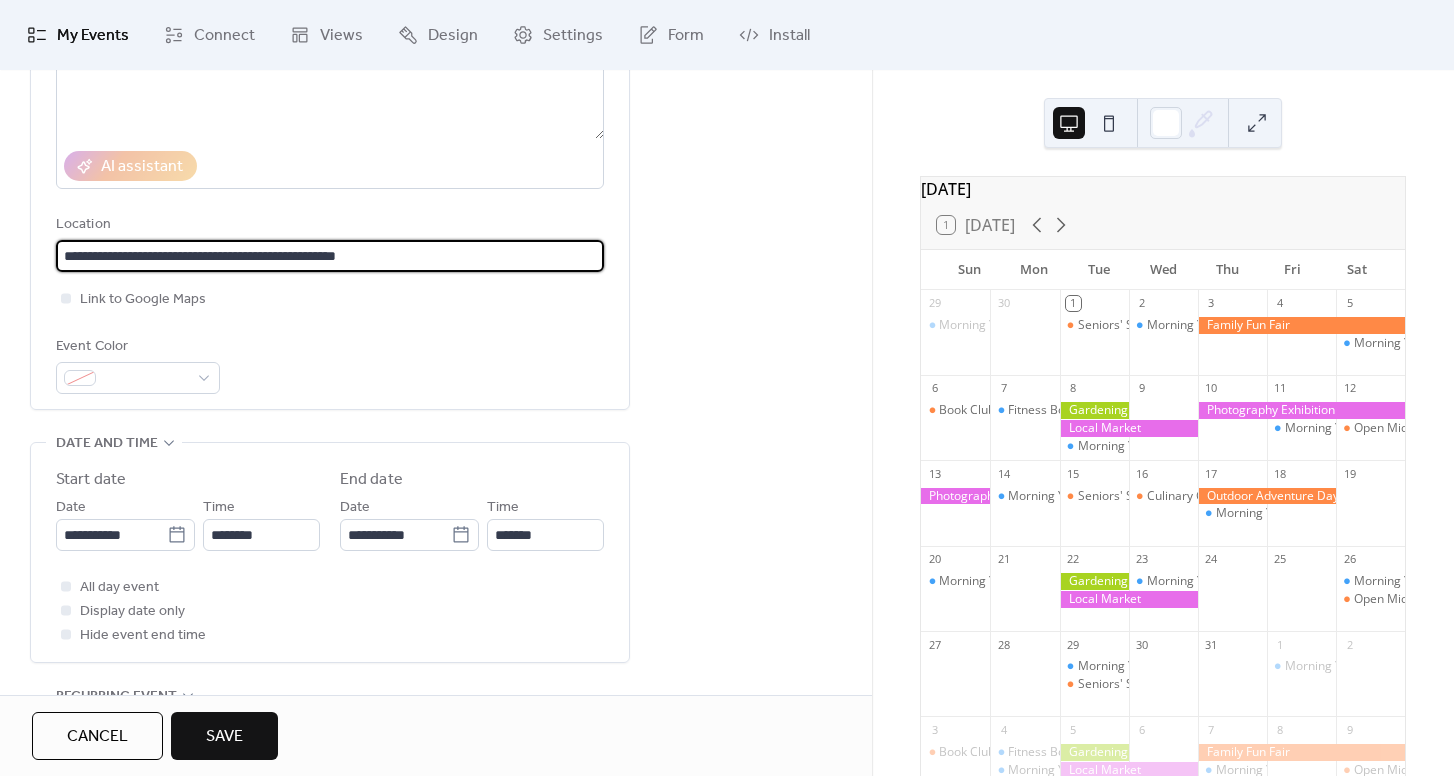 scroll, scrollTop: 376, scrollLeft: 0, axis: vertical 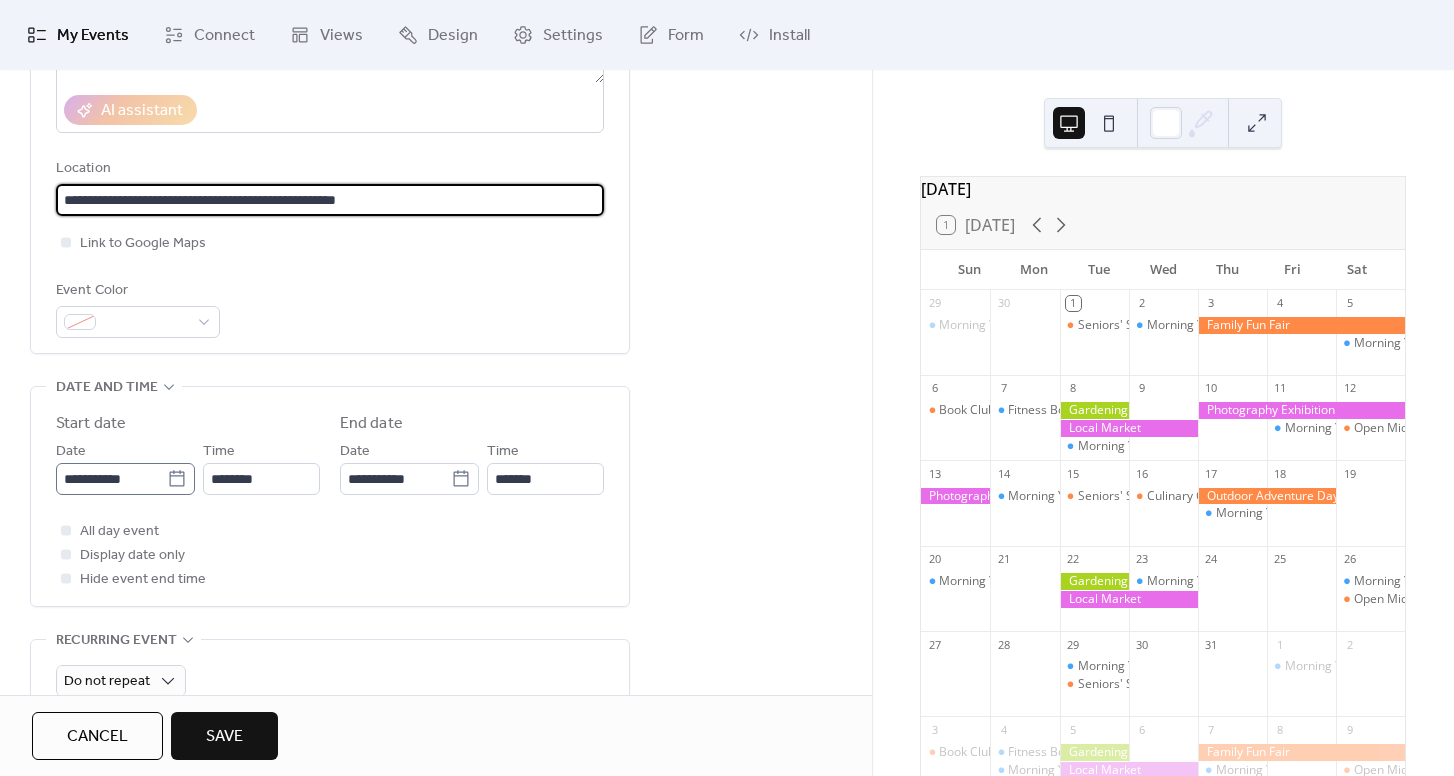 type on "**********" 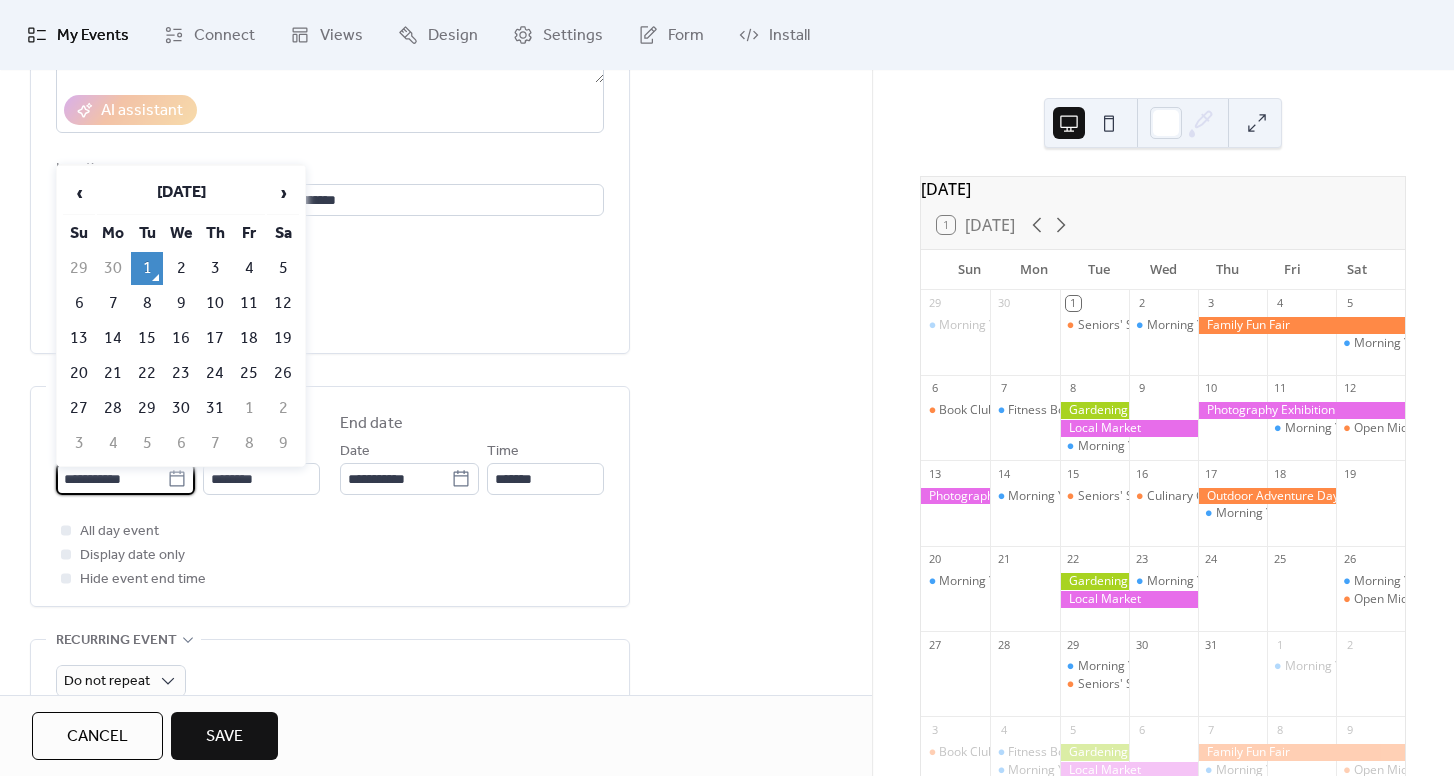 click on "**********" at bounding box center [111, 479] 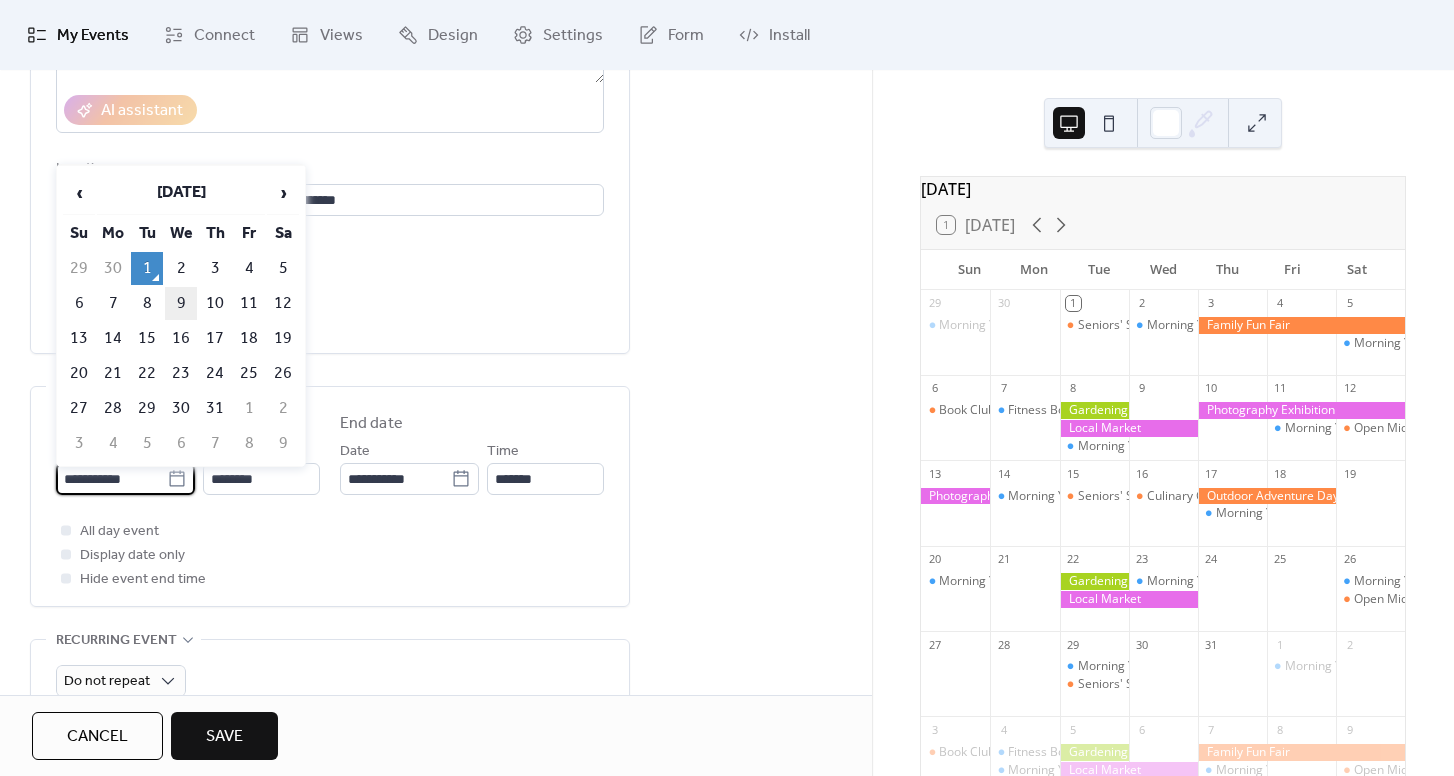 click on "9" at bounding box center [181, 303] 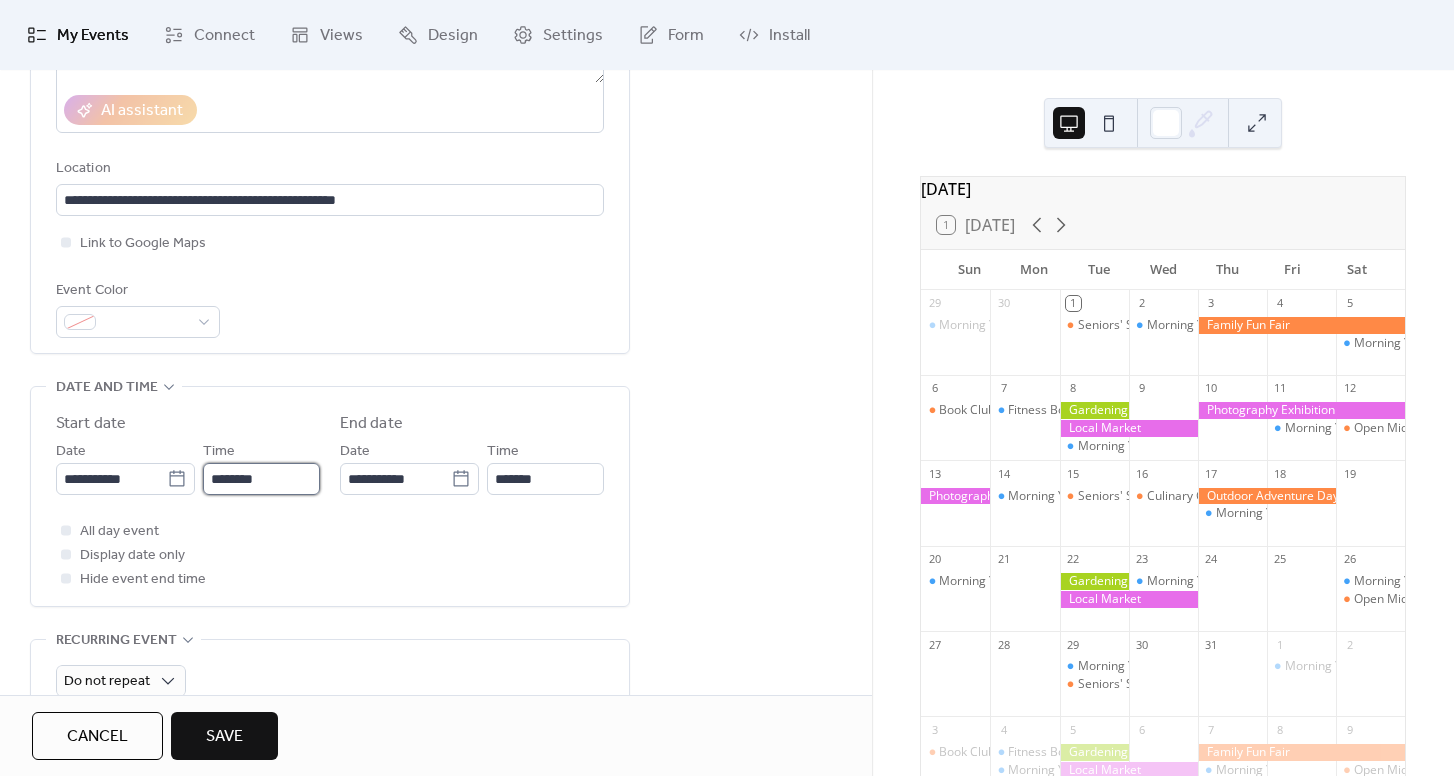 click on "********" at bounding box center (261, 479) 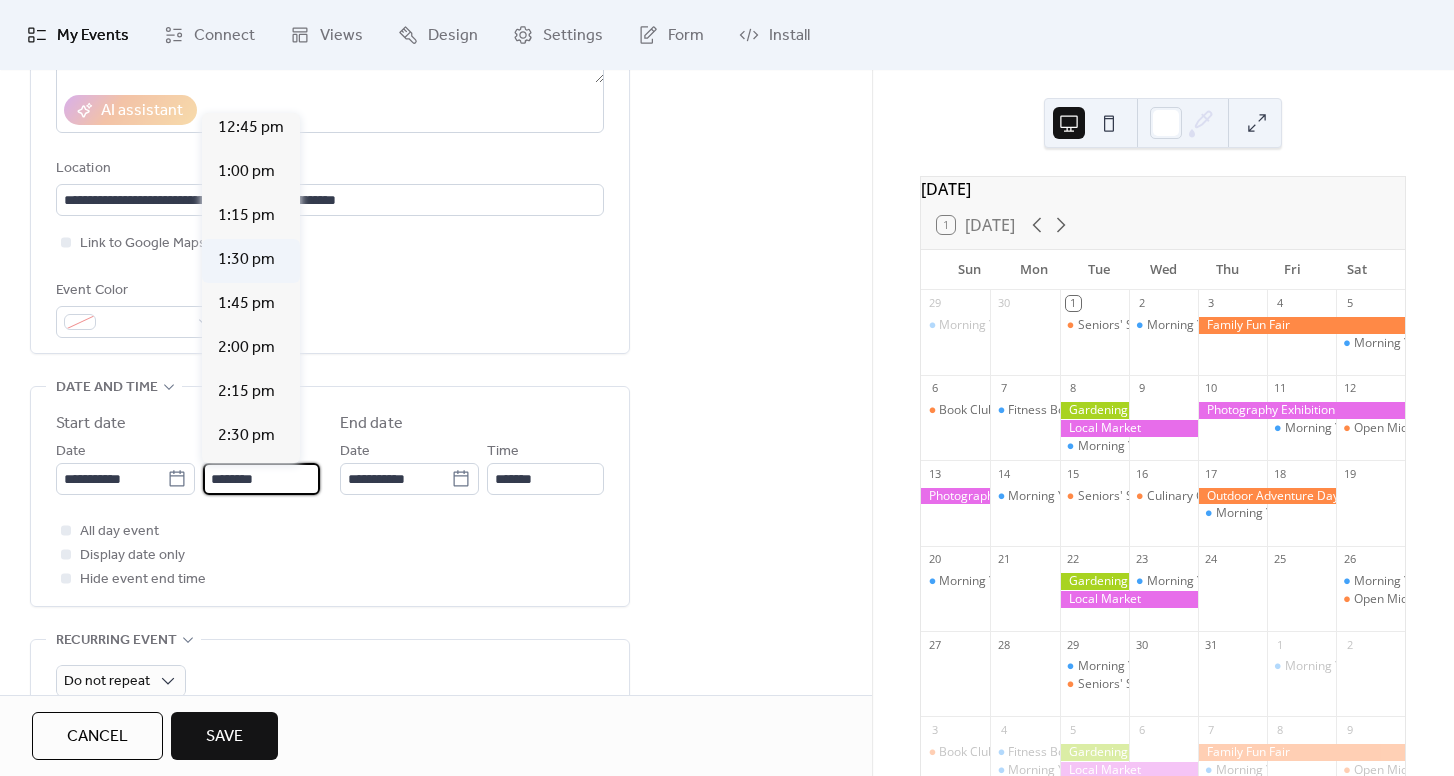 scroll, scrollTop: 2253, scrollLeft: 0, axis: vertical 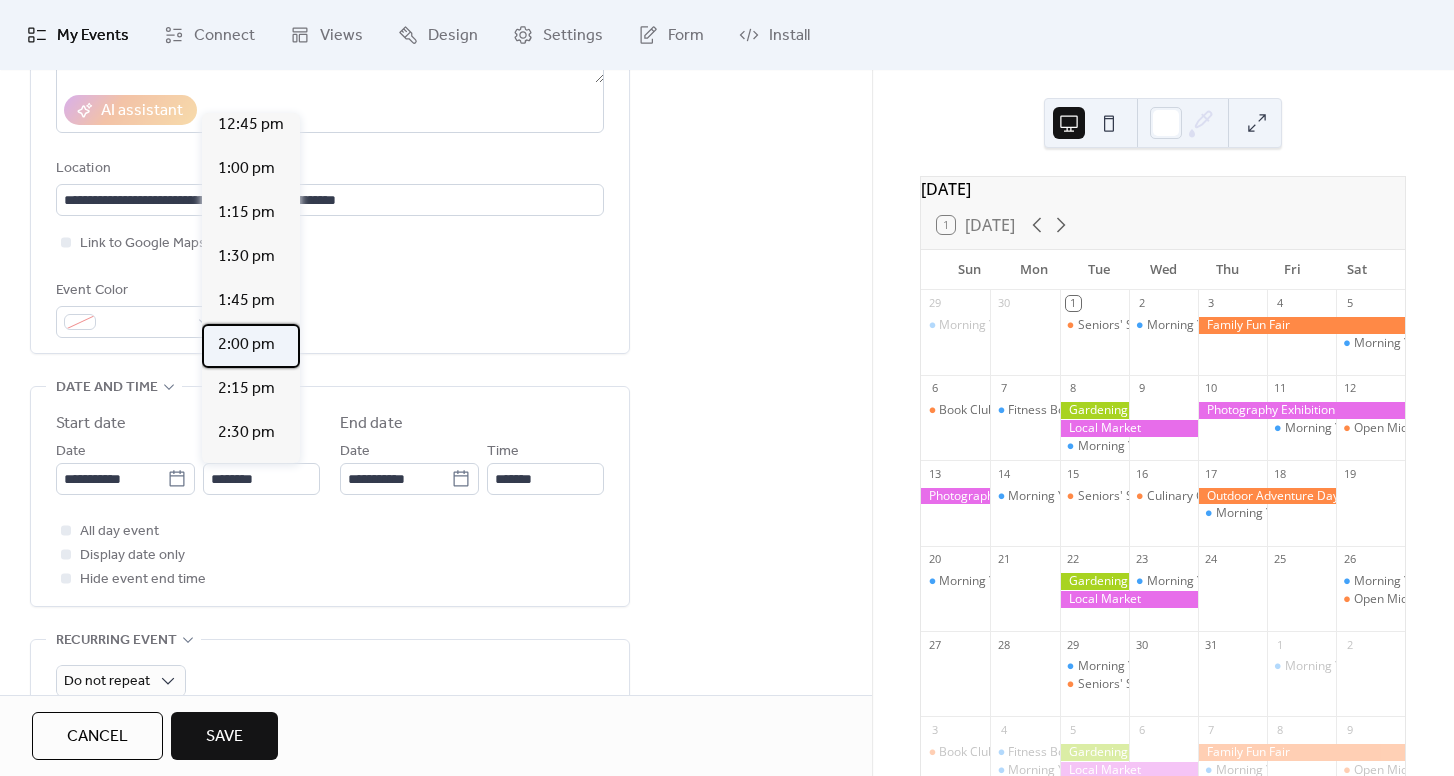 click on "2:00 pm" at bounding box center [246, 345] 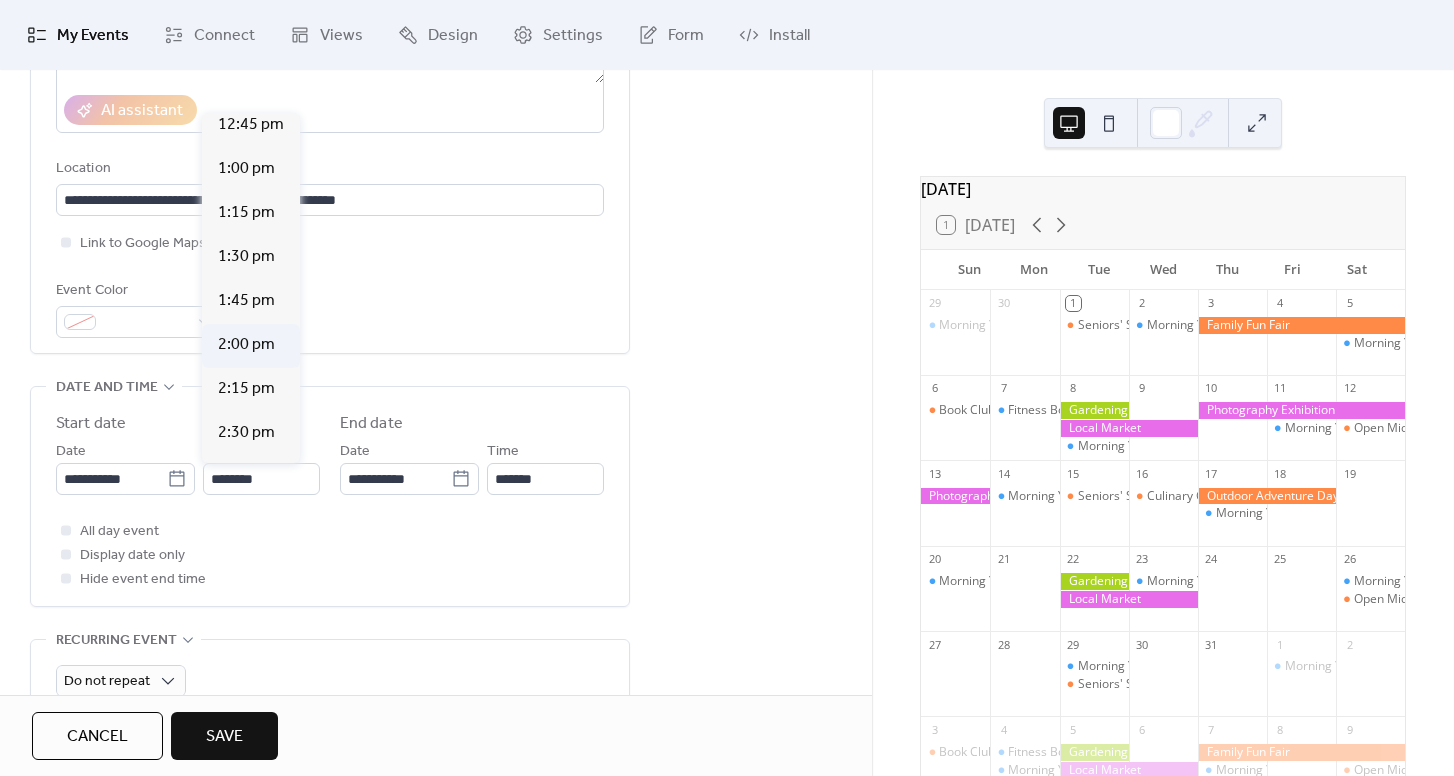 type on "*******" 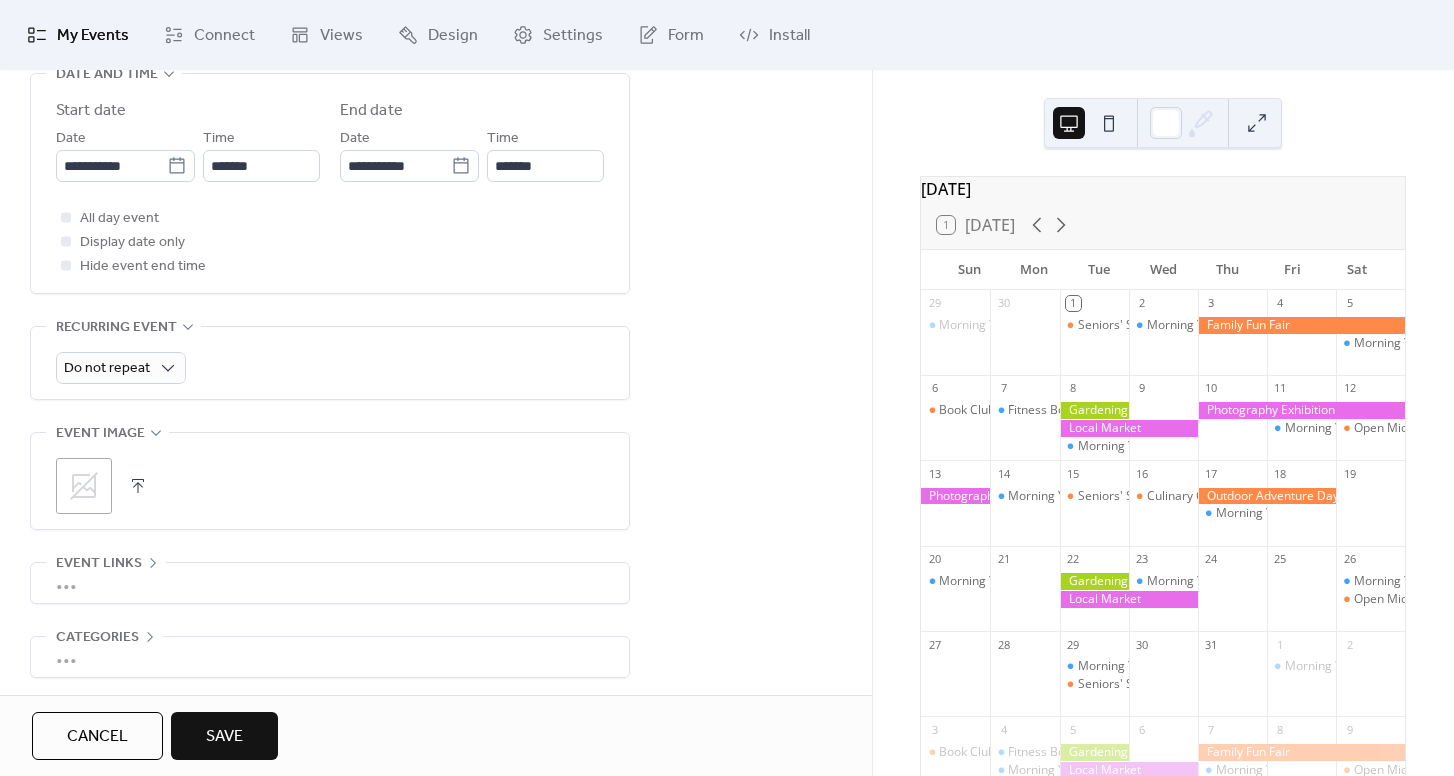 scroll, scrollTop: 769, scrollLeft: 0, axis: vertical 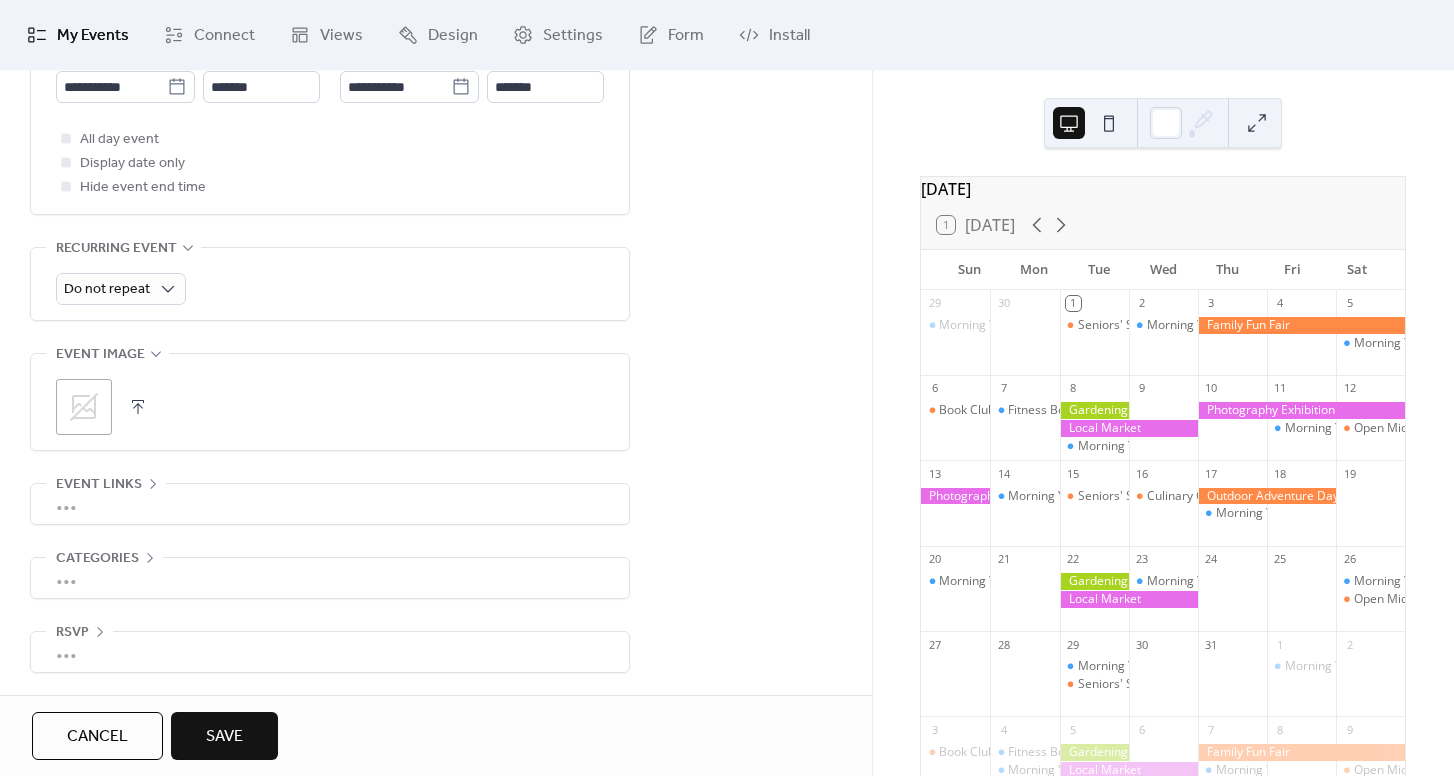 click at bounding box center (138, 407) 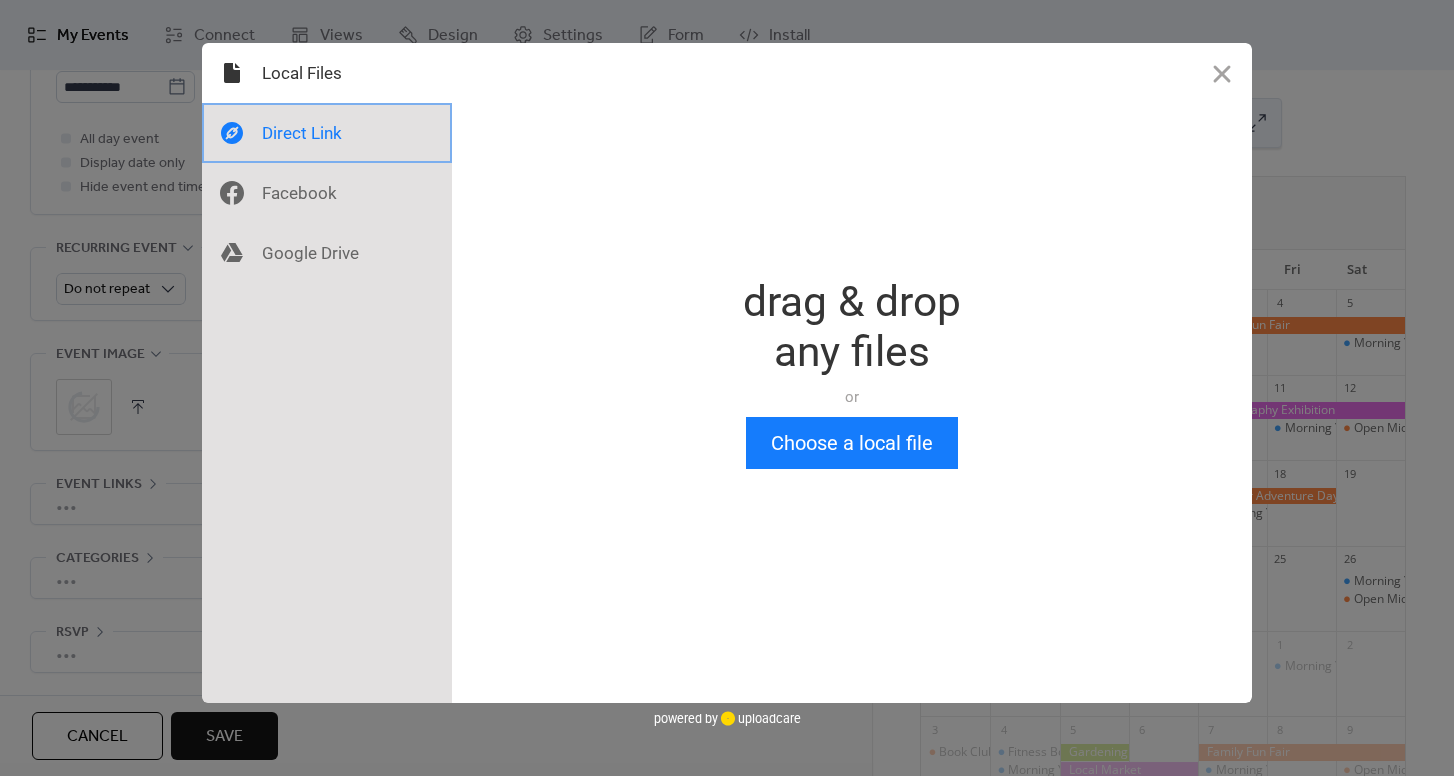click at bounding box center (327, 133) 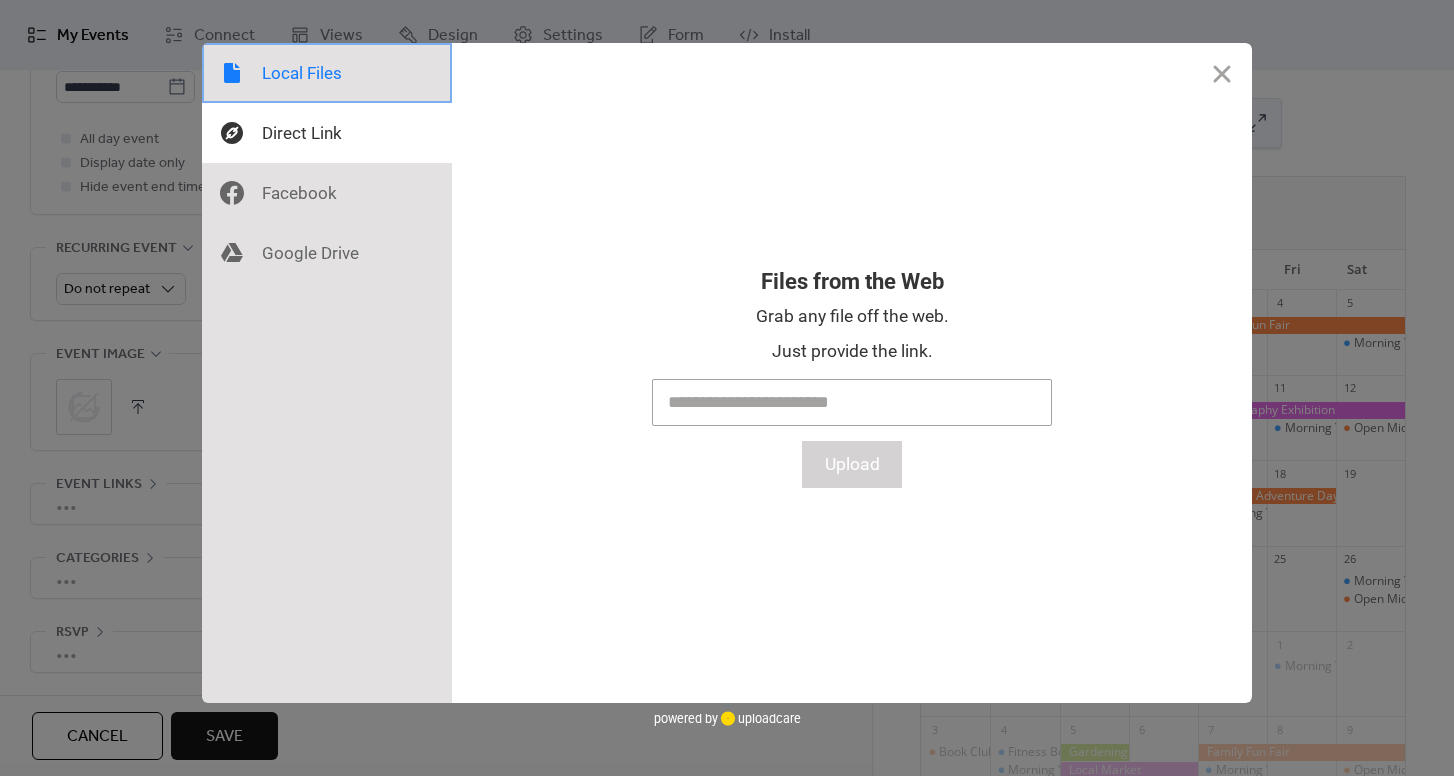 click at bounding box center [327, 73] 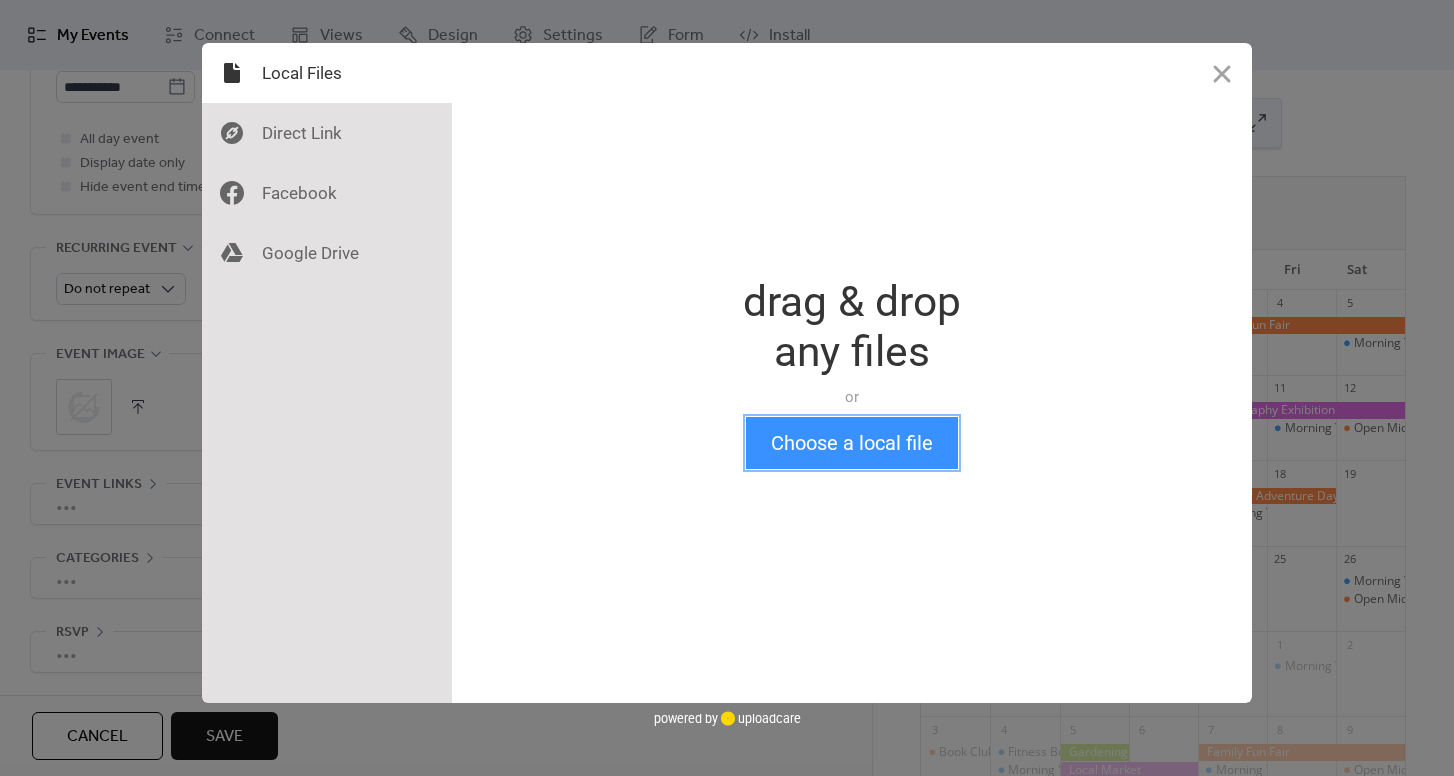 click on "Choose a local file" at bounding box center (852, 443) 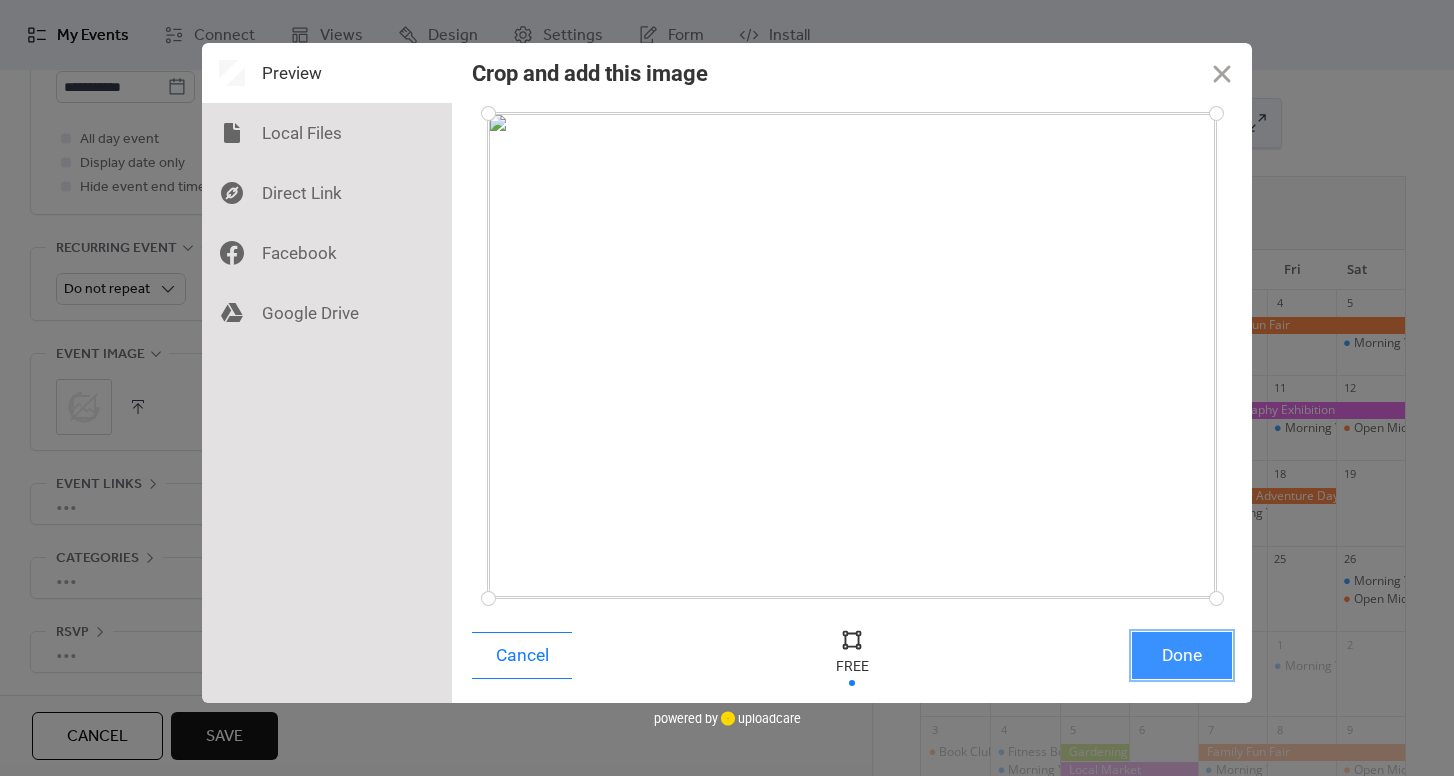 click on "Done" at bounding box center (1182, 655) 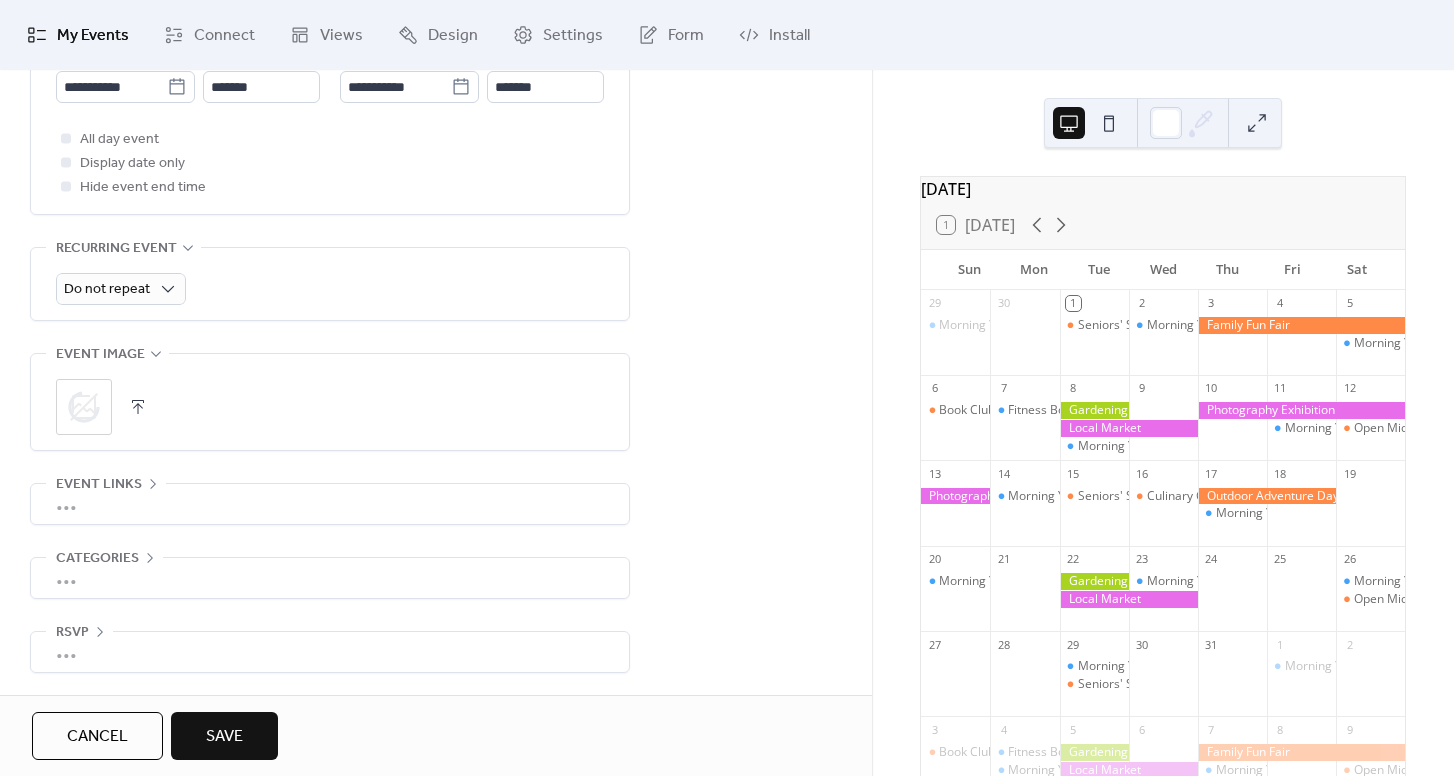 click on "•••" at bounding box center [330, 504] 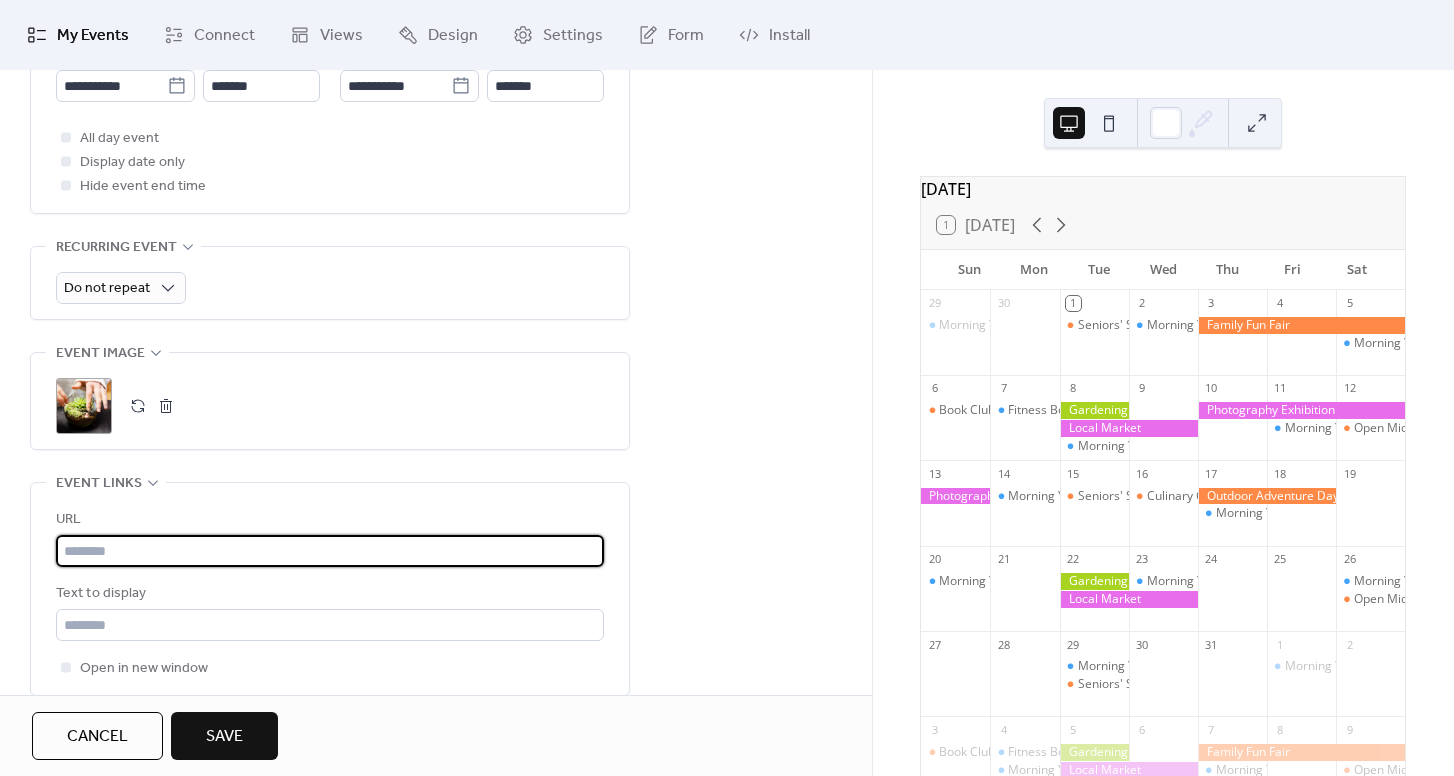 click at bounding box center (330, 551) 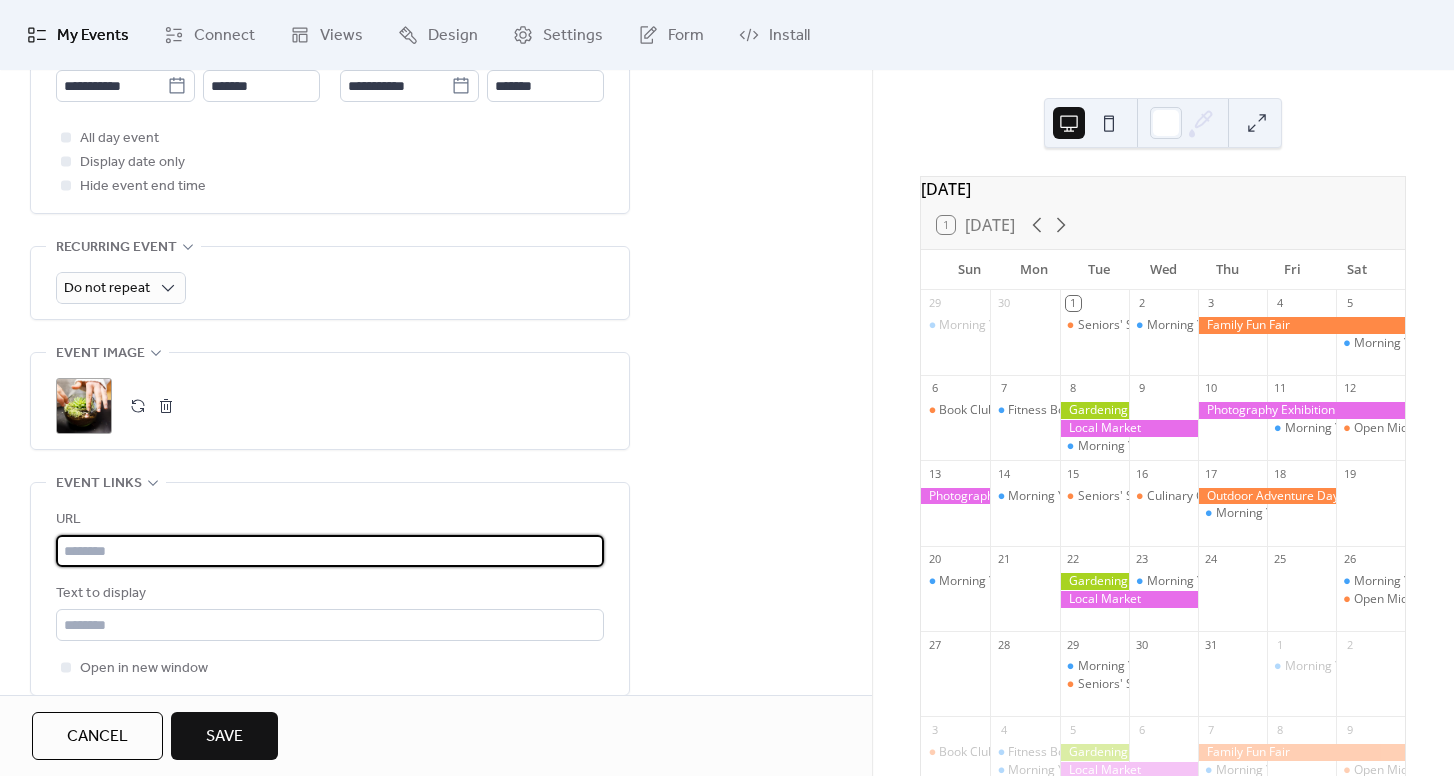 paste on "**********" 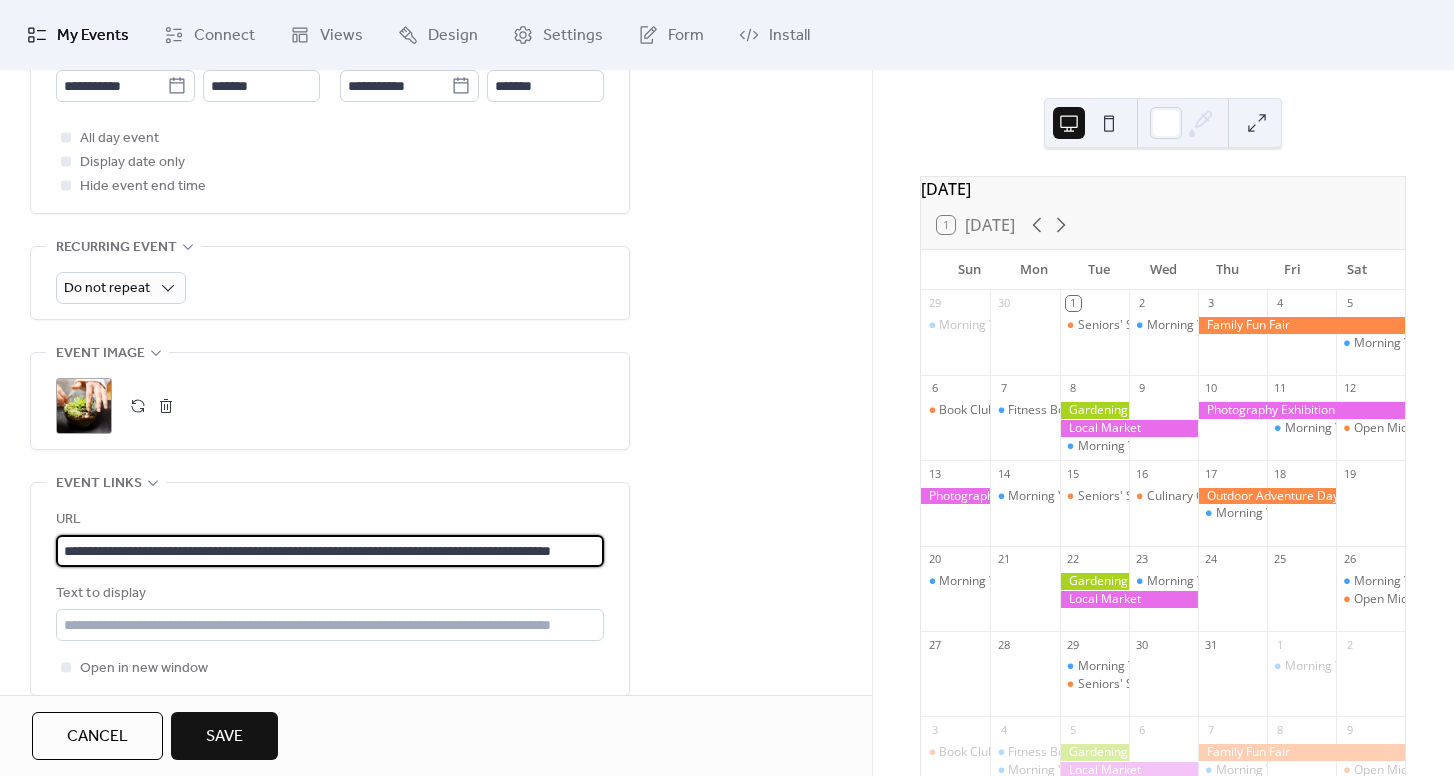 scroll, scrollTop: 0, scrollLeft: 97, axis: horizontal 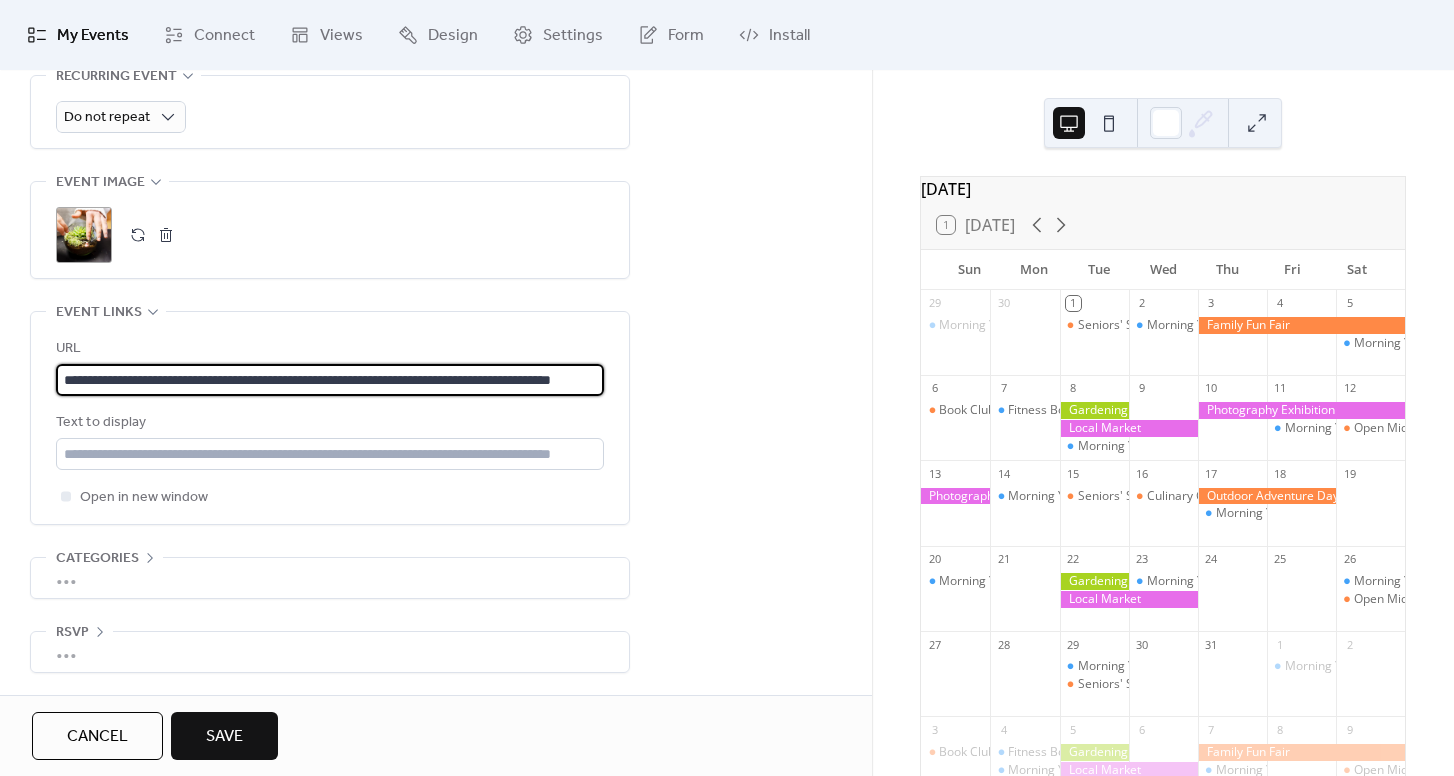 type on "**********" 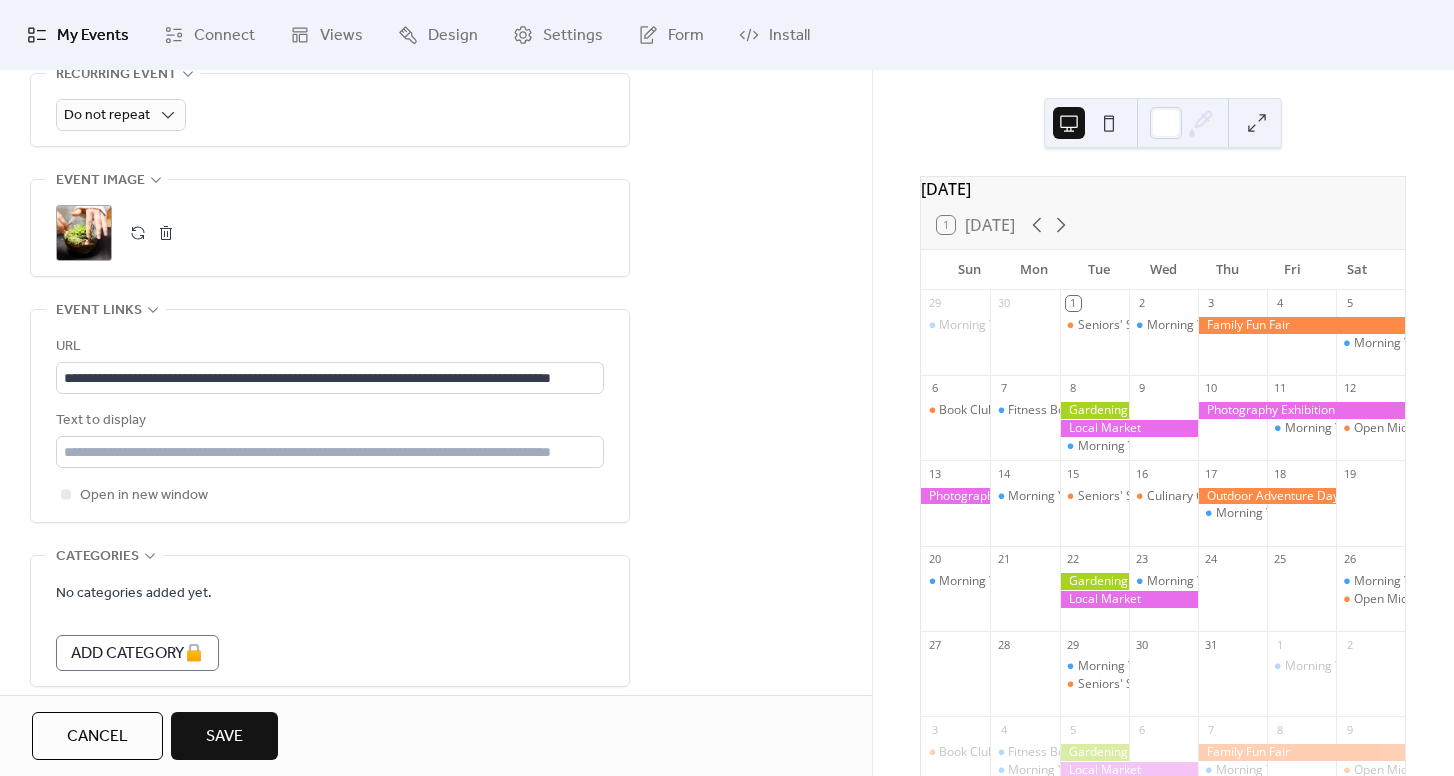 scroll, scrollTop: 942, scrollLeft: 0, axis: vertical 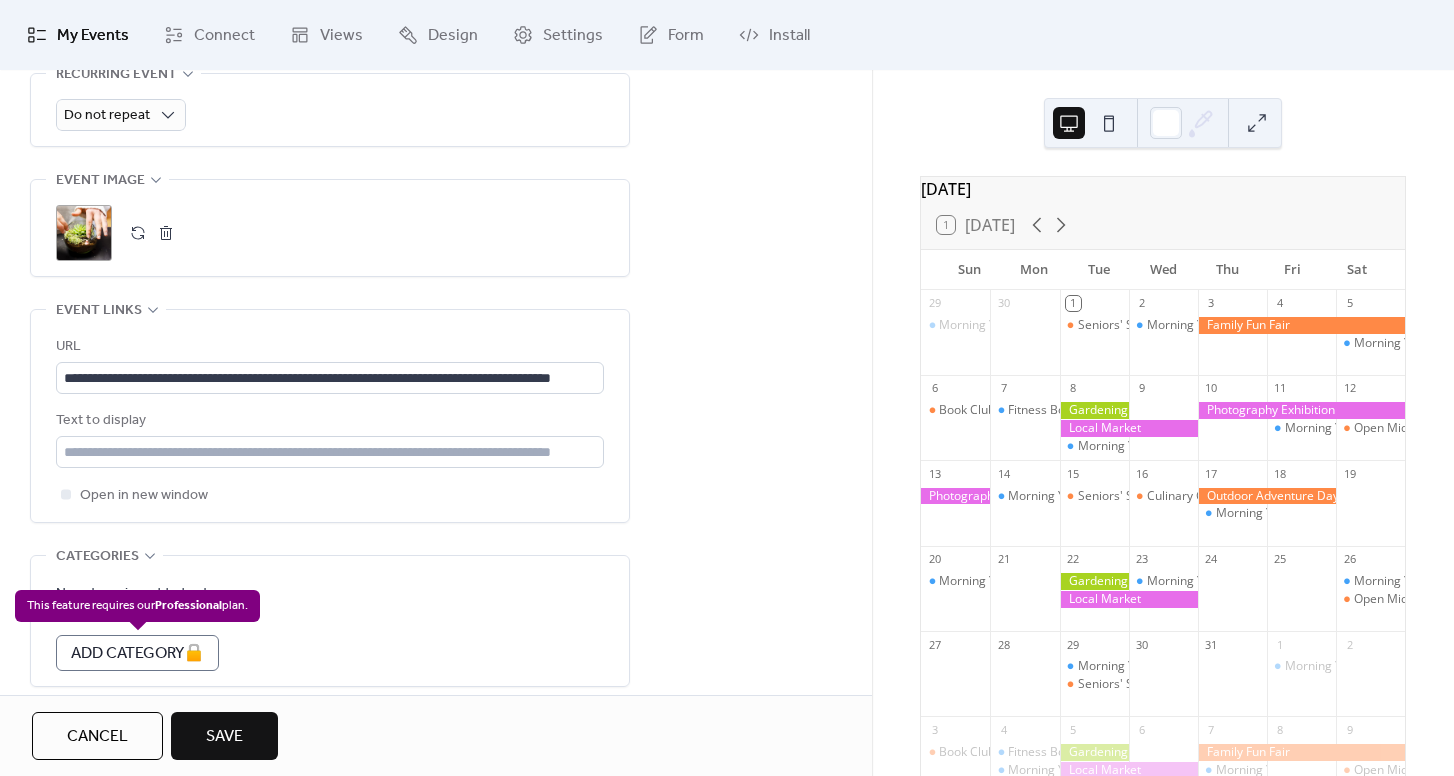 click on "A d d   C a t e g o r y  🔒" at bounding box center (137, 653) 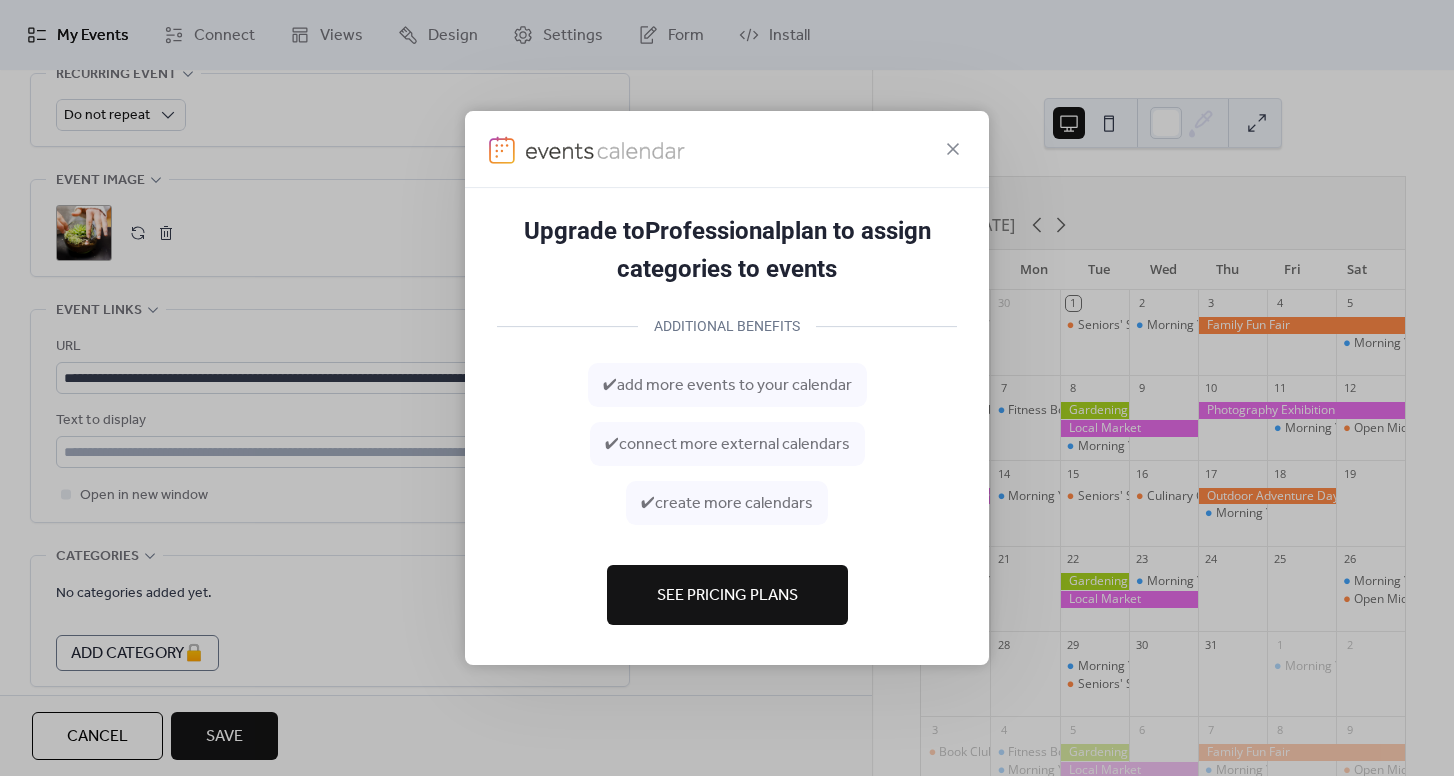 click at bounding box center [727, 149] 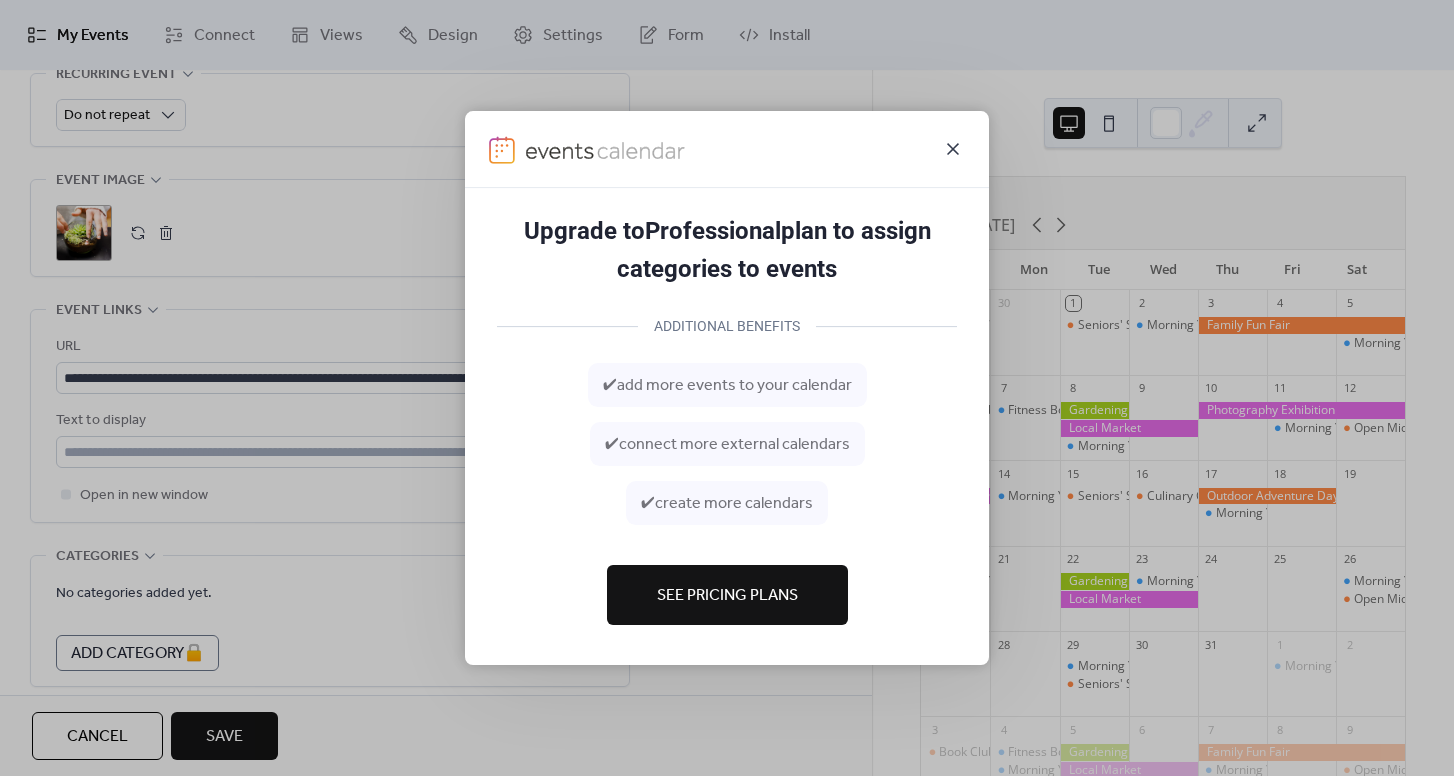 click 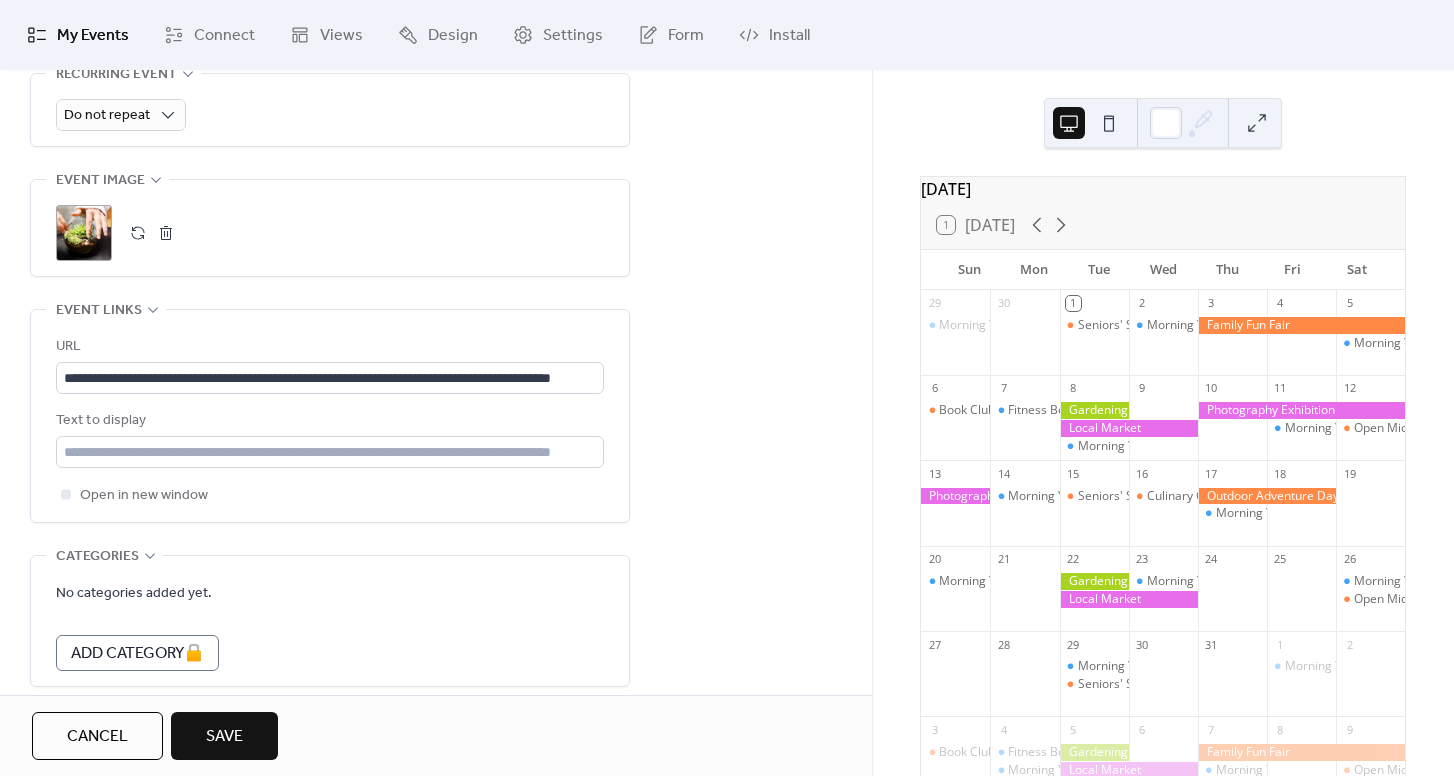 scroll, scrollTop: 1032, scrollLeft: 0, axis: vertical 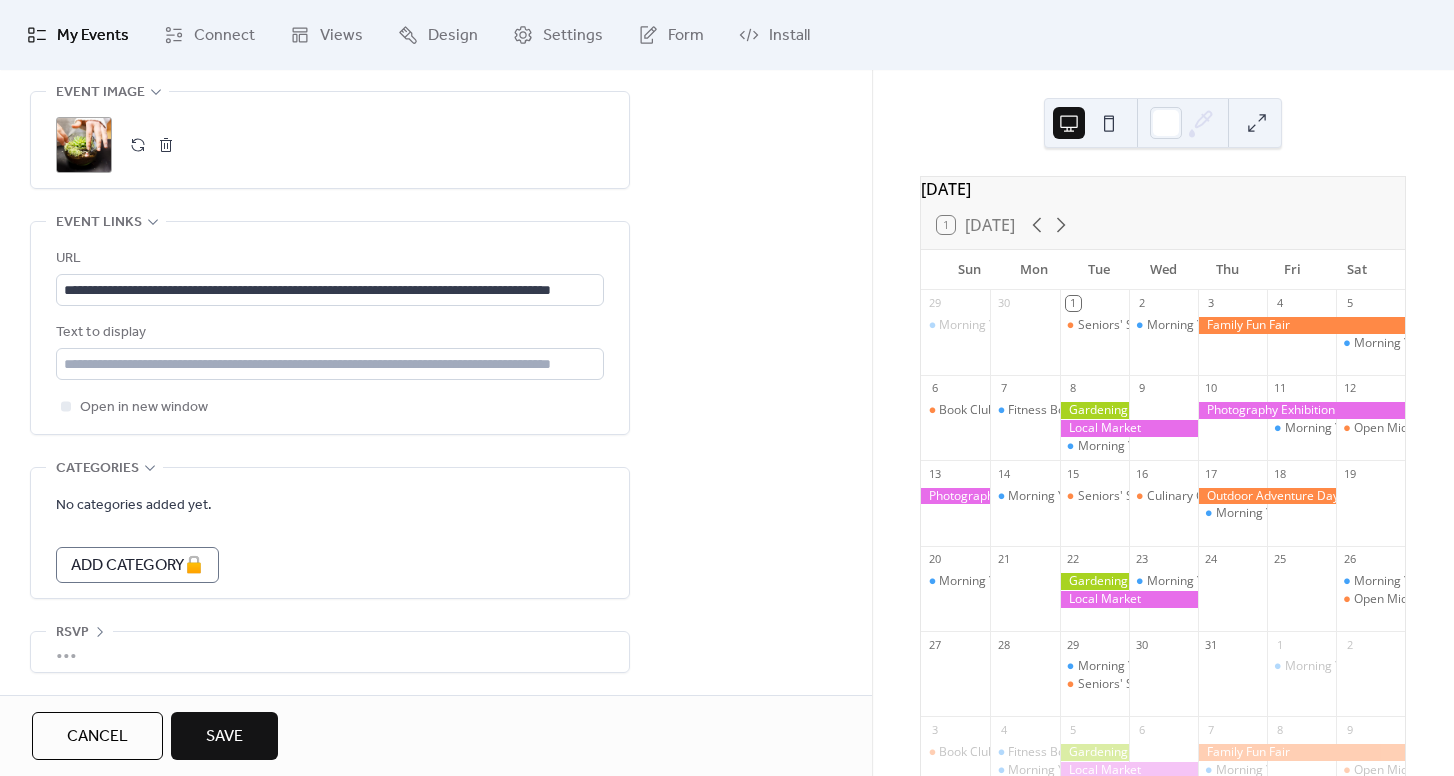 click on "•••" at bounding box center [330, 652] 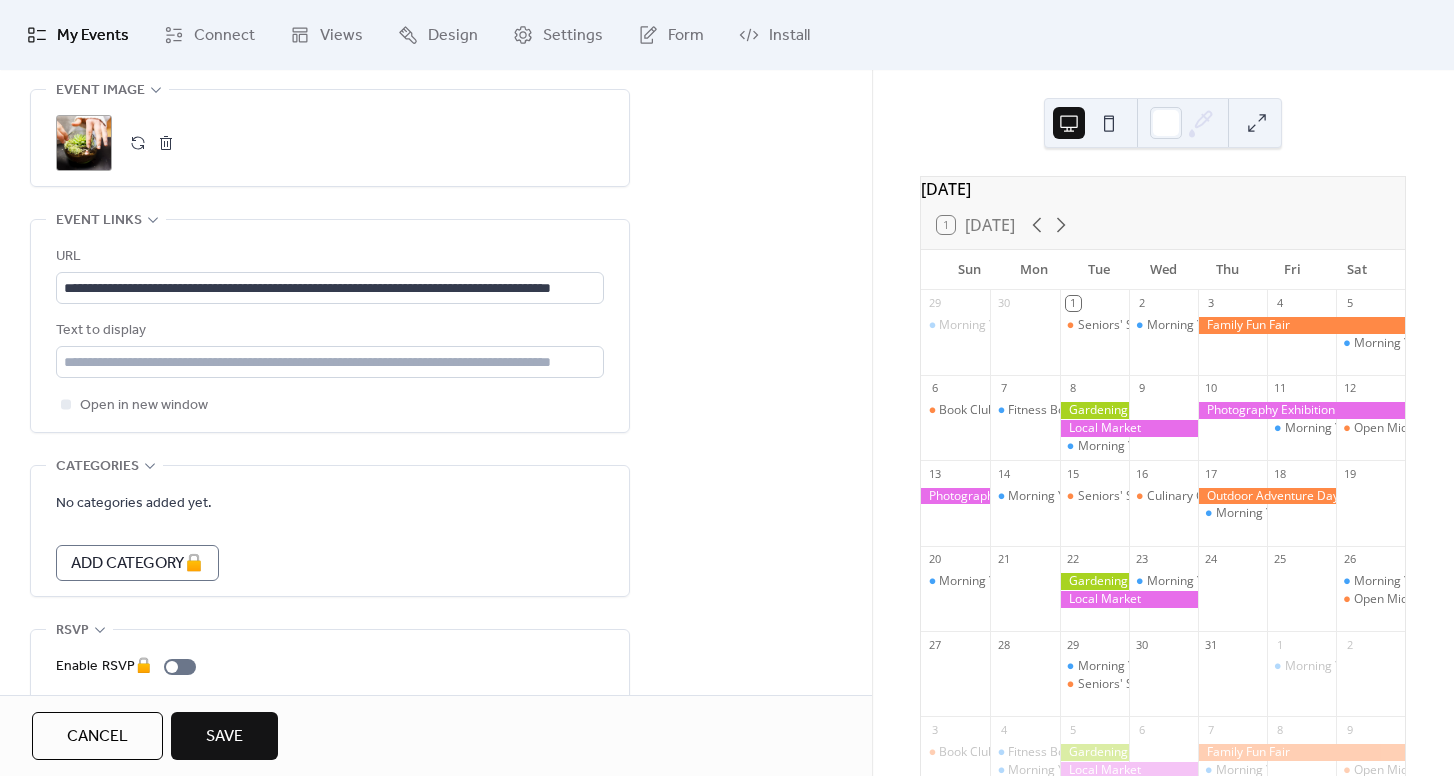 scroll, scrollTop: 1104, scrollLeft: 0, axis: vertical 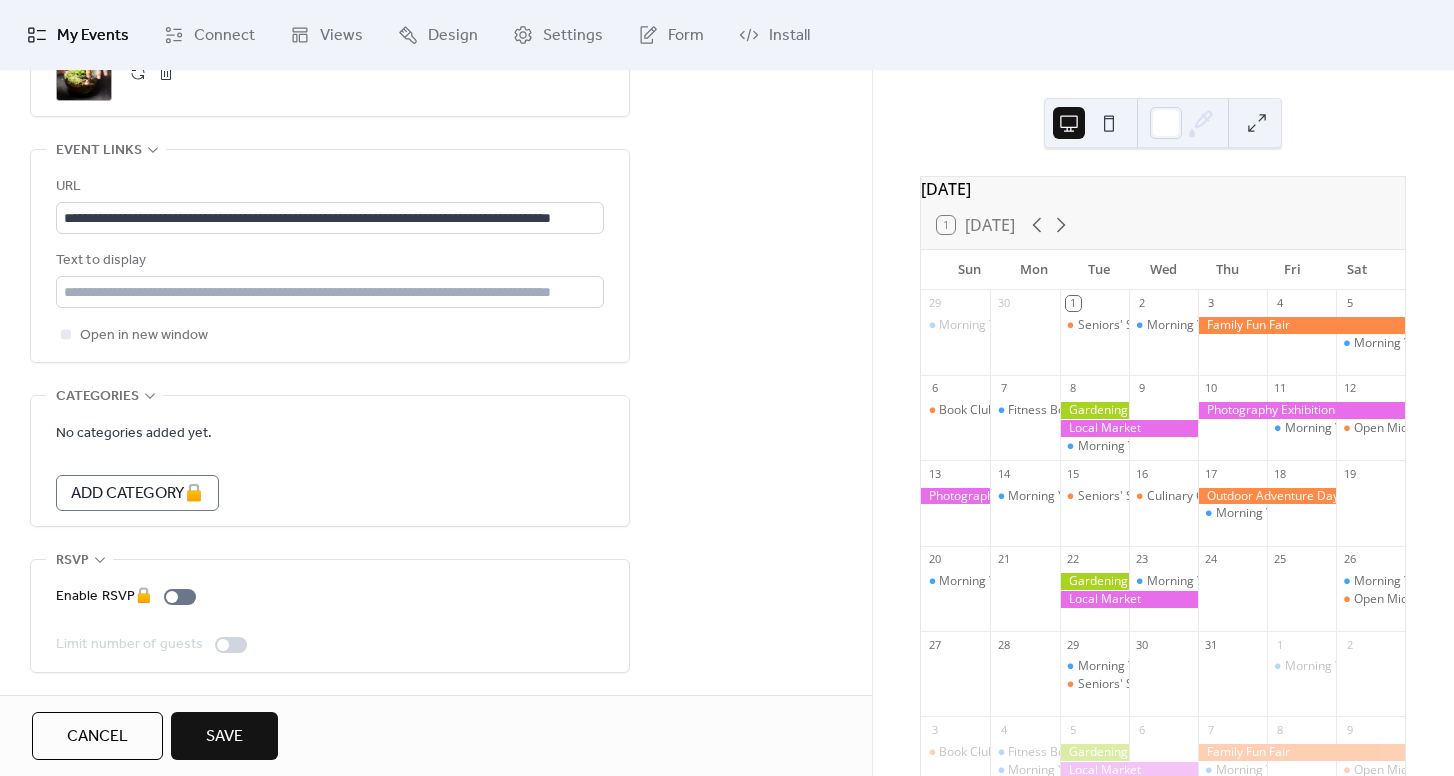 click on "Save" at bounding box center (224, 737) 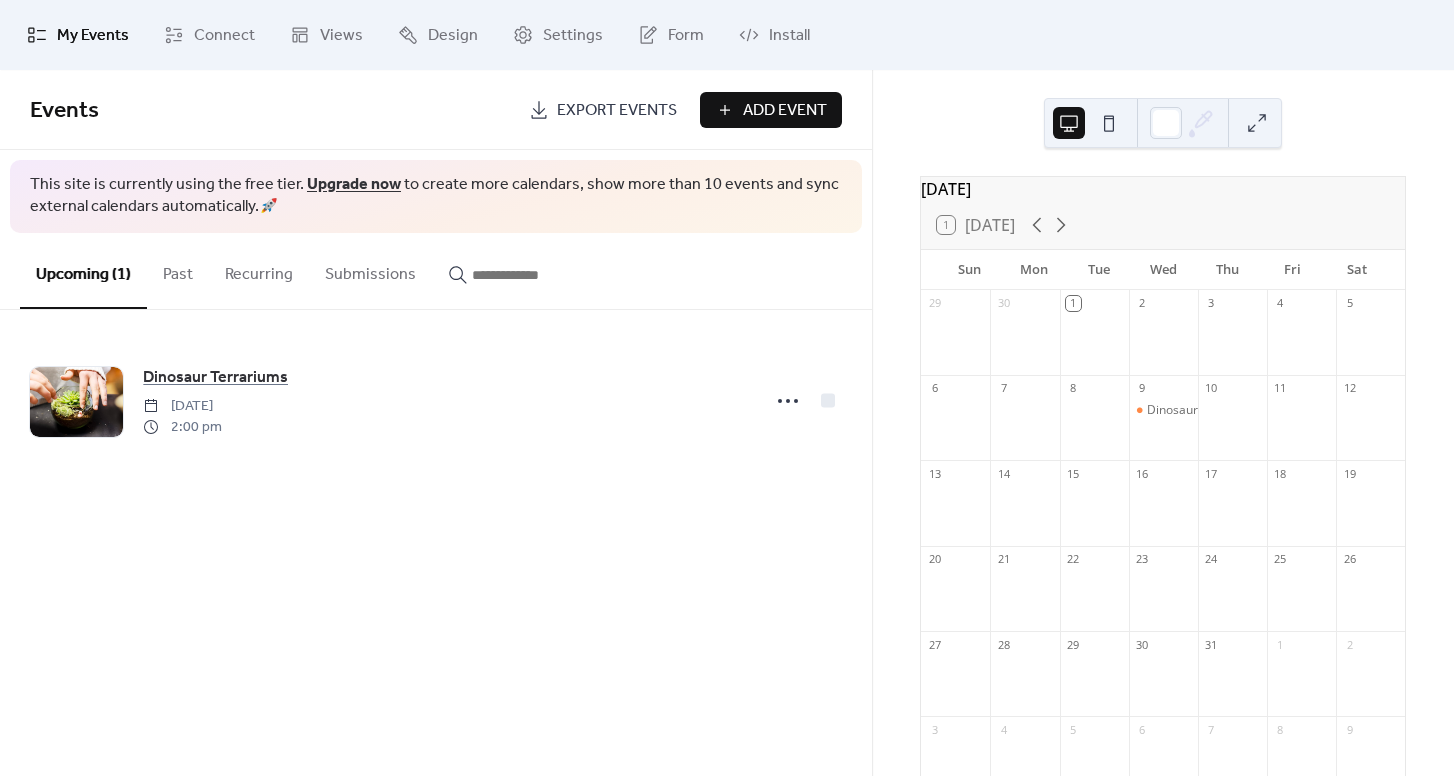 click on "Add Event" at bounding box center [785, 111] 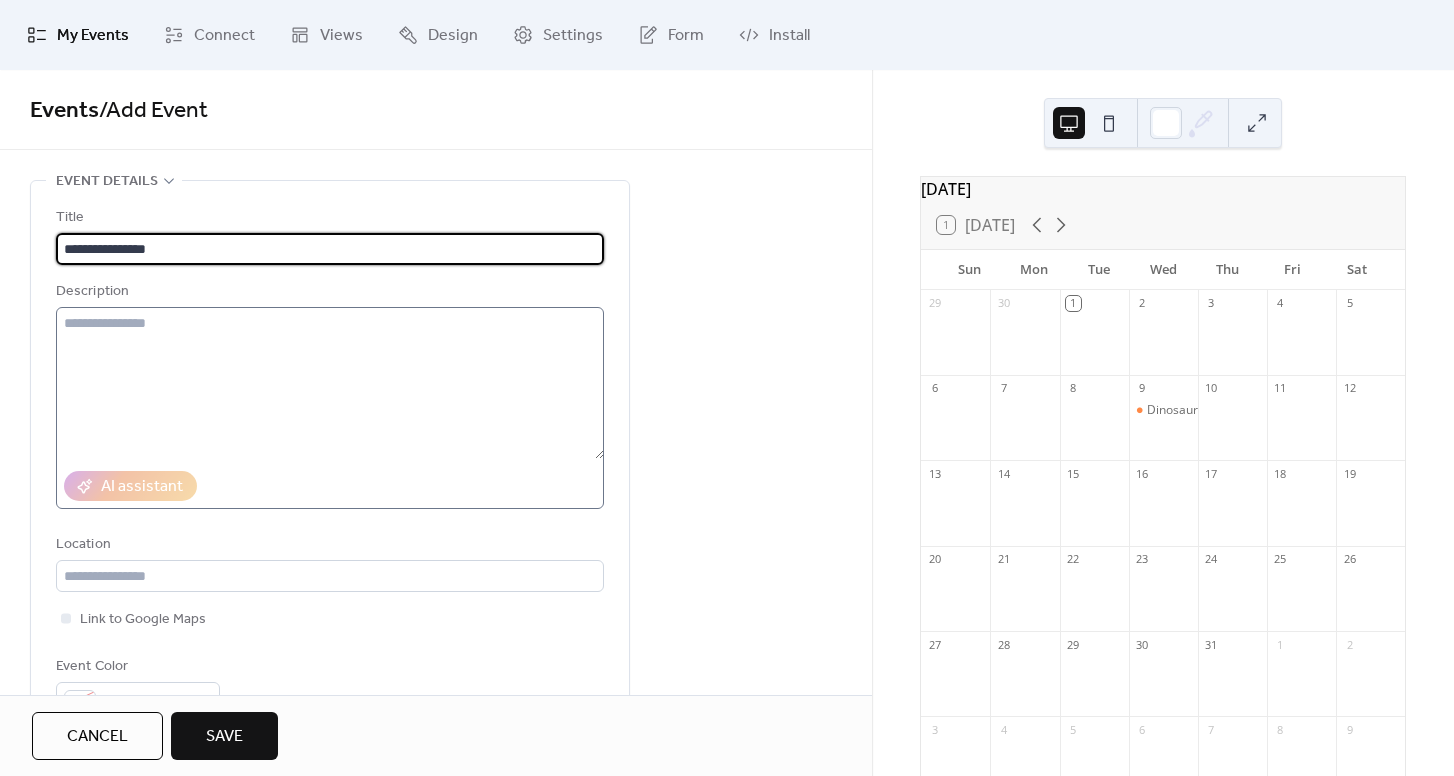 type on "**********" 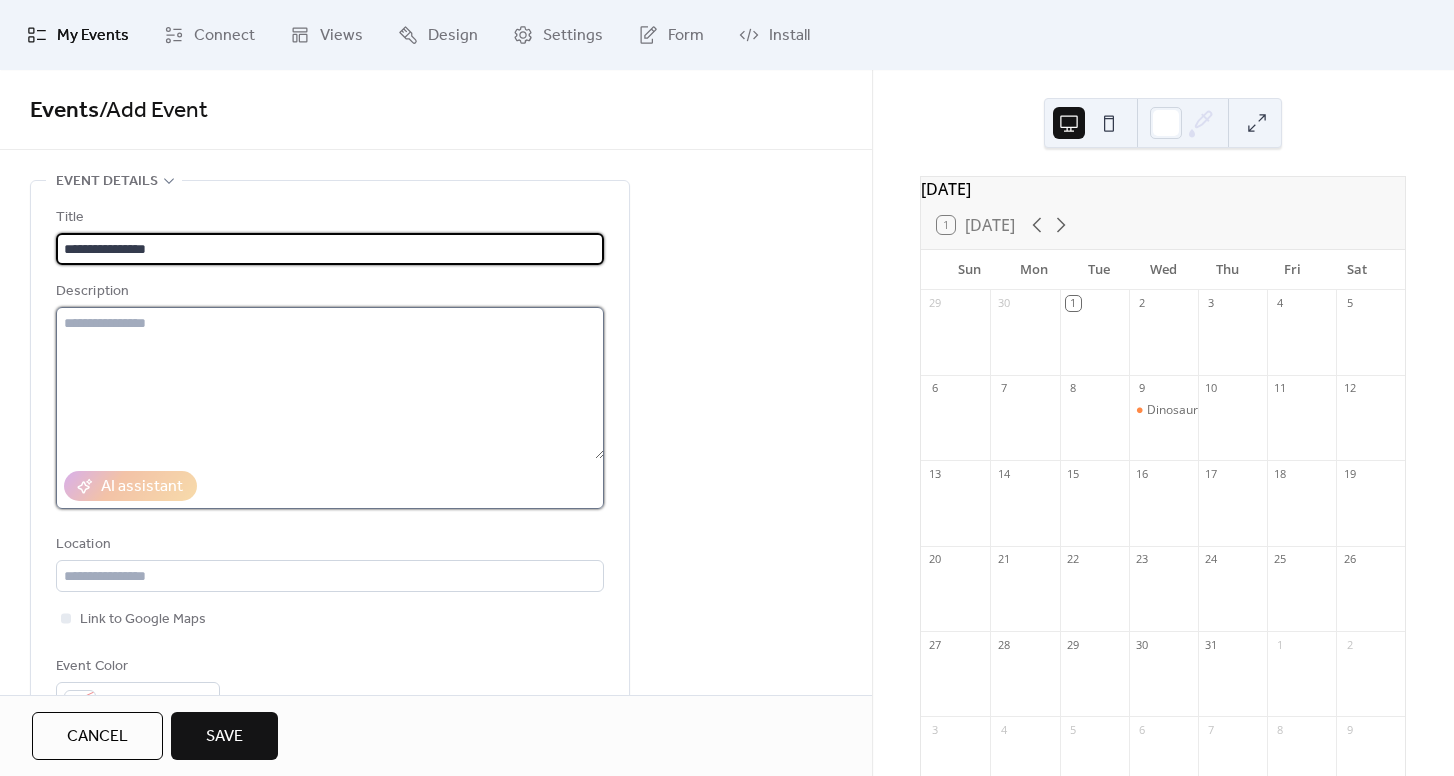click at bounding box center (330, 383) 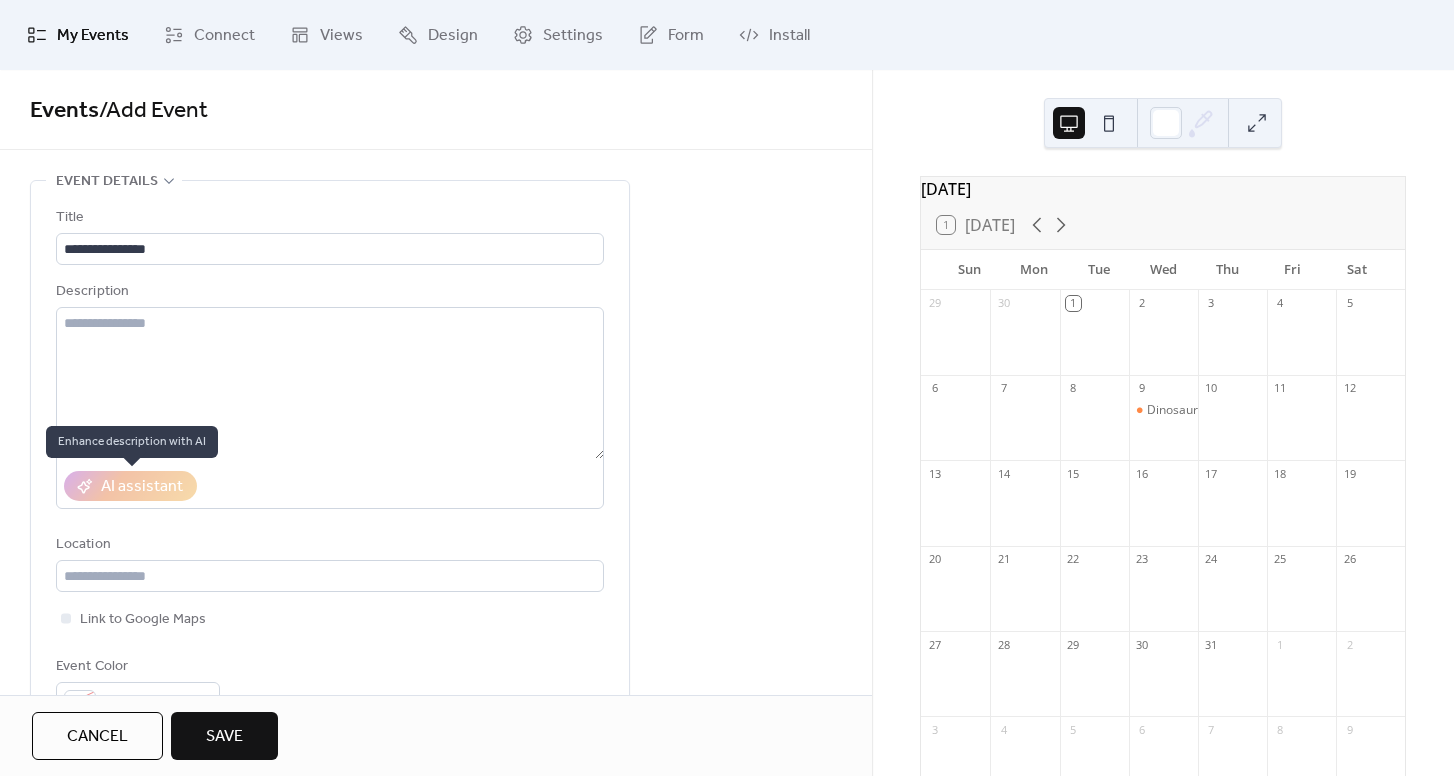 click on "AI assistant" at bounding box center (130, 486) 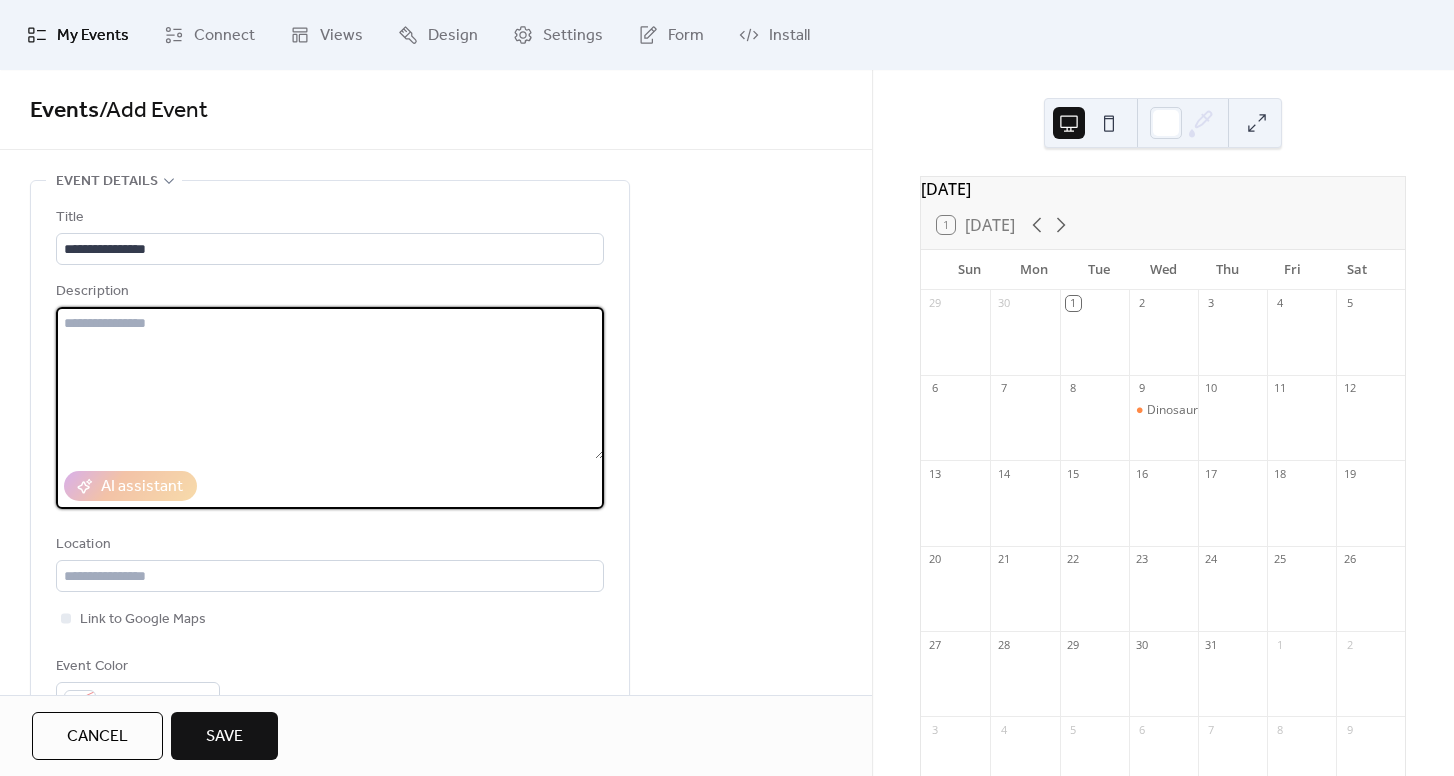 click at bounding box center [330, 383] 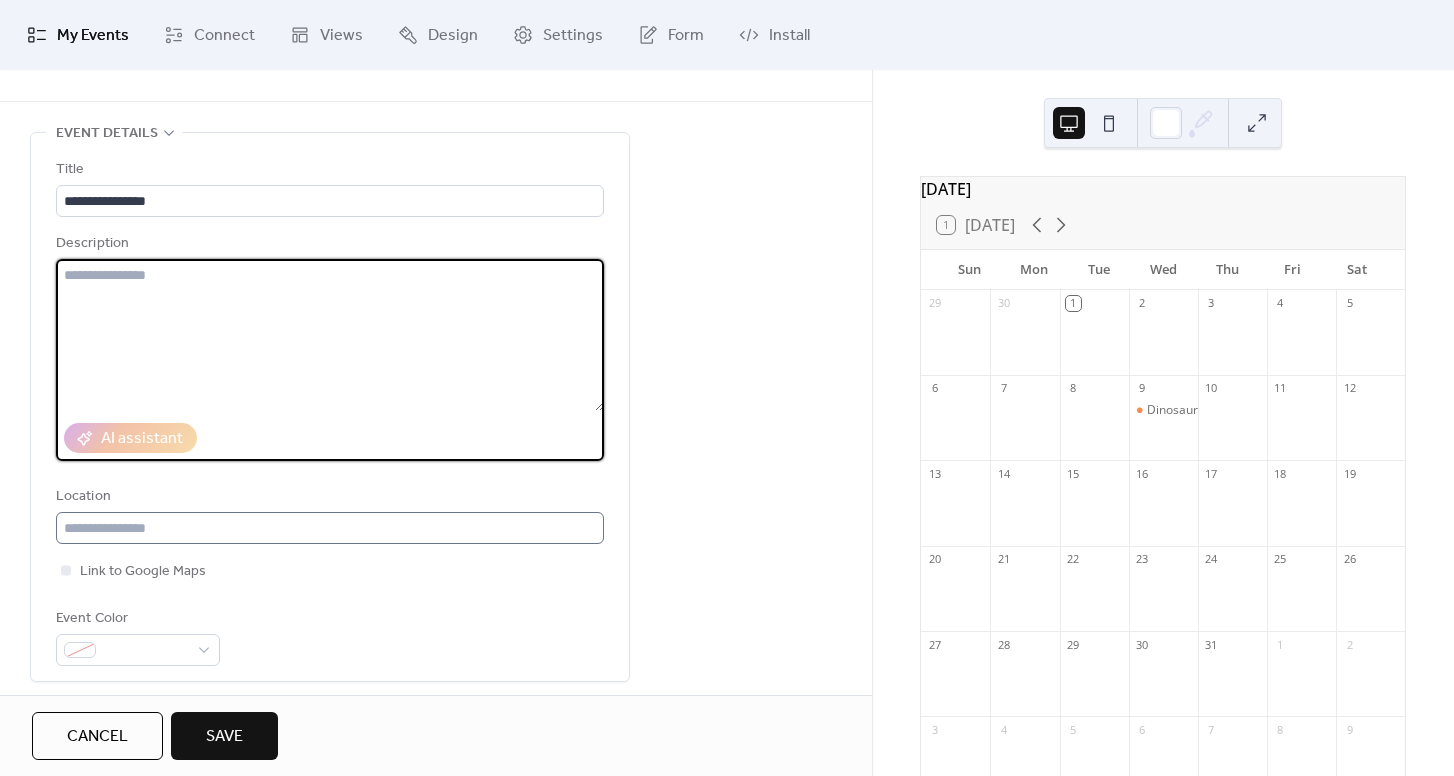 scroll, scrollTop: 49, scrollLeft: 0, axis: vertical 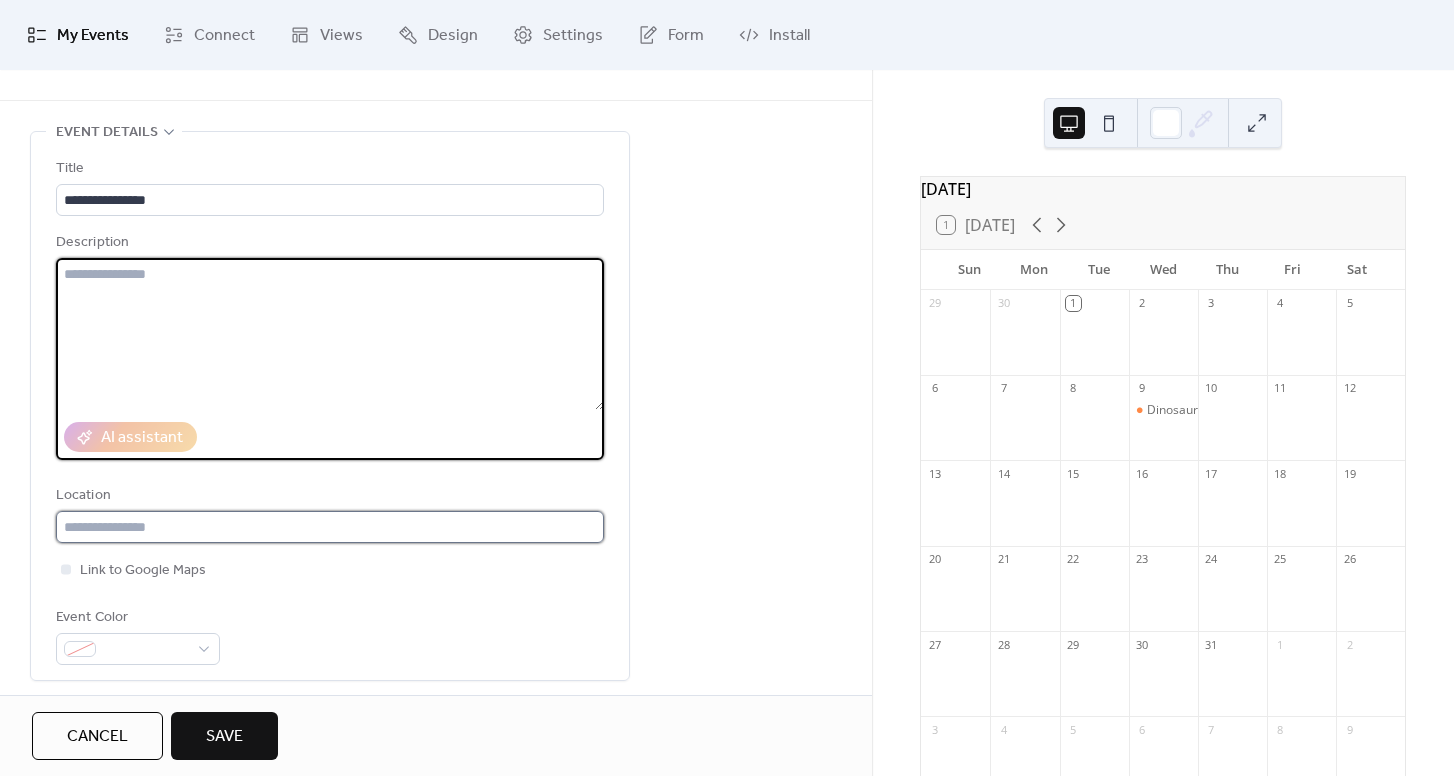 click at bounding box center [330, 527] 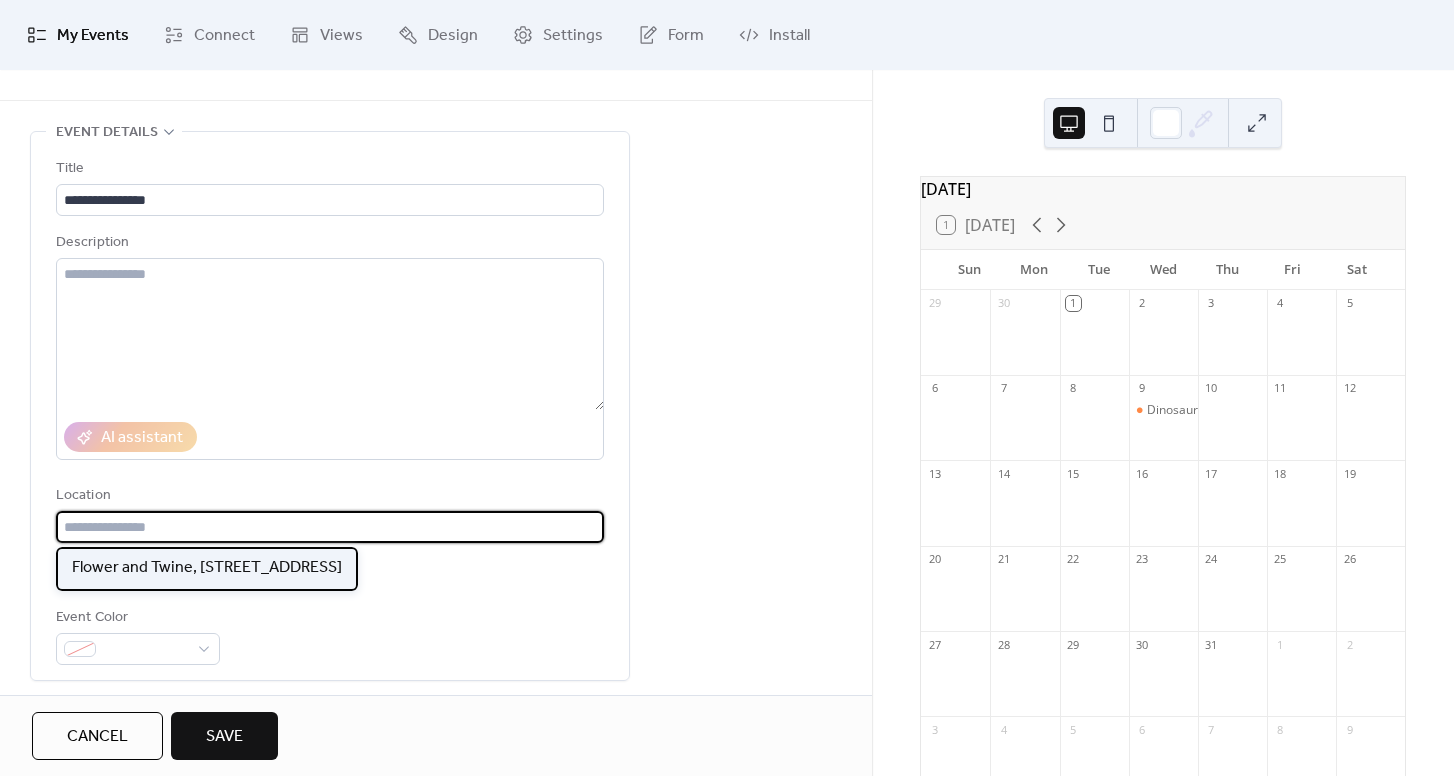 click on "Flower and Twine, [STREET_ADDRESS]" at bounding box center [207, 569] 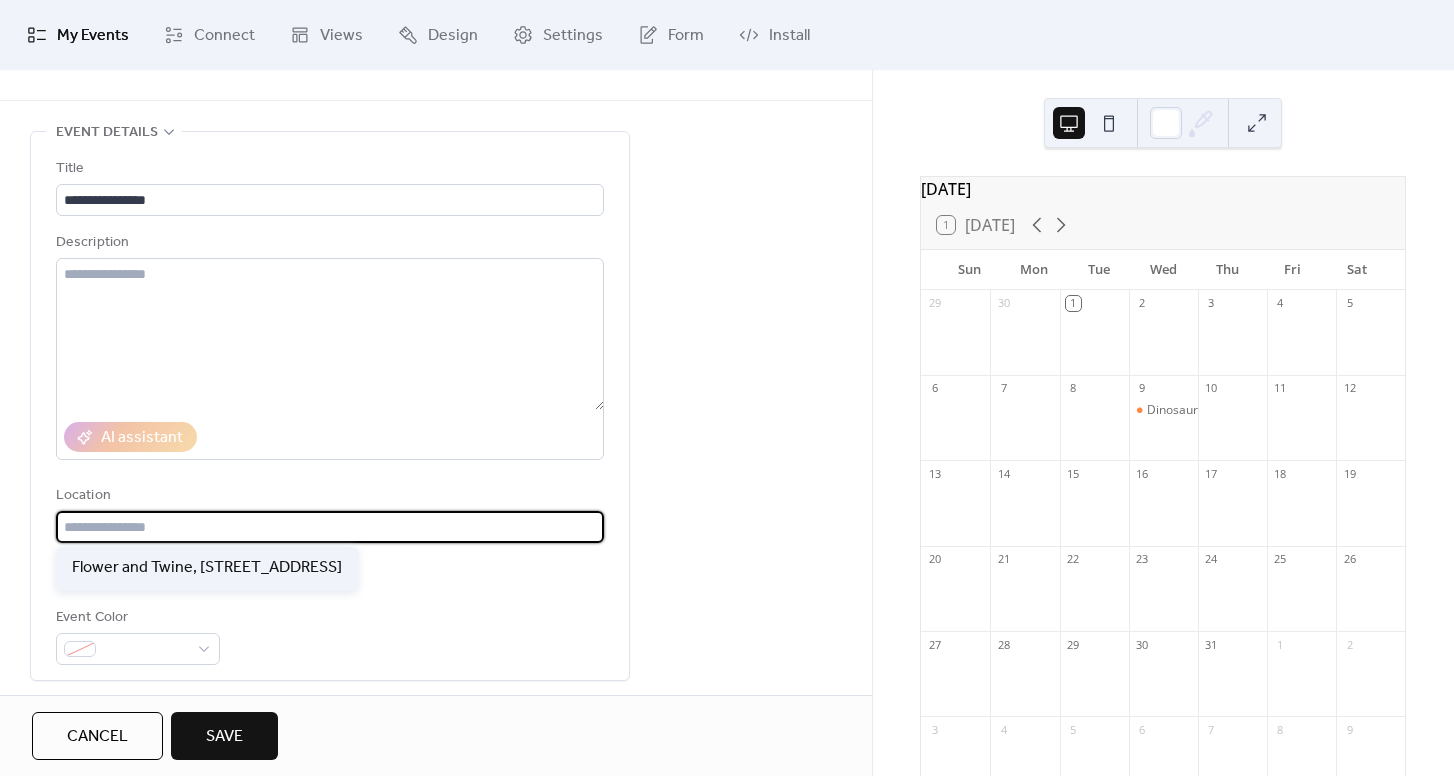type on "**********" 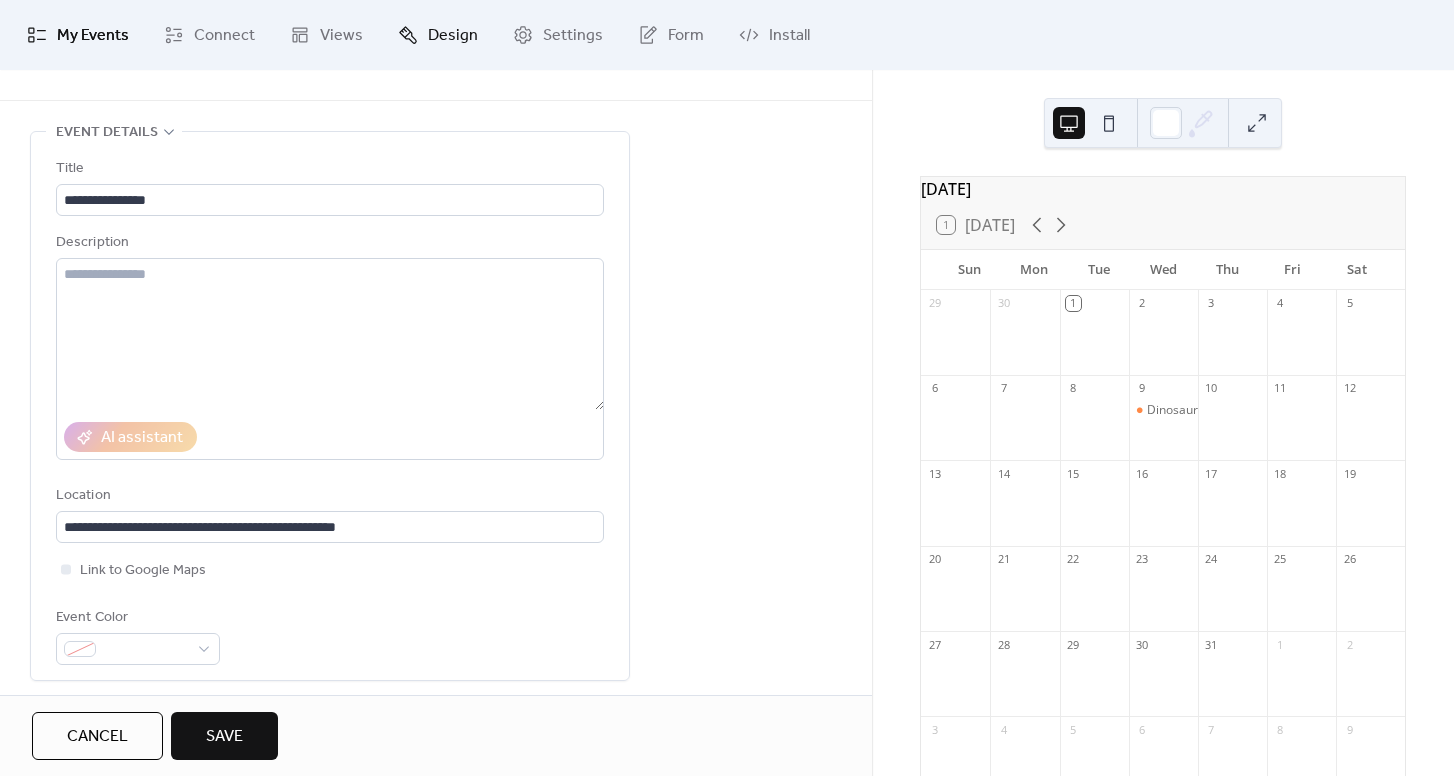 click on "Design" at bounding box center [438, 35] 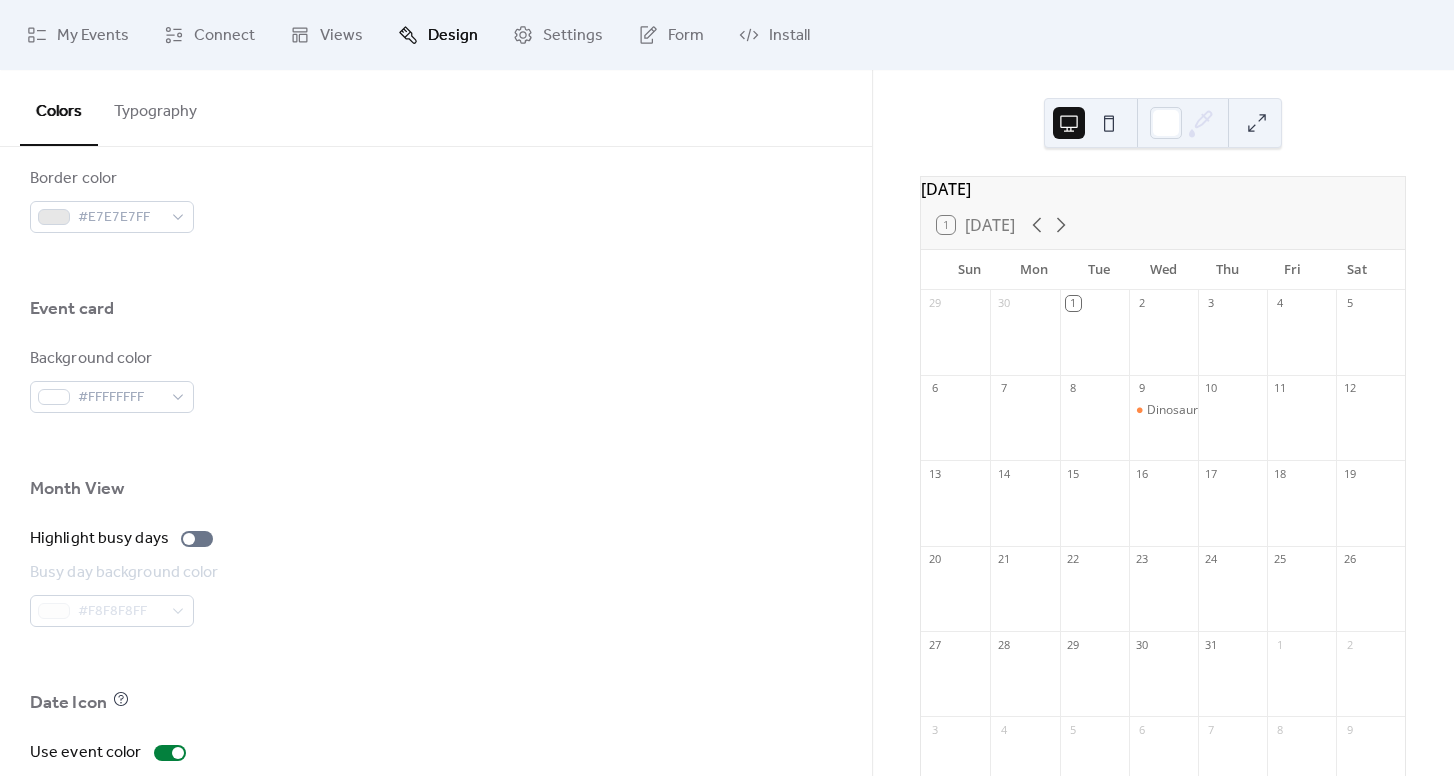 scroll, scrollTop: 1309, scrollLeft: 0, axis: vertical 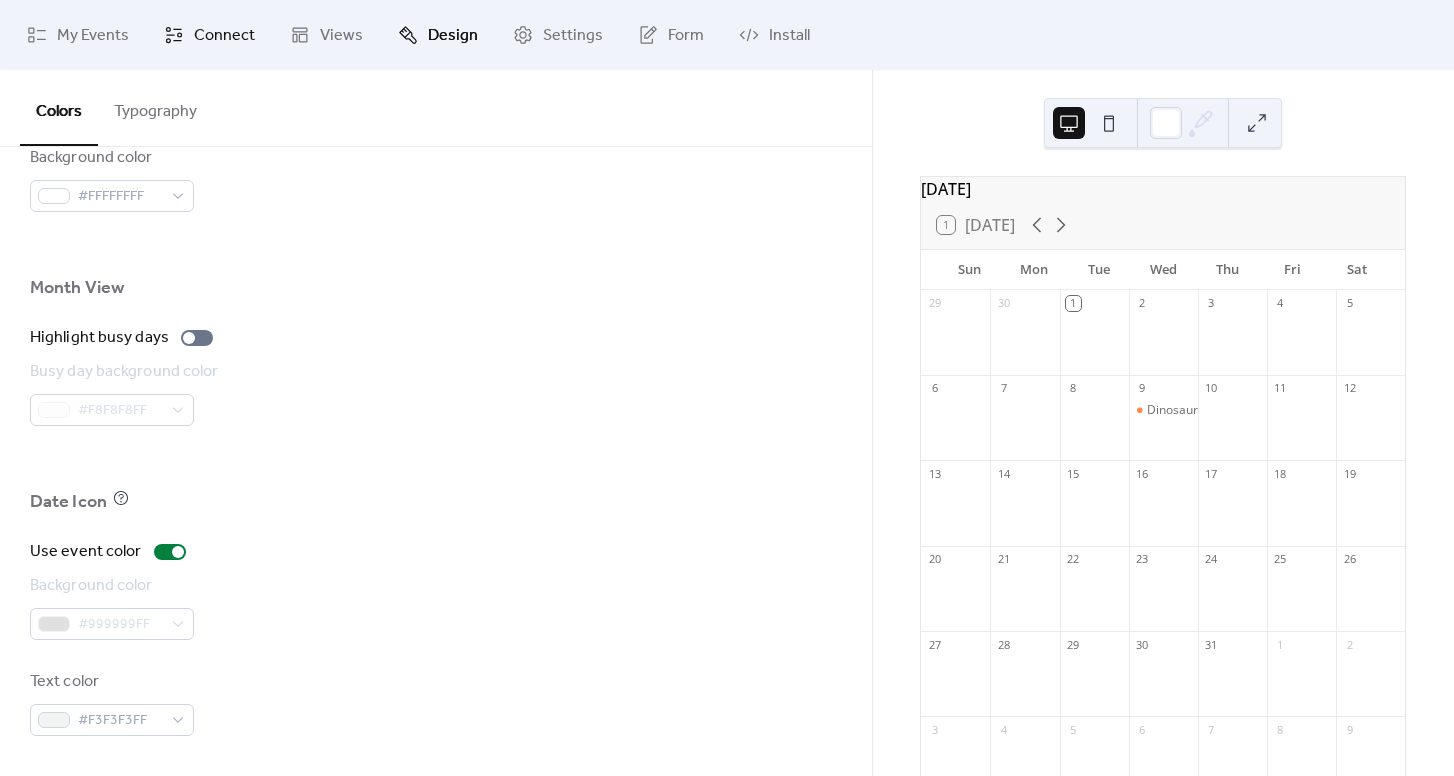 click on "Connect" at bounding box center (224, 36) 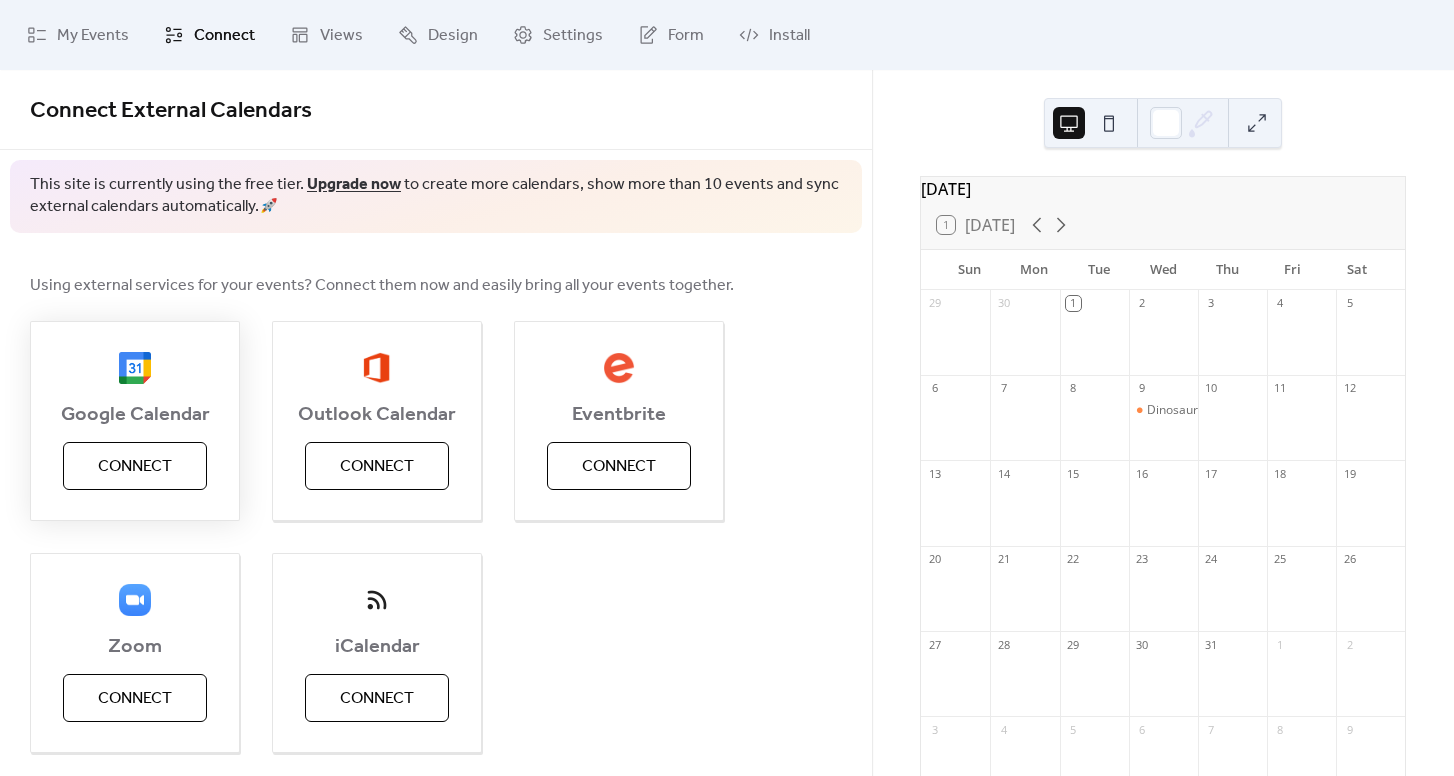 click on "Connect" at bounding box center (135, 467) 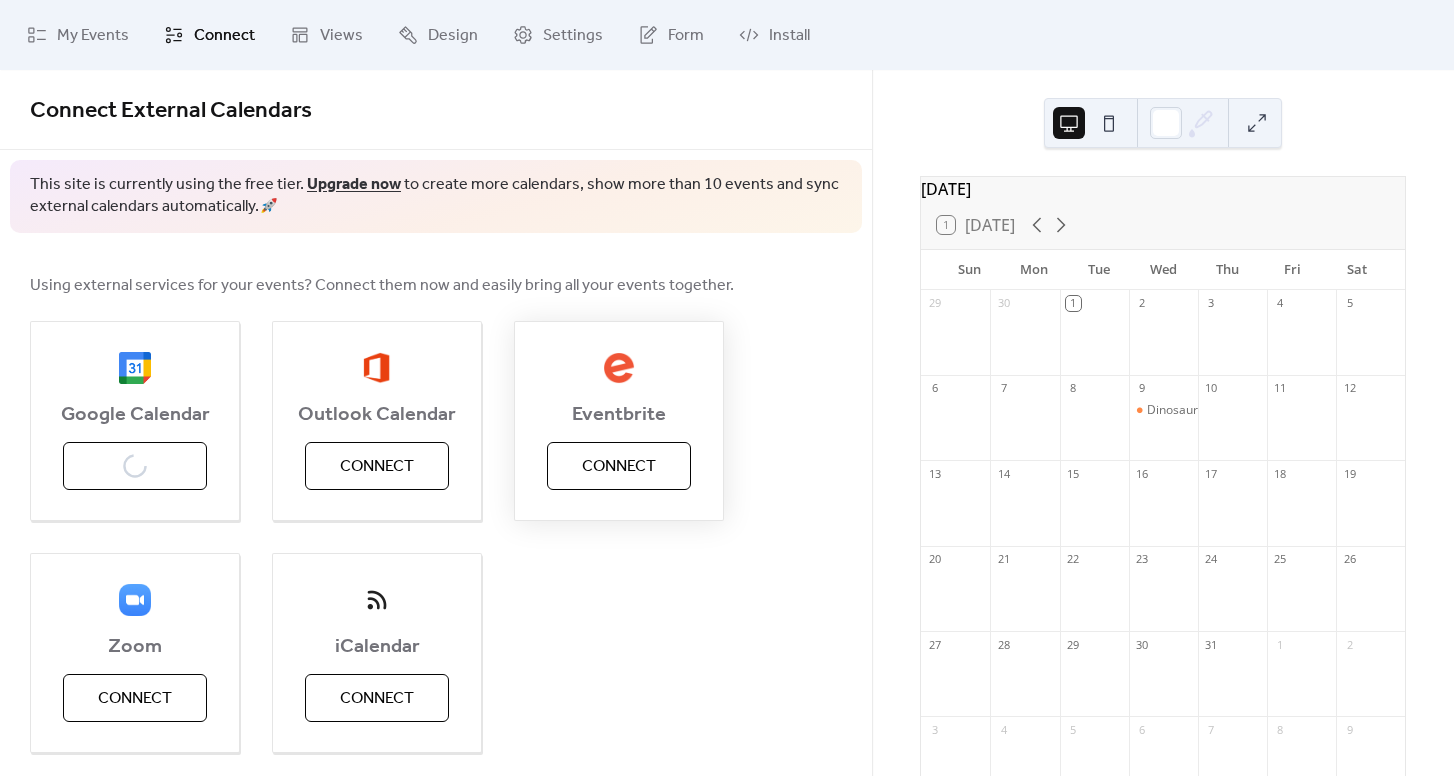 click on "Connect" at bounding box center (619, 467) 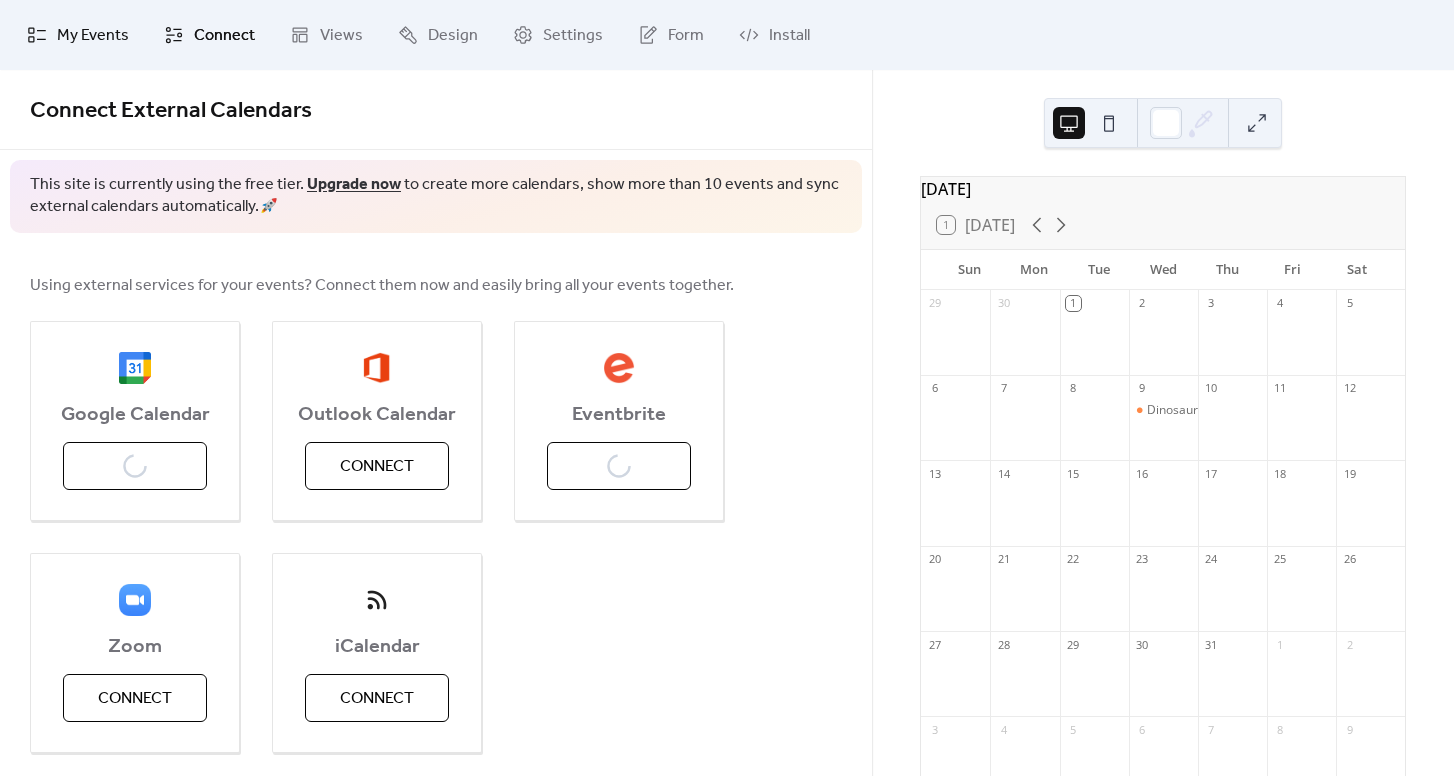 click on "My Events" at bounding box center (93, 36) 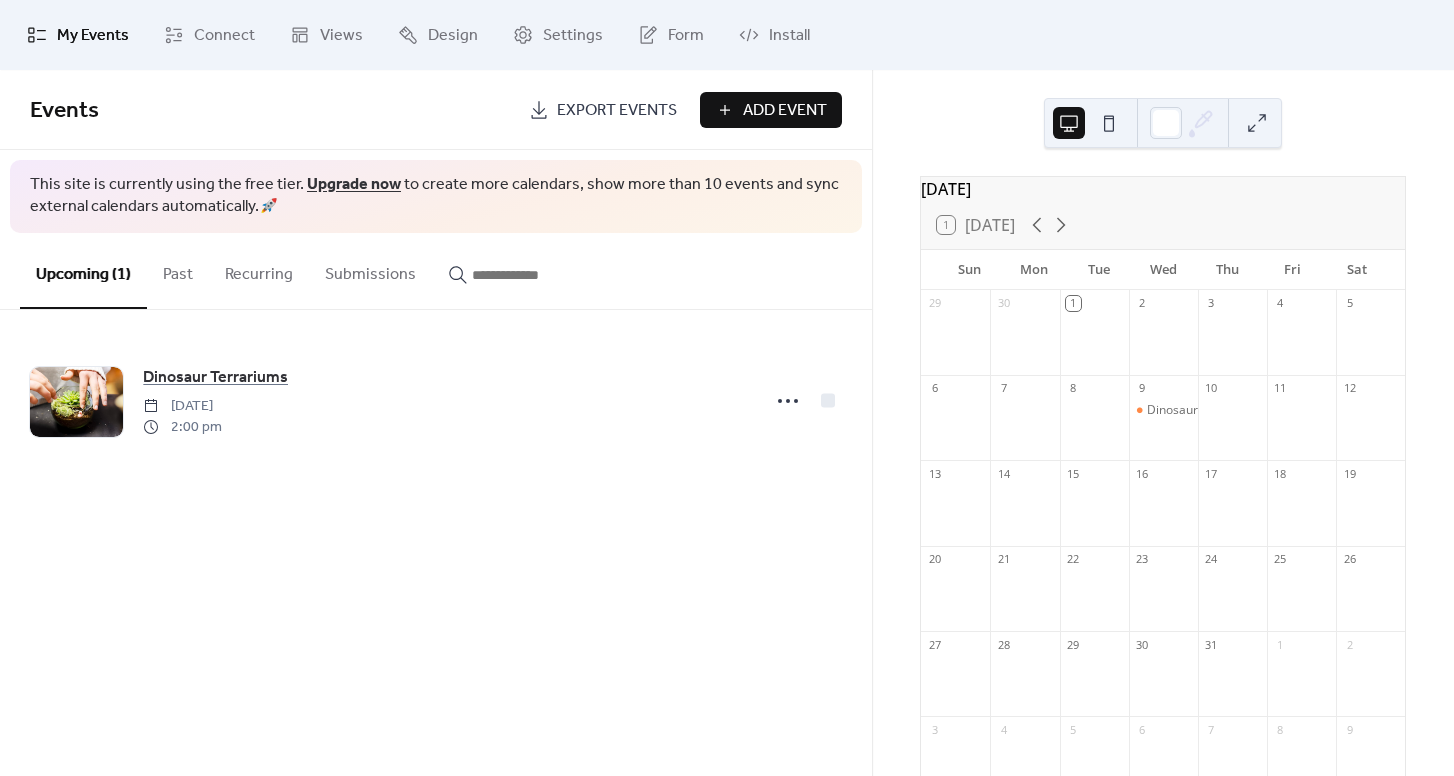 click on "Add Event" at bounding box center (785, 111) 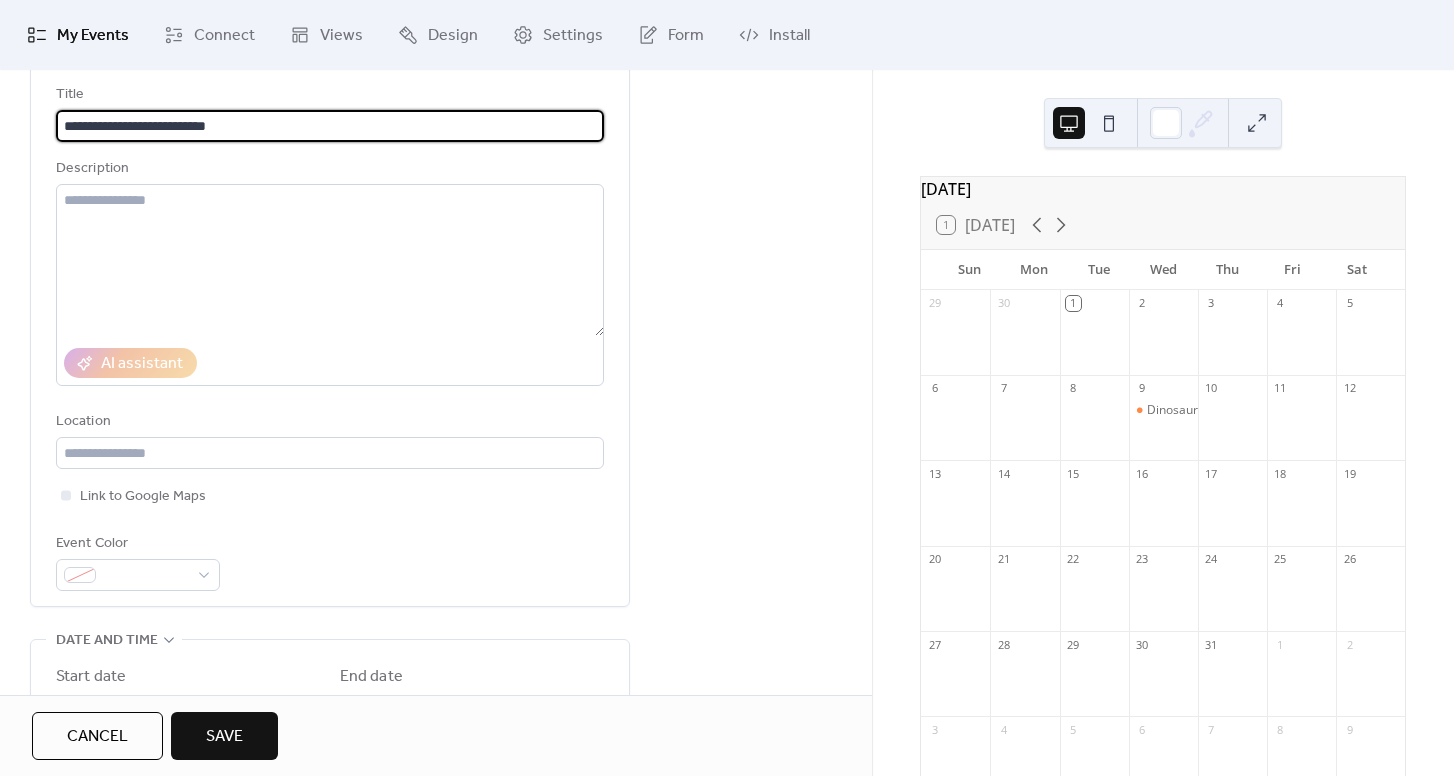 scroll, scrollTop: 137, scrollLeft: 0, axis: vertical 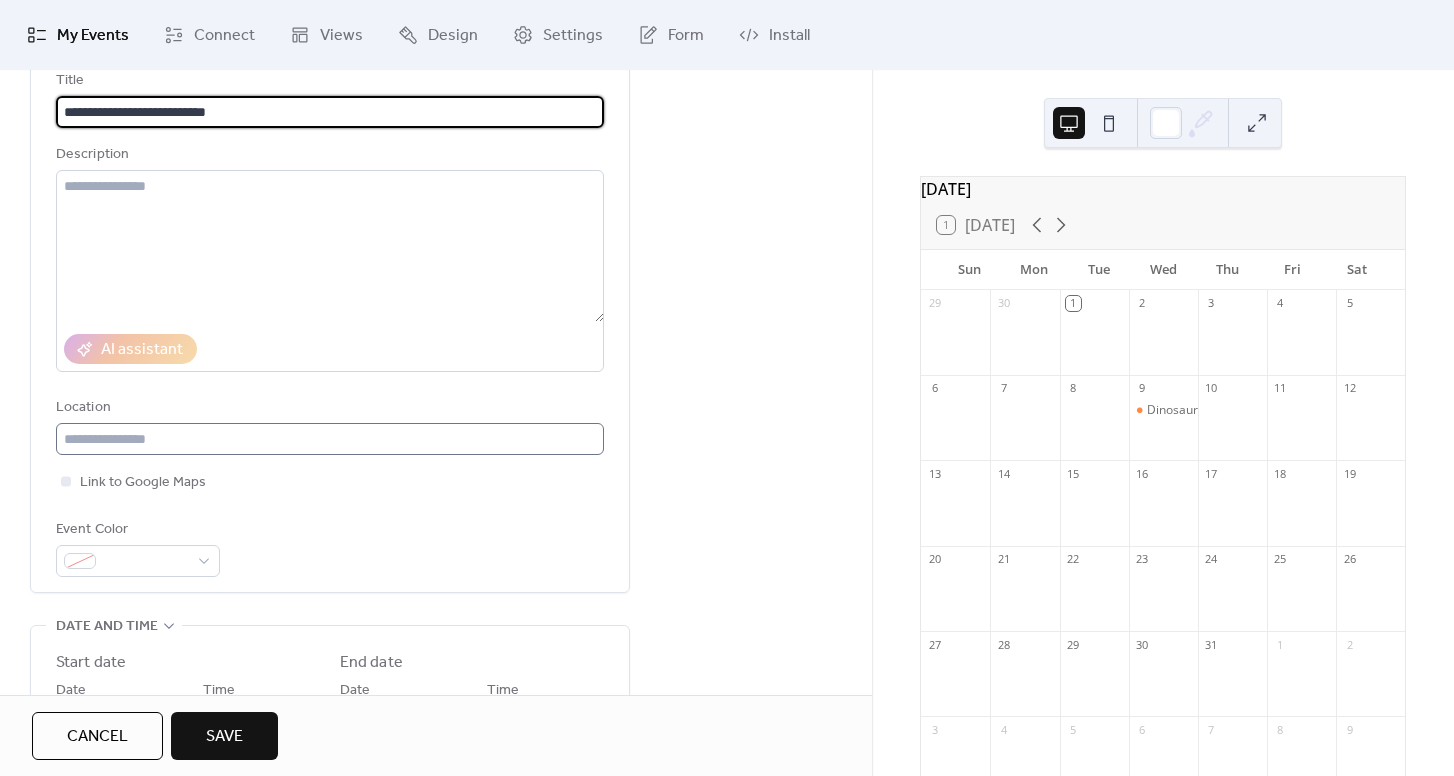 type on "**********" 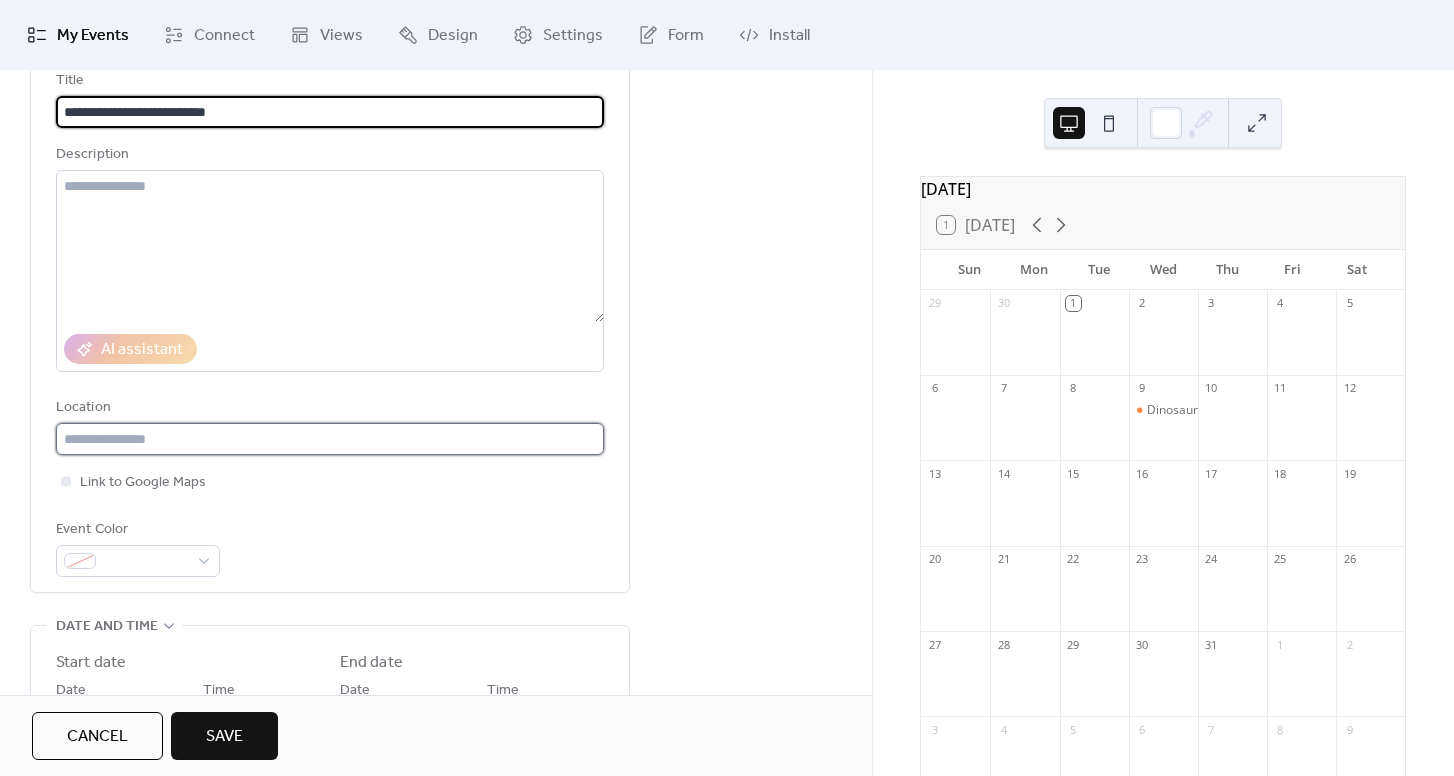 click at bounding box center (330, 439) 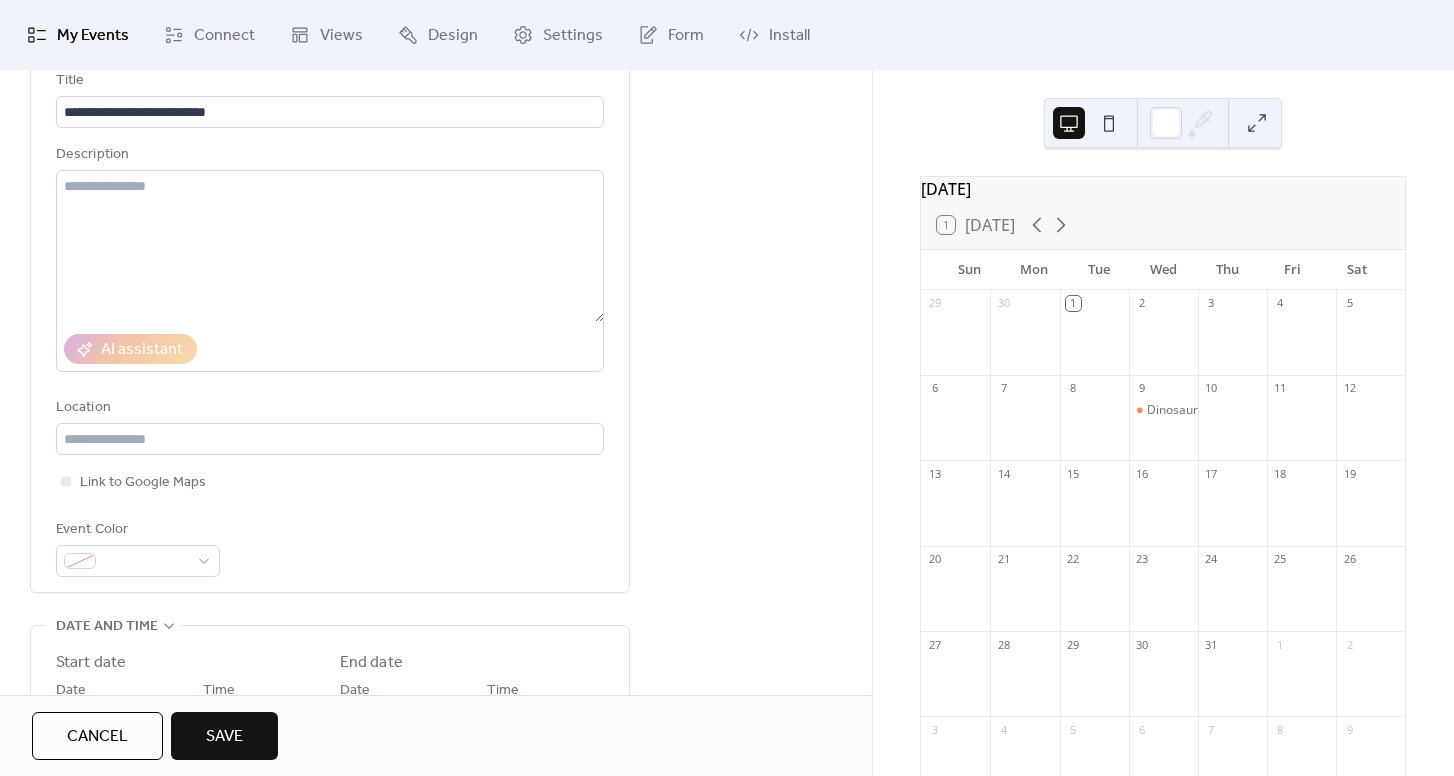 click on "**********" at bounding box center [330, 323] 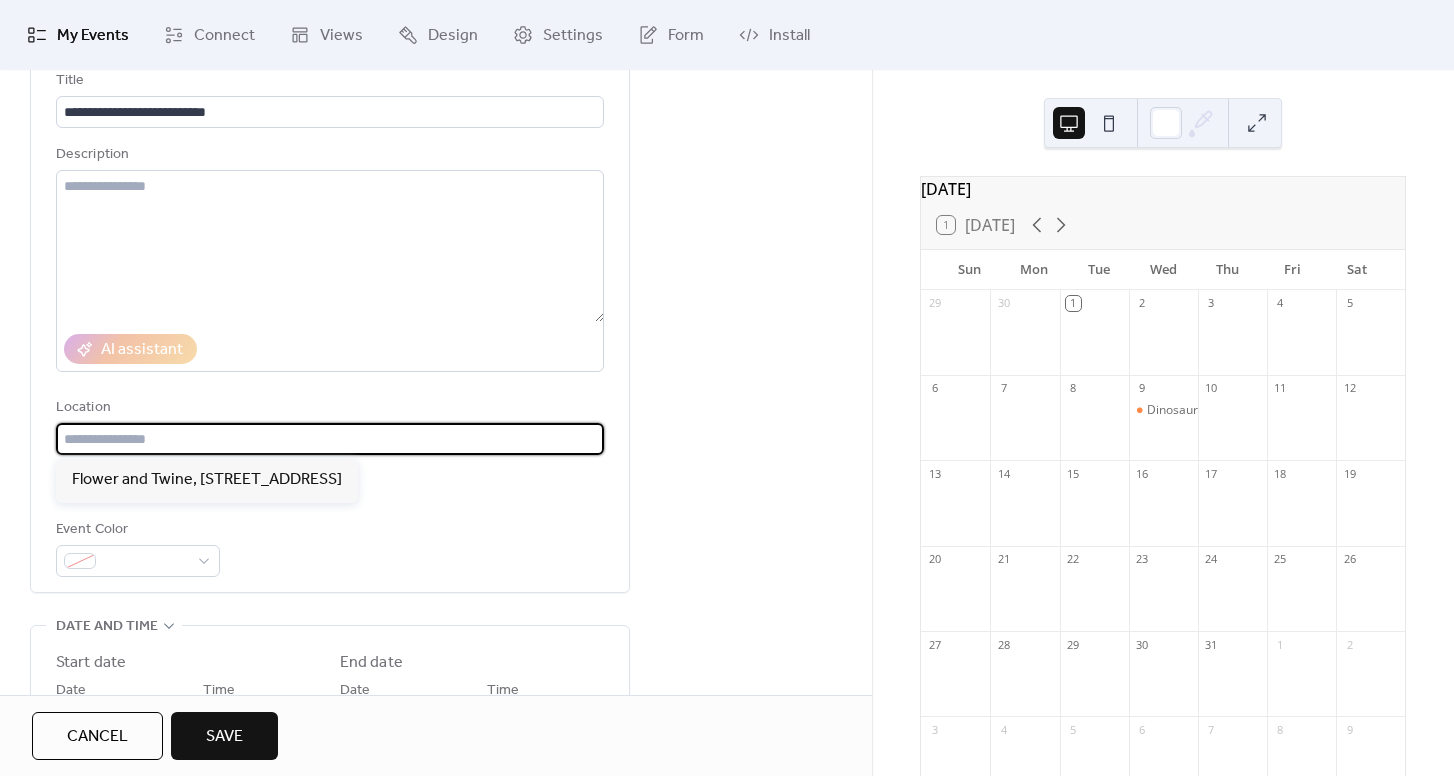 click at bounding box center (330, 439) 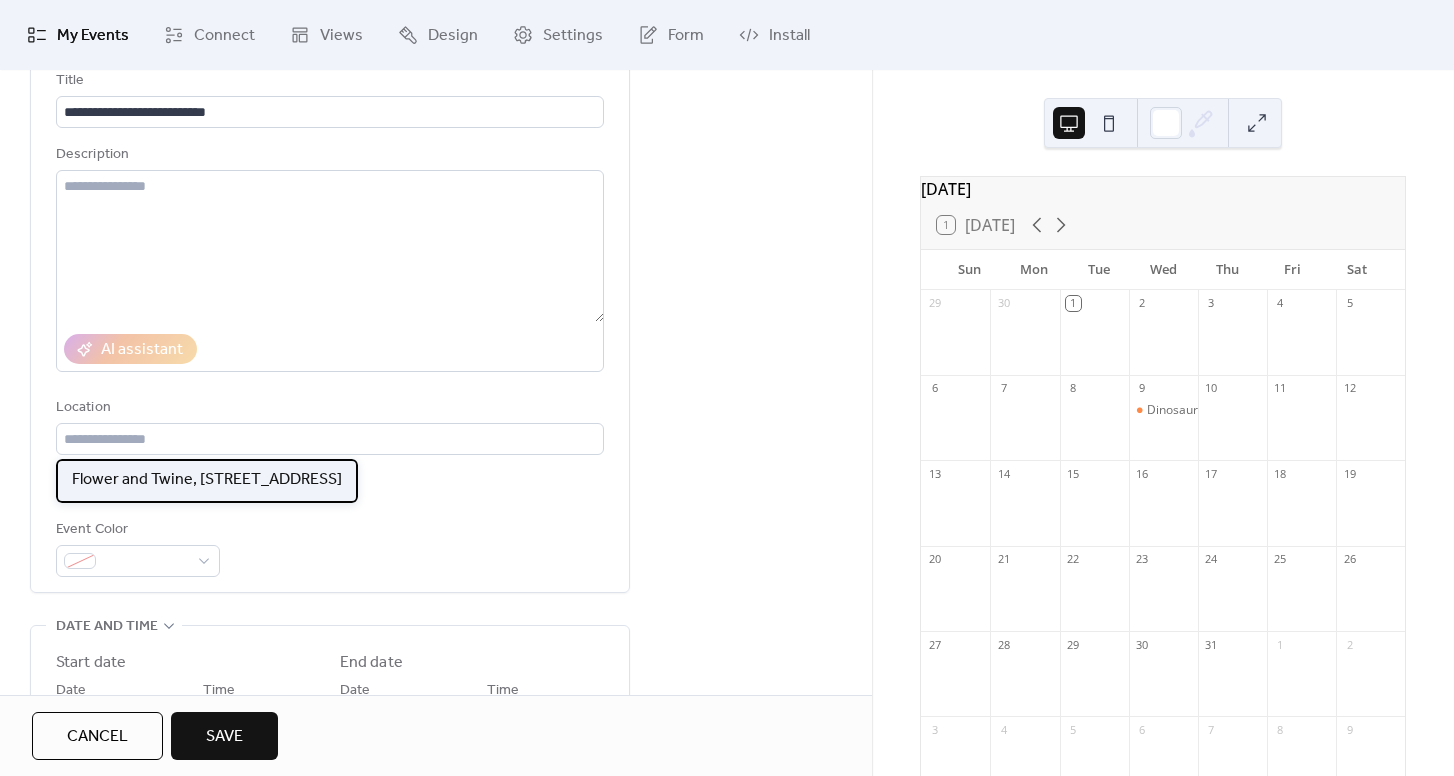 click on "Flower and Twine, [STREET_ADDRESS]" at bounding box center [207, 480] 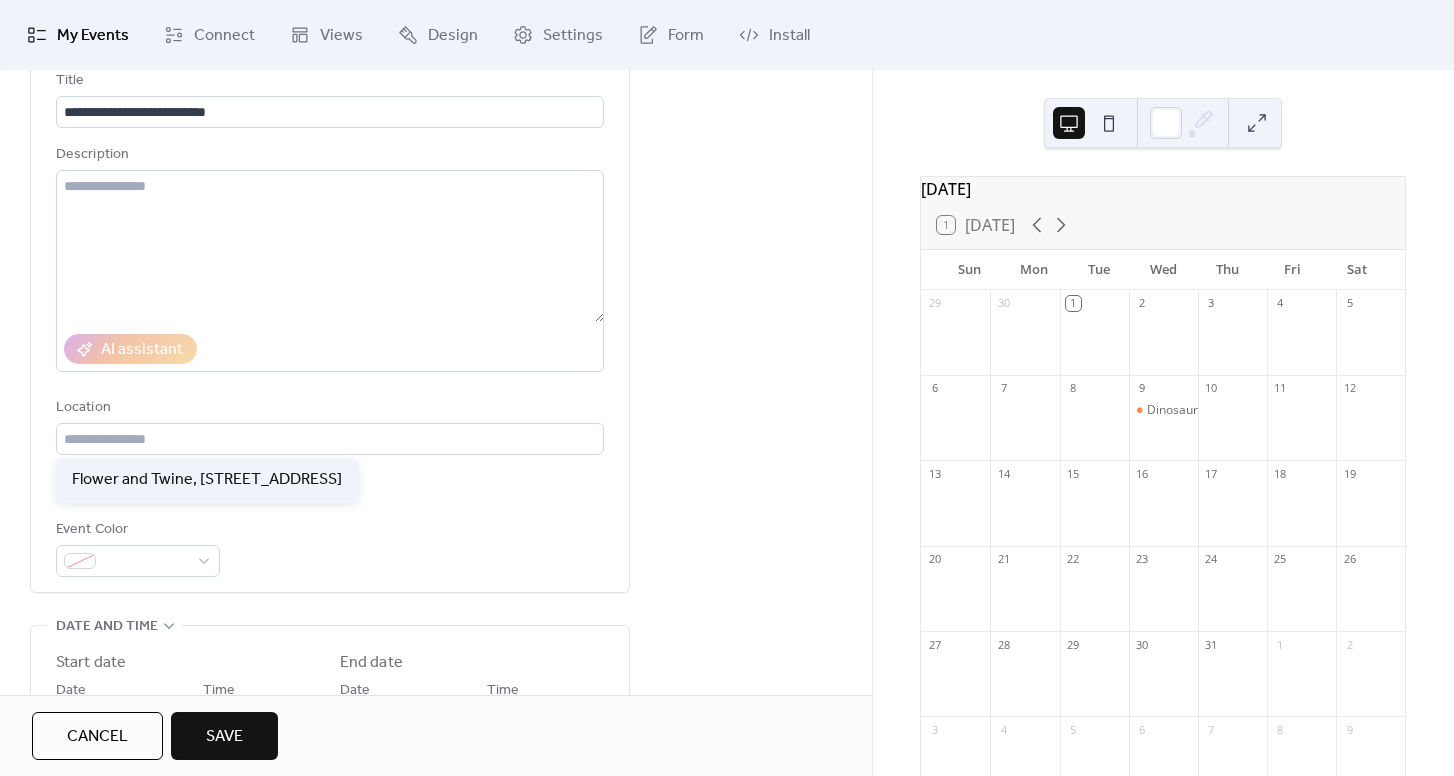 type on "**********" 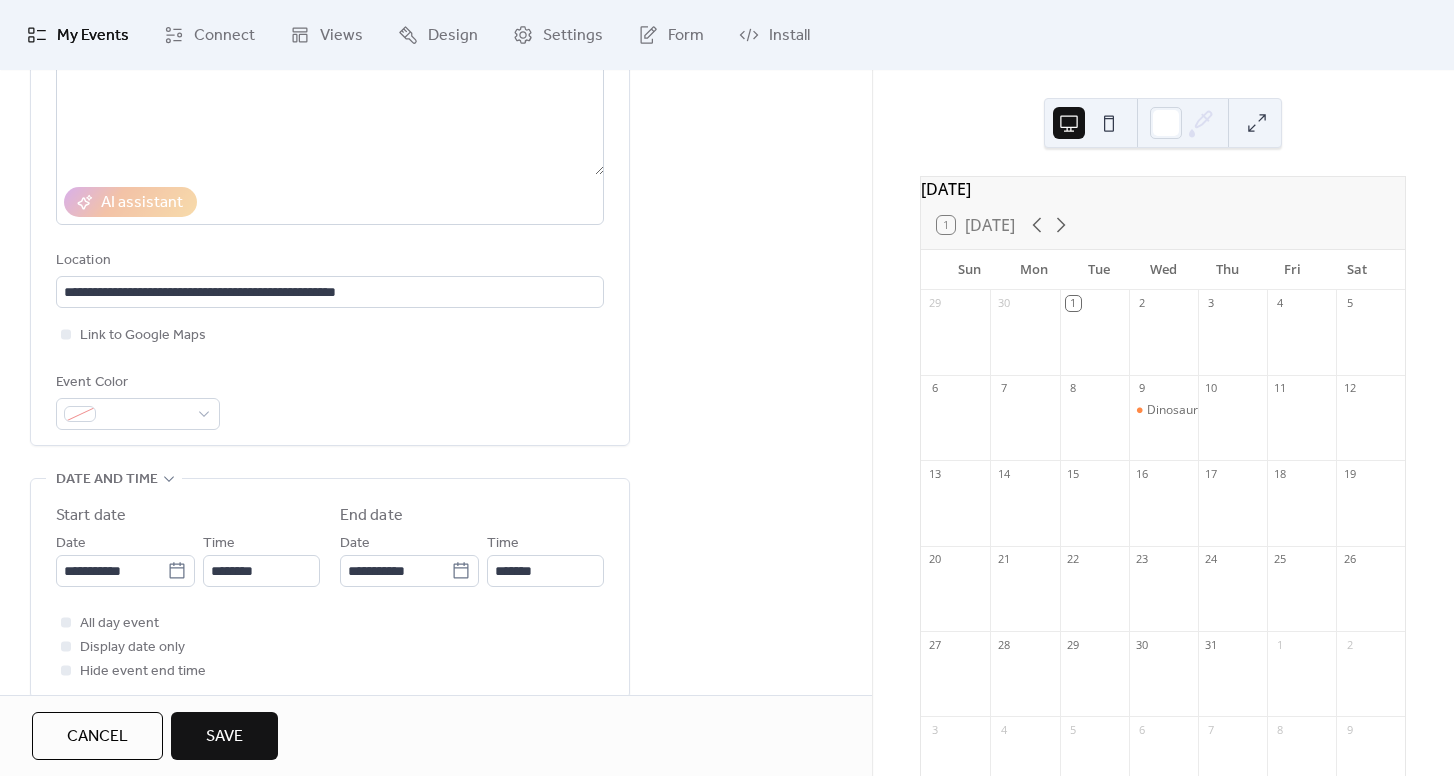 scroll, scrollTop: 305, scrollLeft: 0, axis: vertical 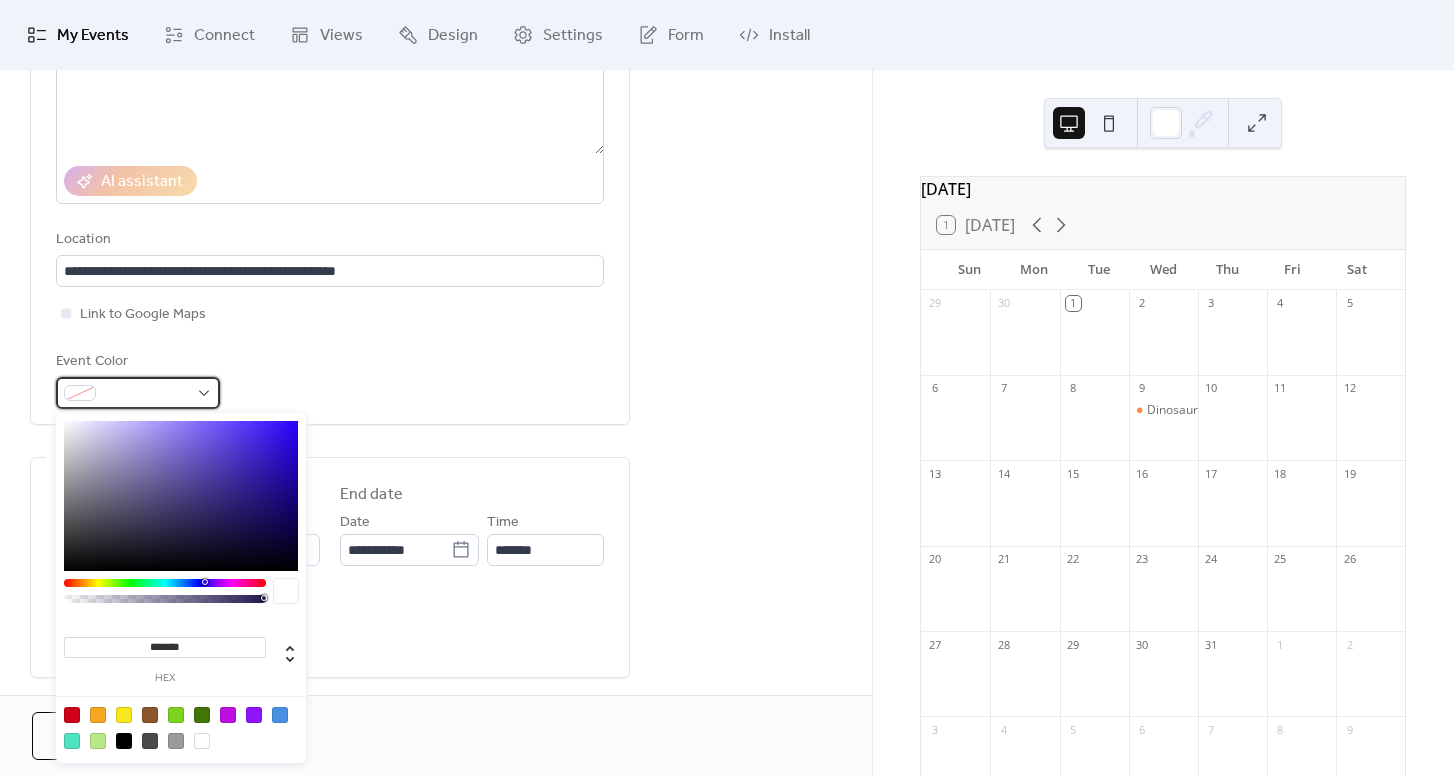 click at bounding box center (138, 393) 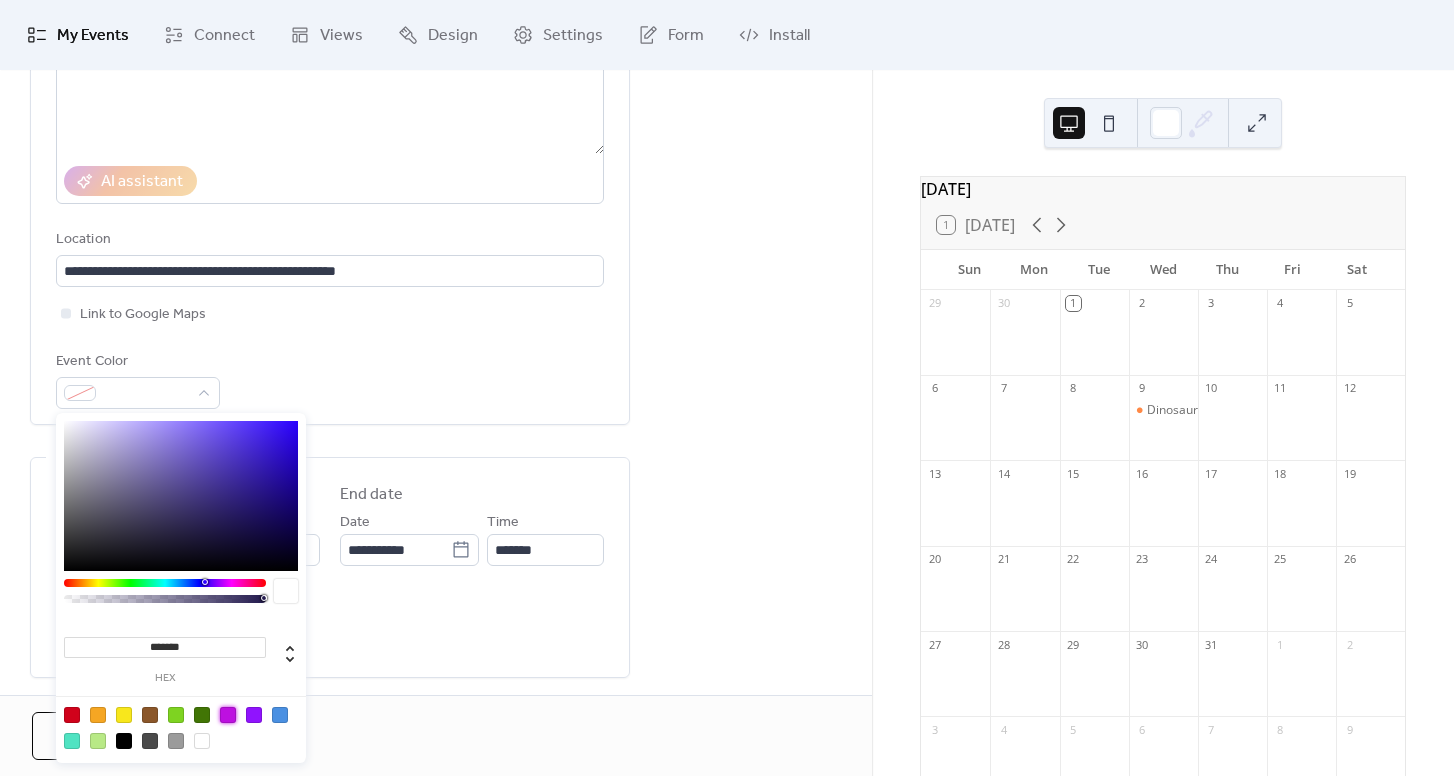 click at bounding box center [228, 715] 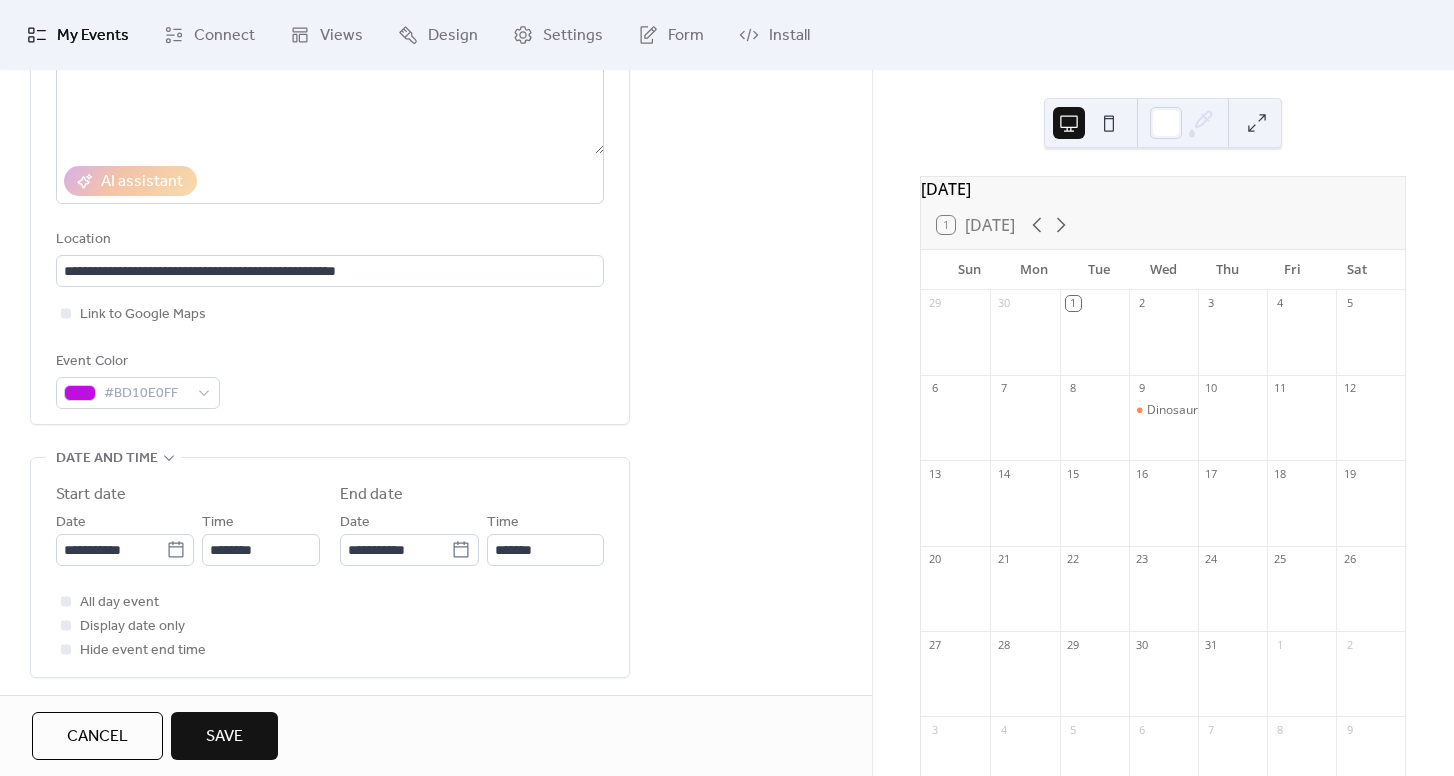 click on "**********" at bounding box center [330, 567] 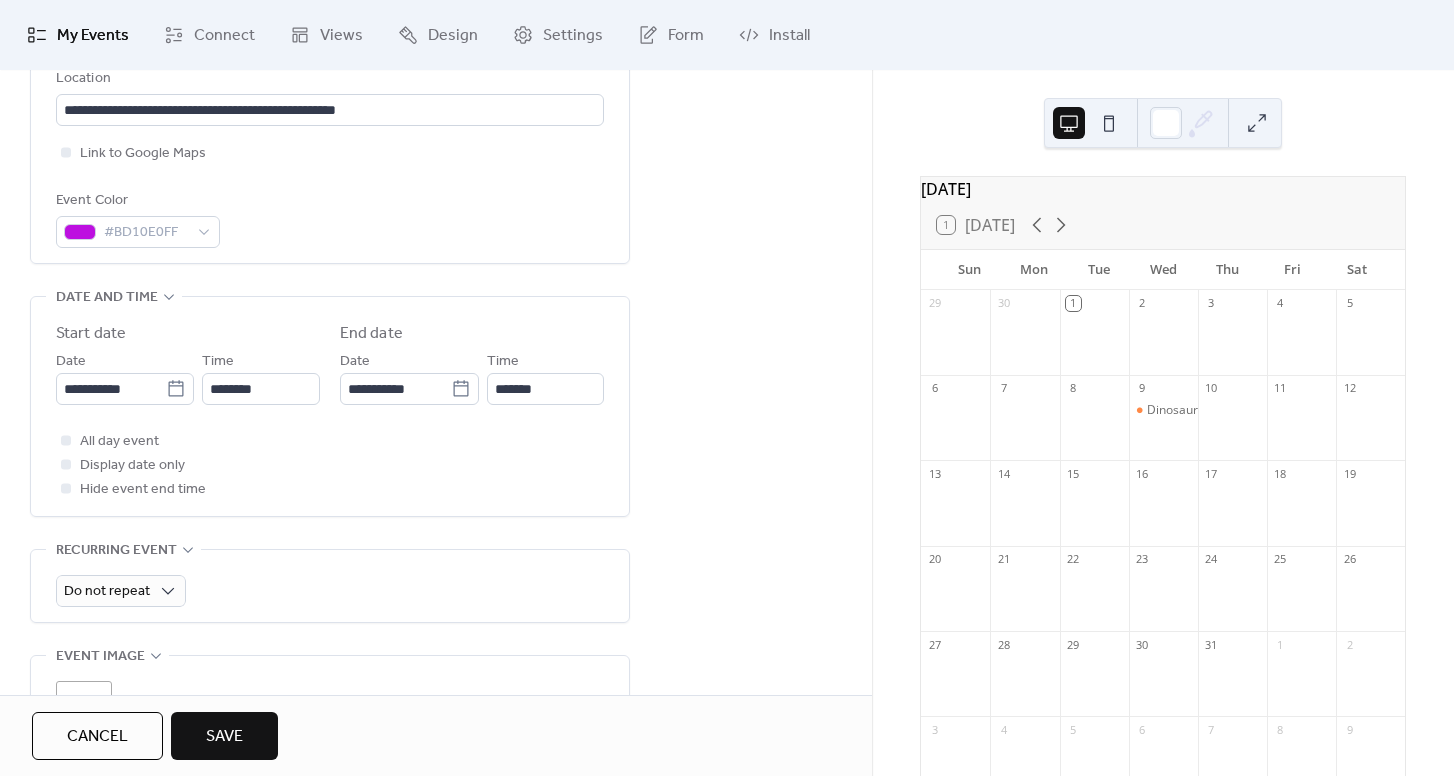 scroll, scrollTop: 464, scrollLeft: 0, axis: vertical 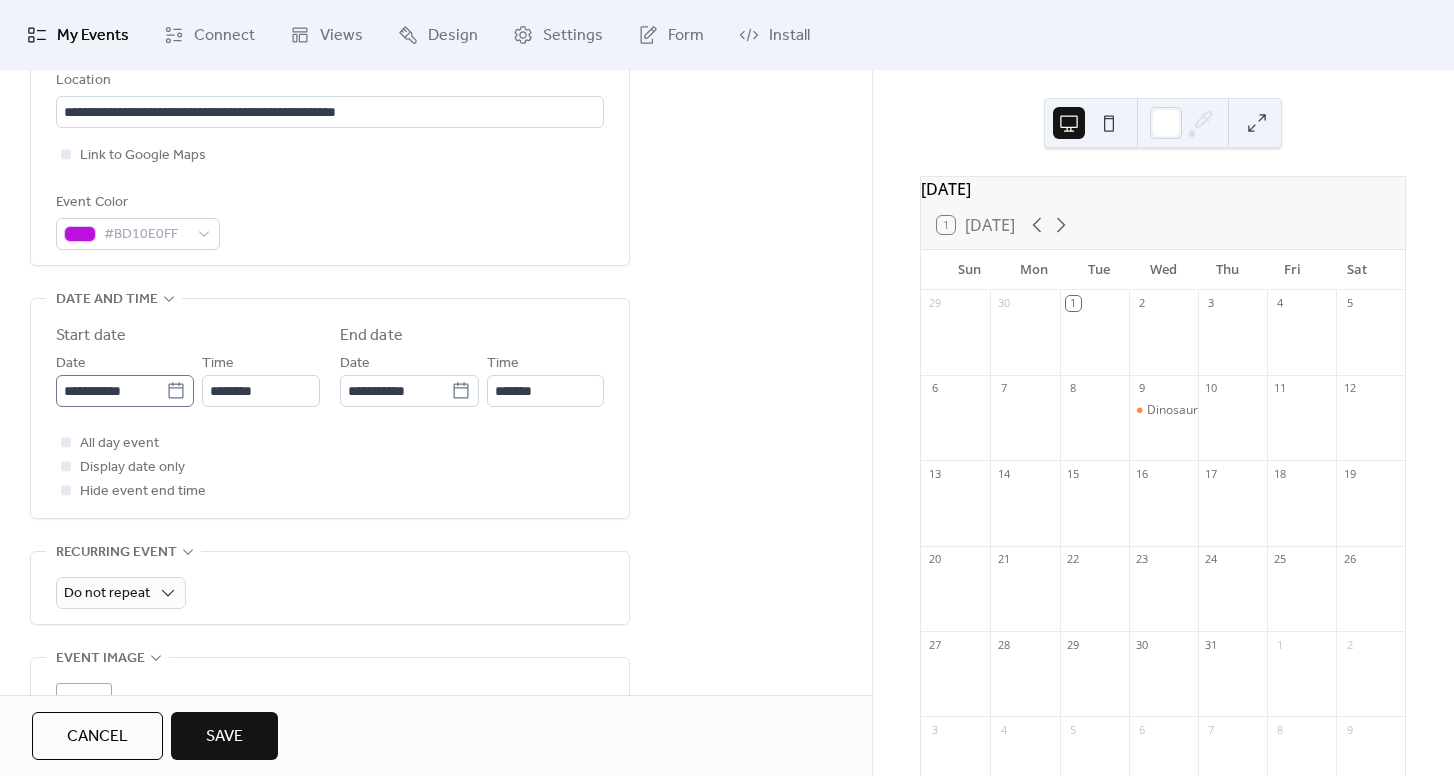 click 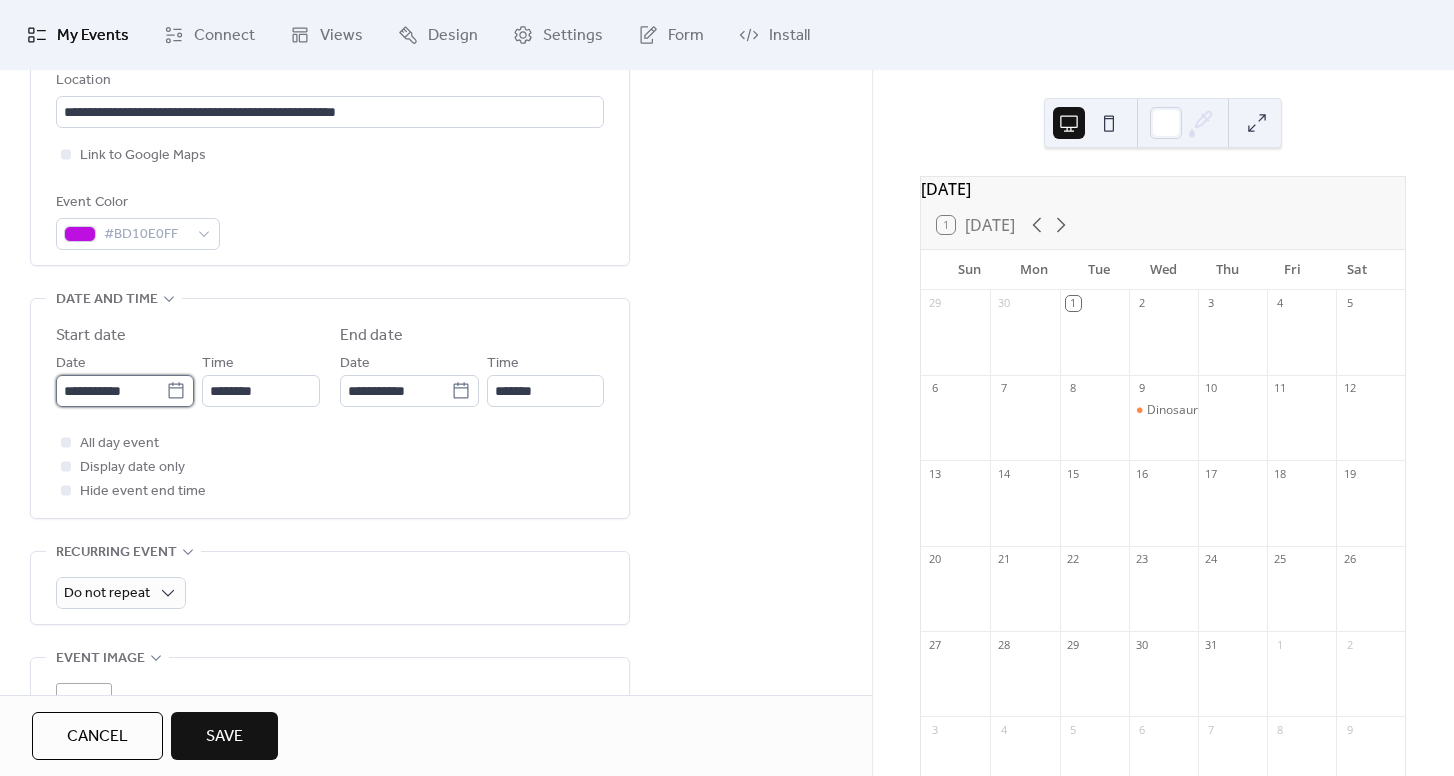 click on "**********" at bounding box center [111, 391] 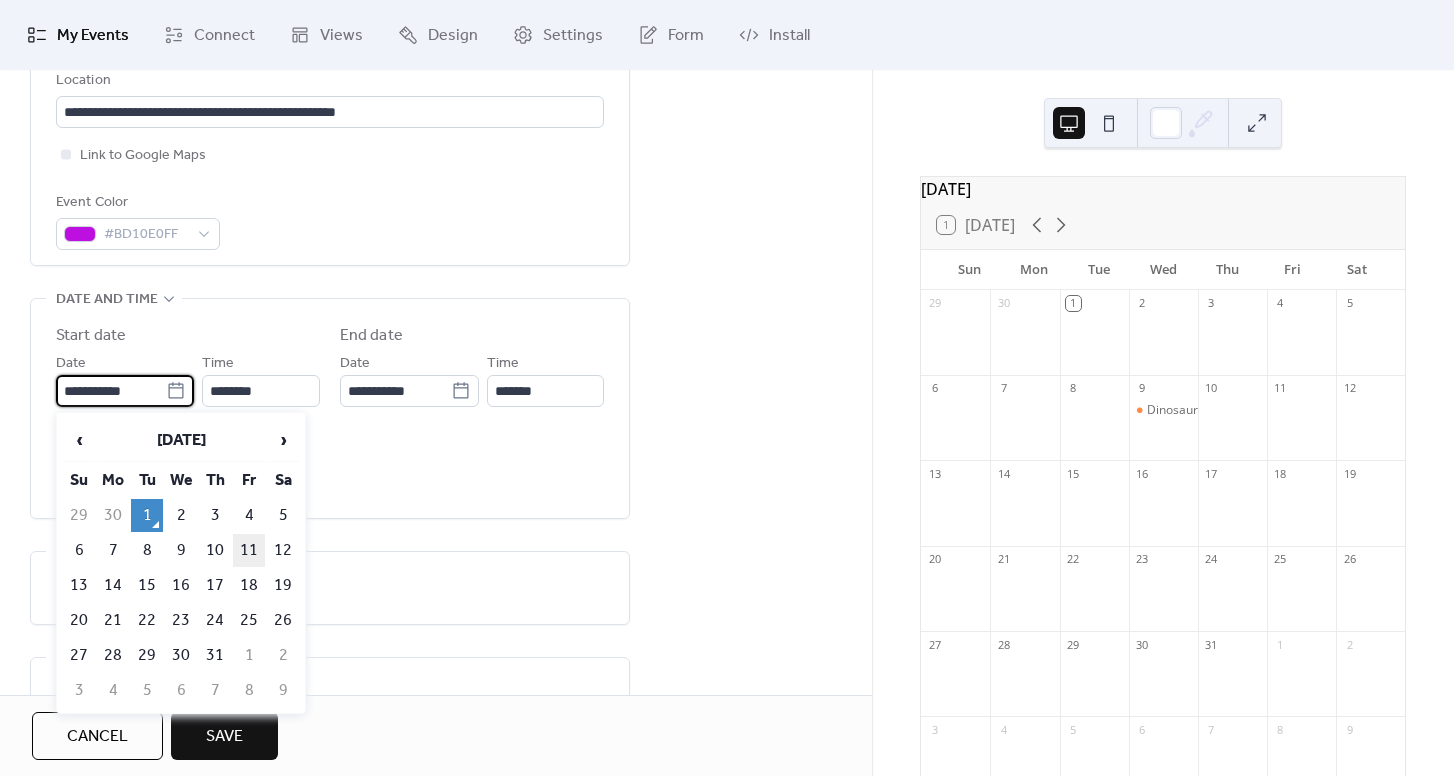 click on "11" at bounding box center (249, 550) 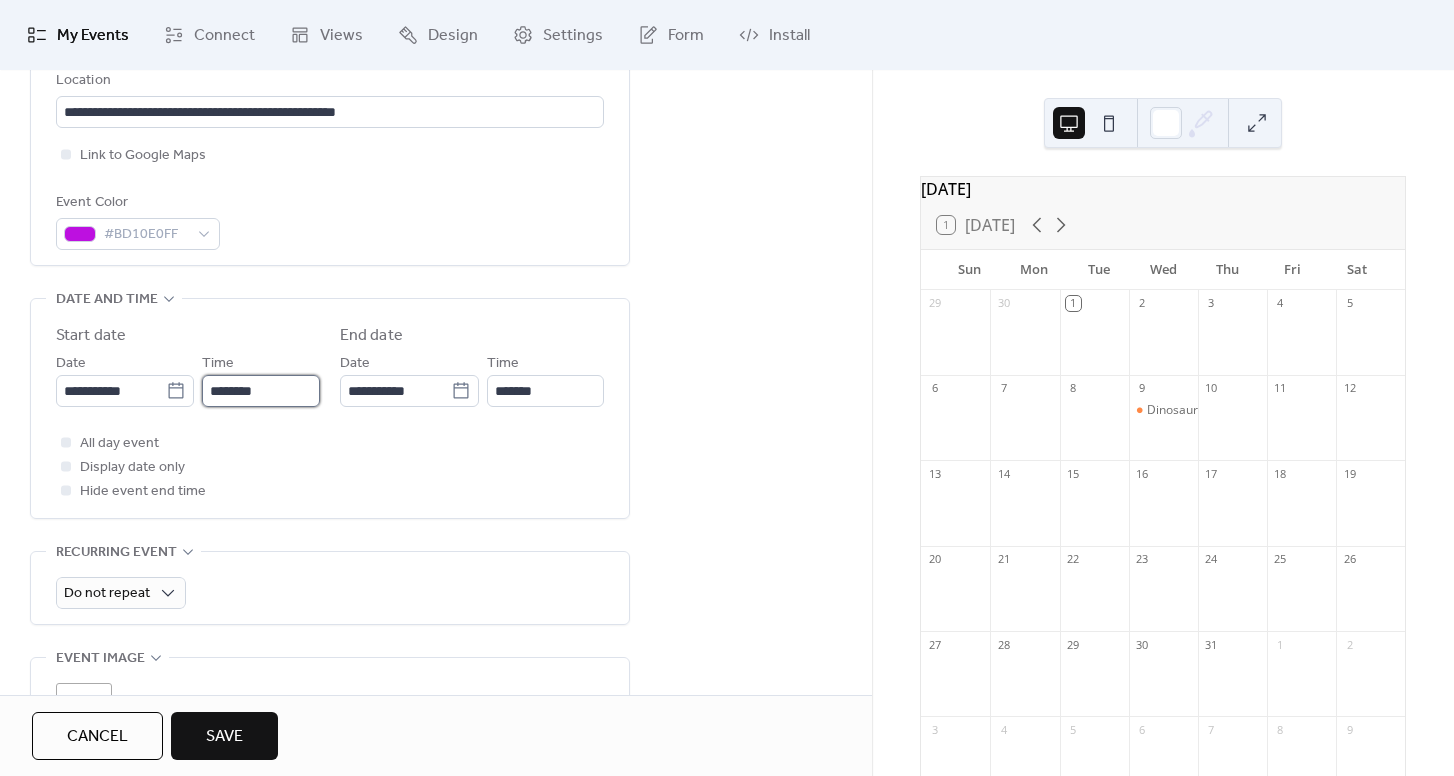 click on "********" at bounding box center [261, 391] 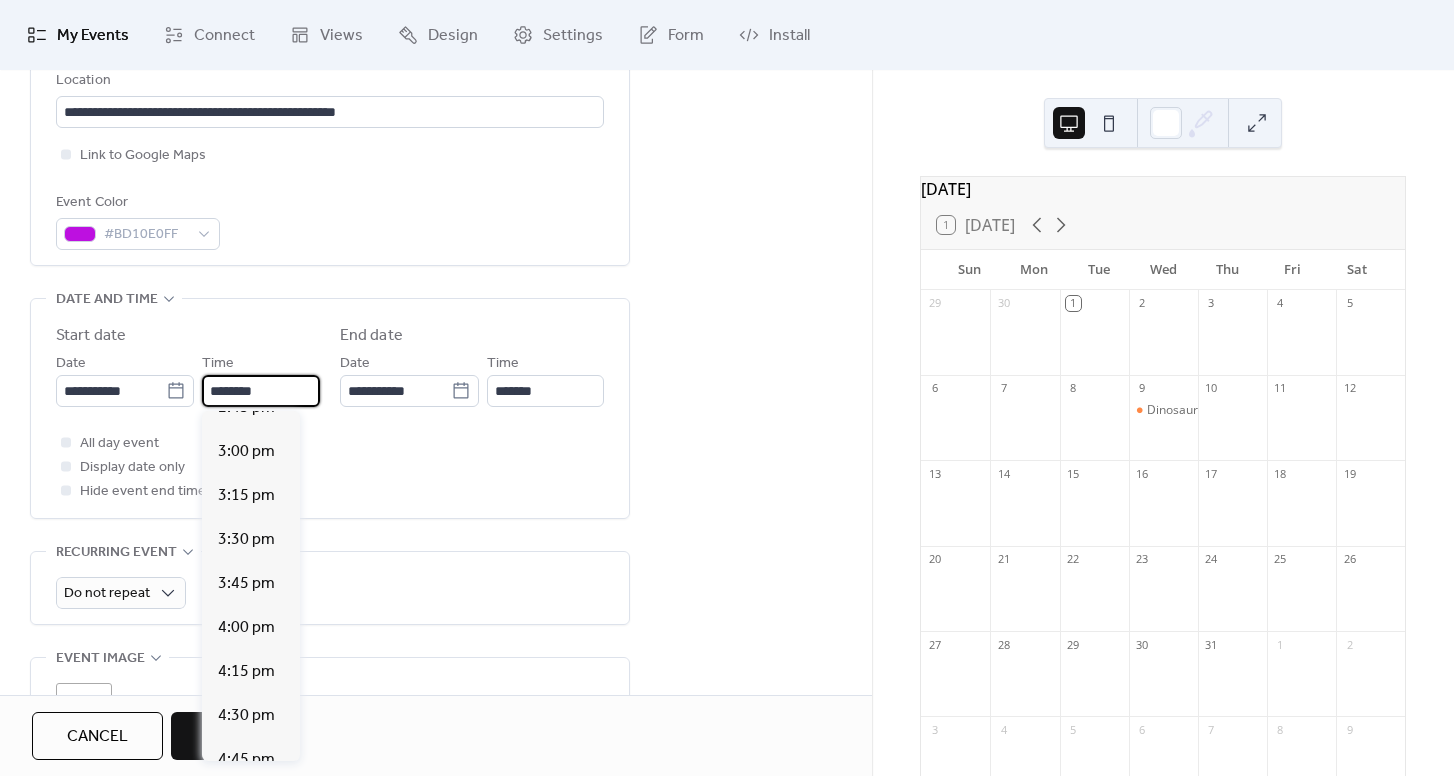 scroll, scrollTop: 2622, scrollLeft: 0, axis: vertical 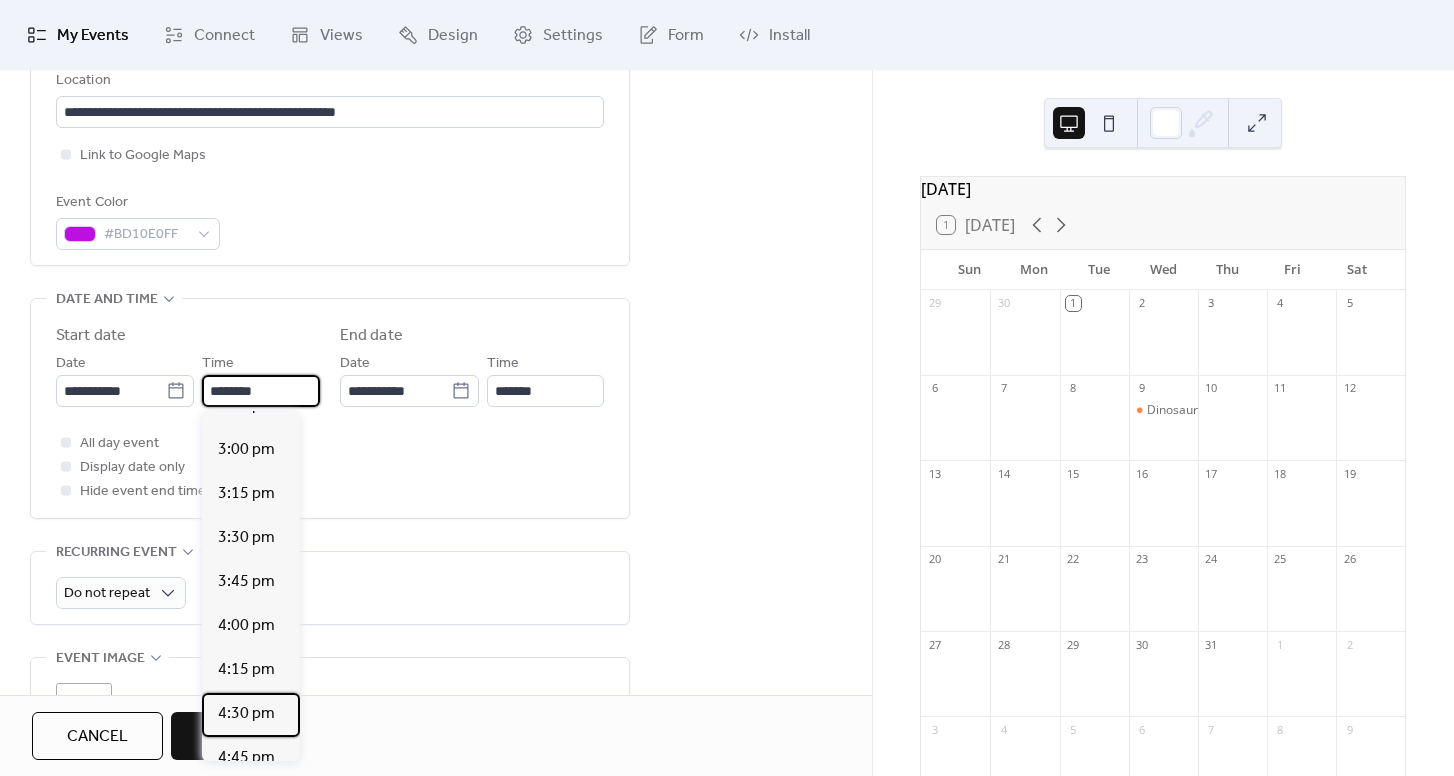 click on "4:30 pm" at bounding box center (246, 714) 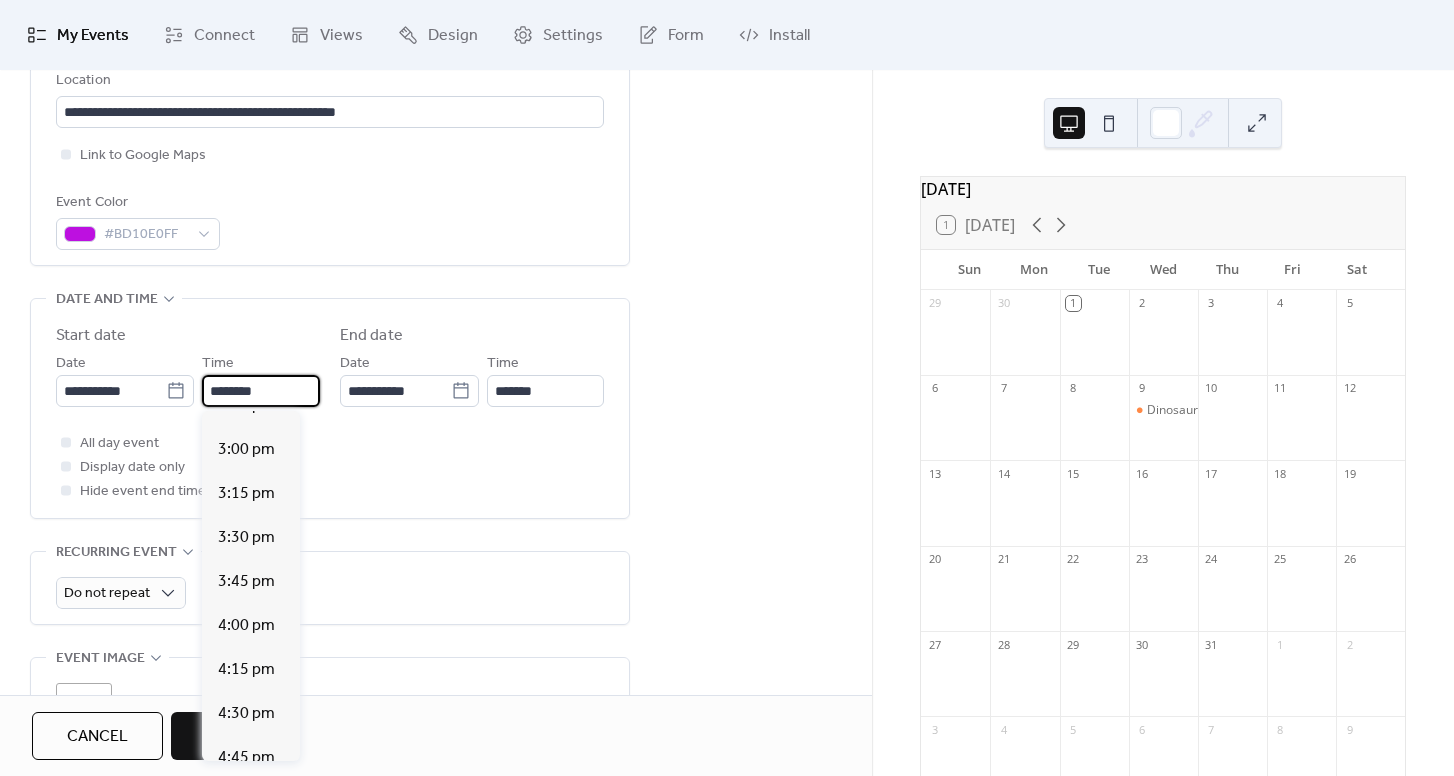 type on "*******" 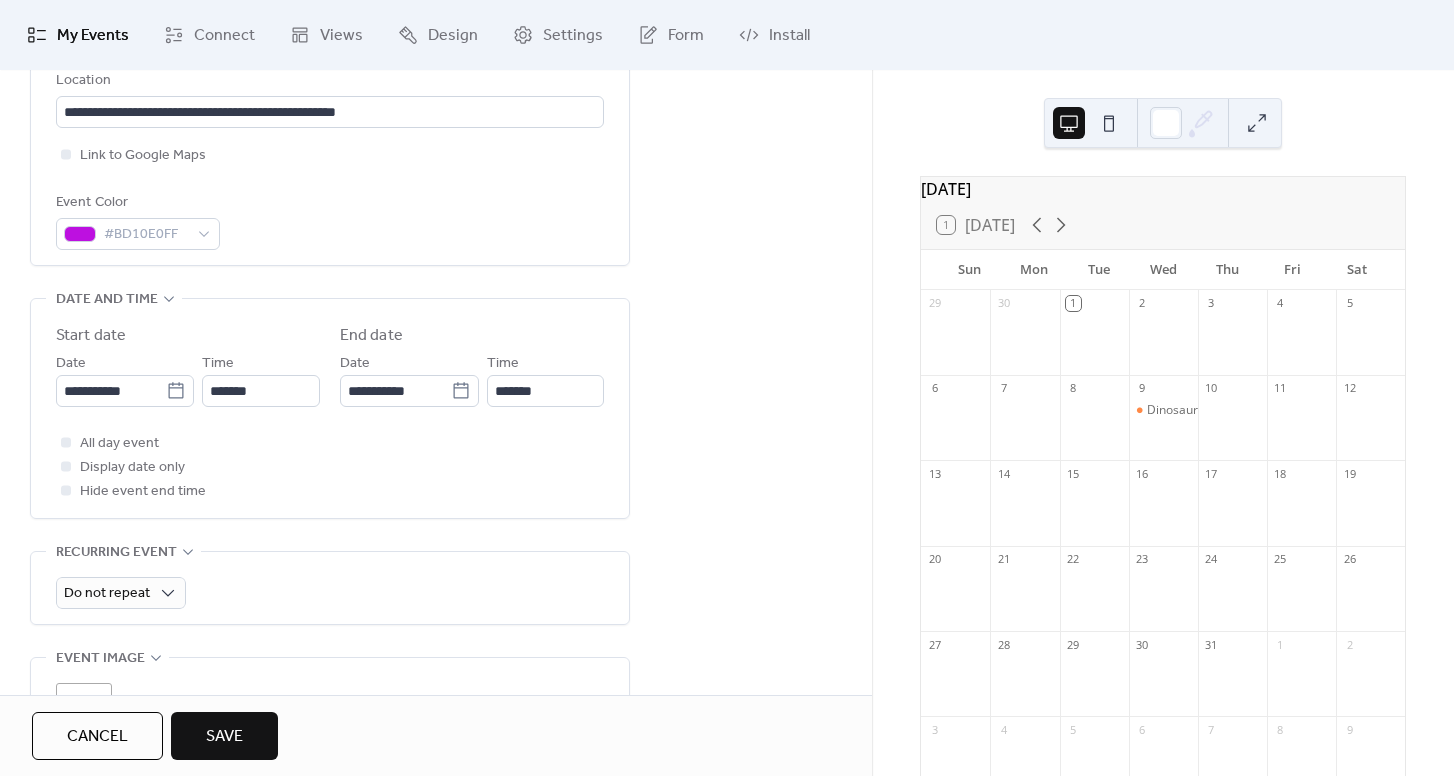 scroll, scrollTop: 0, scrollLeft: 0, axis: both 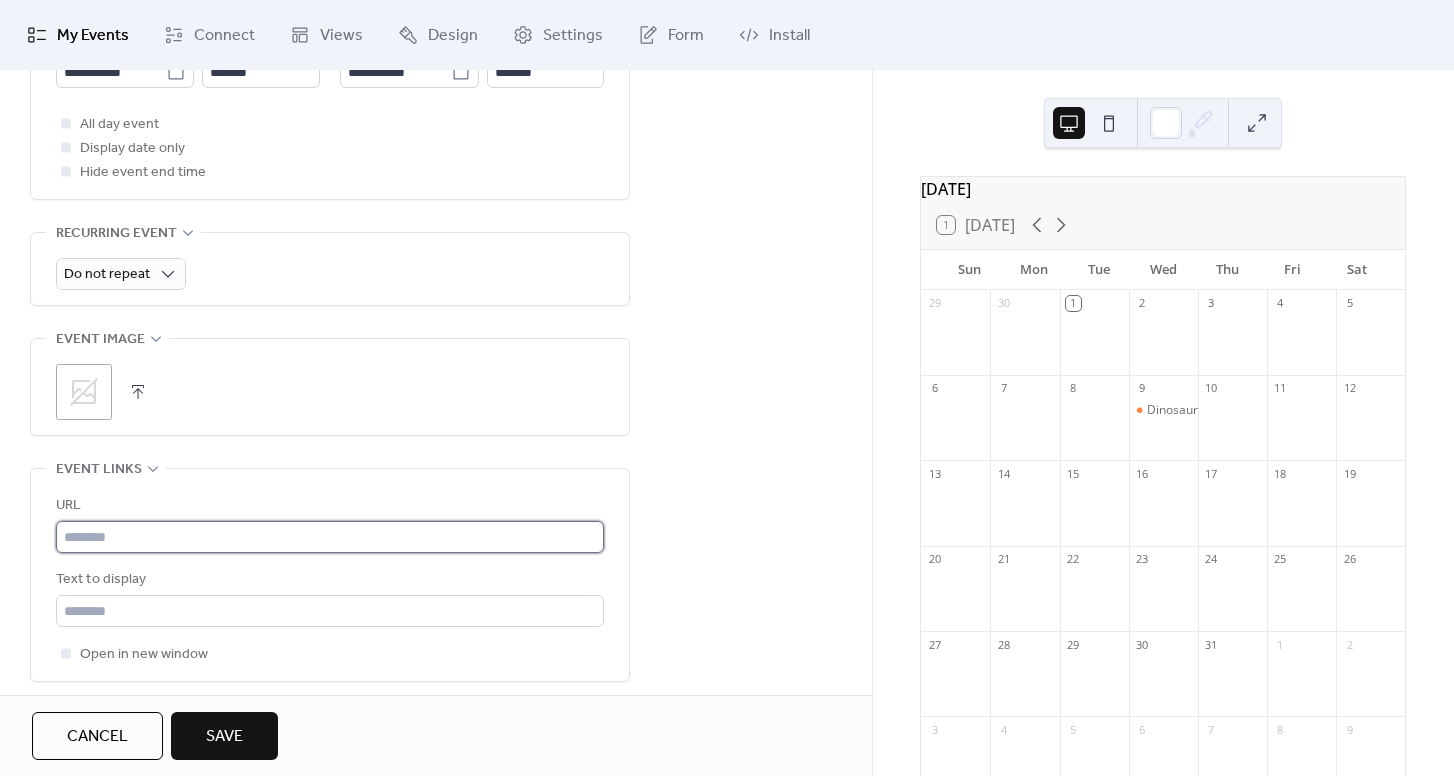 click at bounding box center (330, 537) 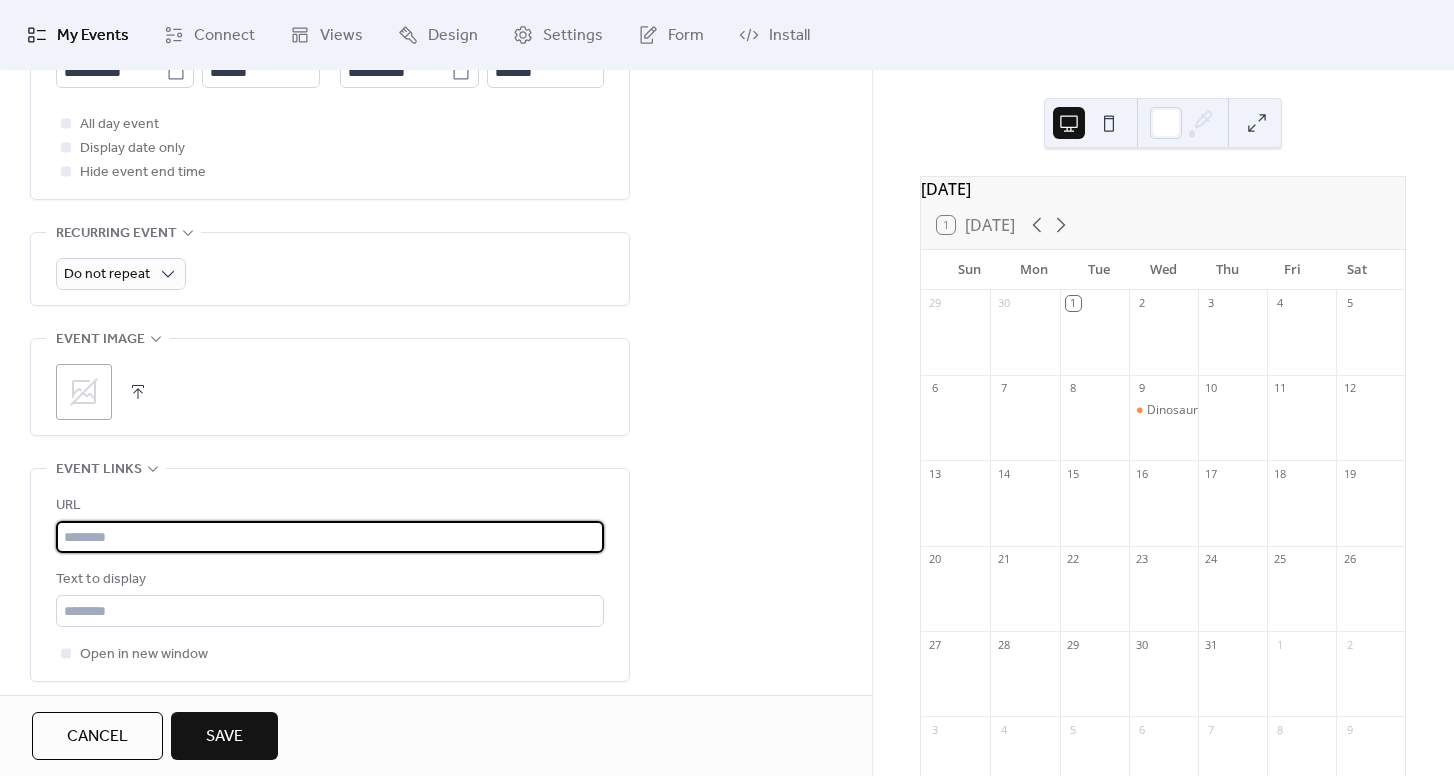 click at bounding box center (330, 537) 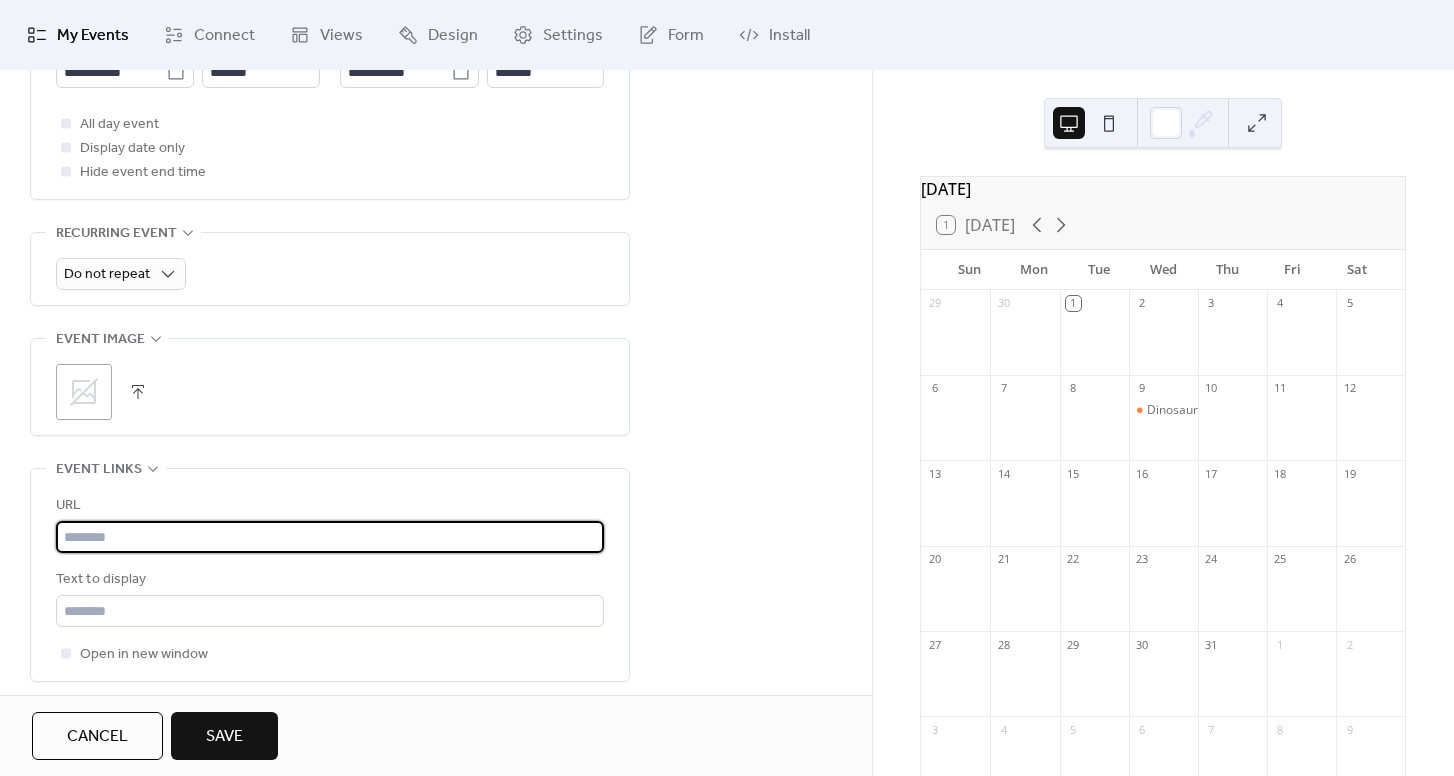 paste on "**********" 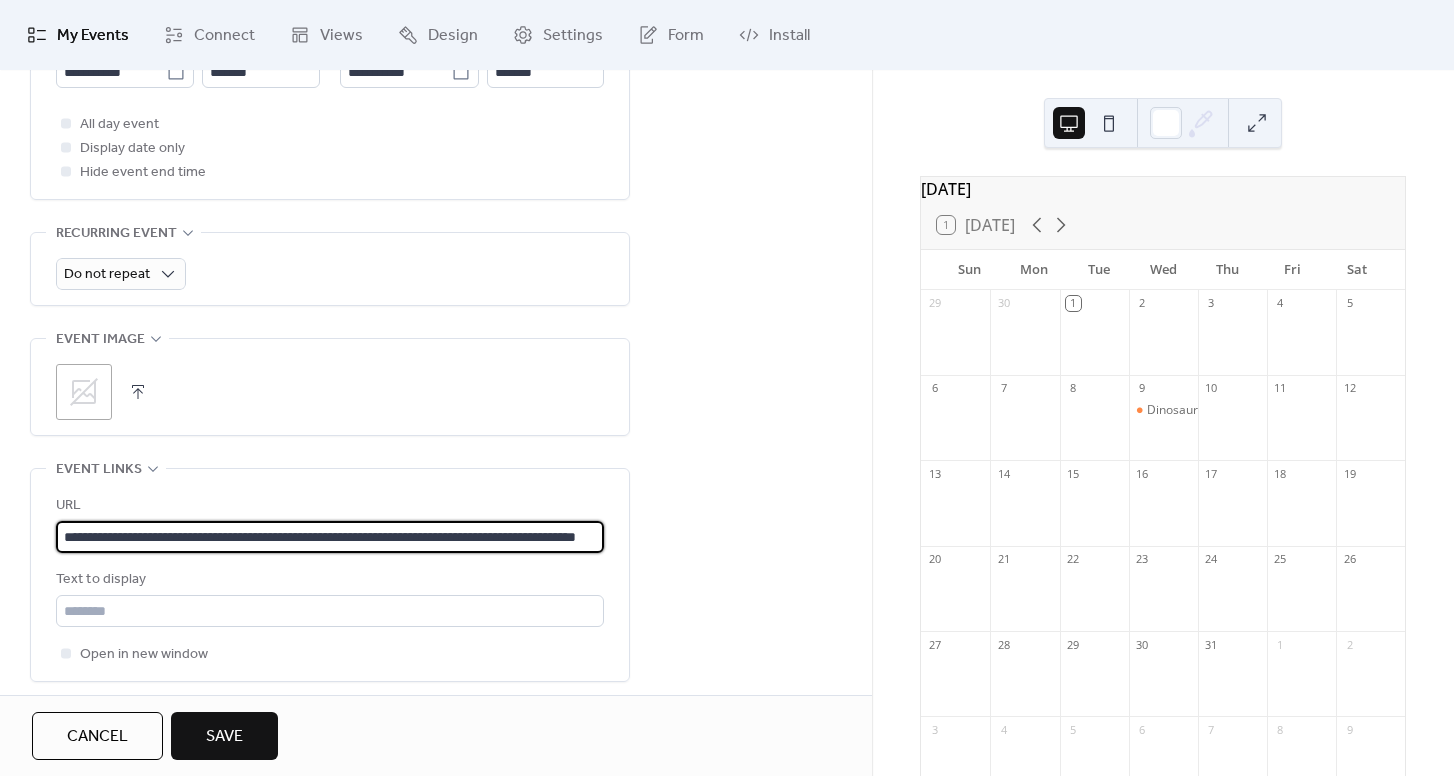 scroll, scrollTop: 0, scrollLeft: 134, axis: horizontal 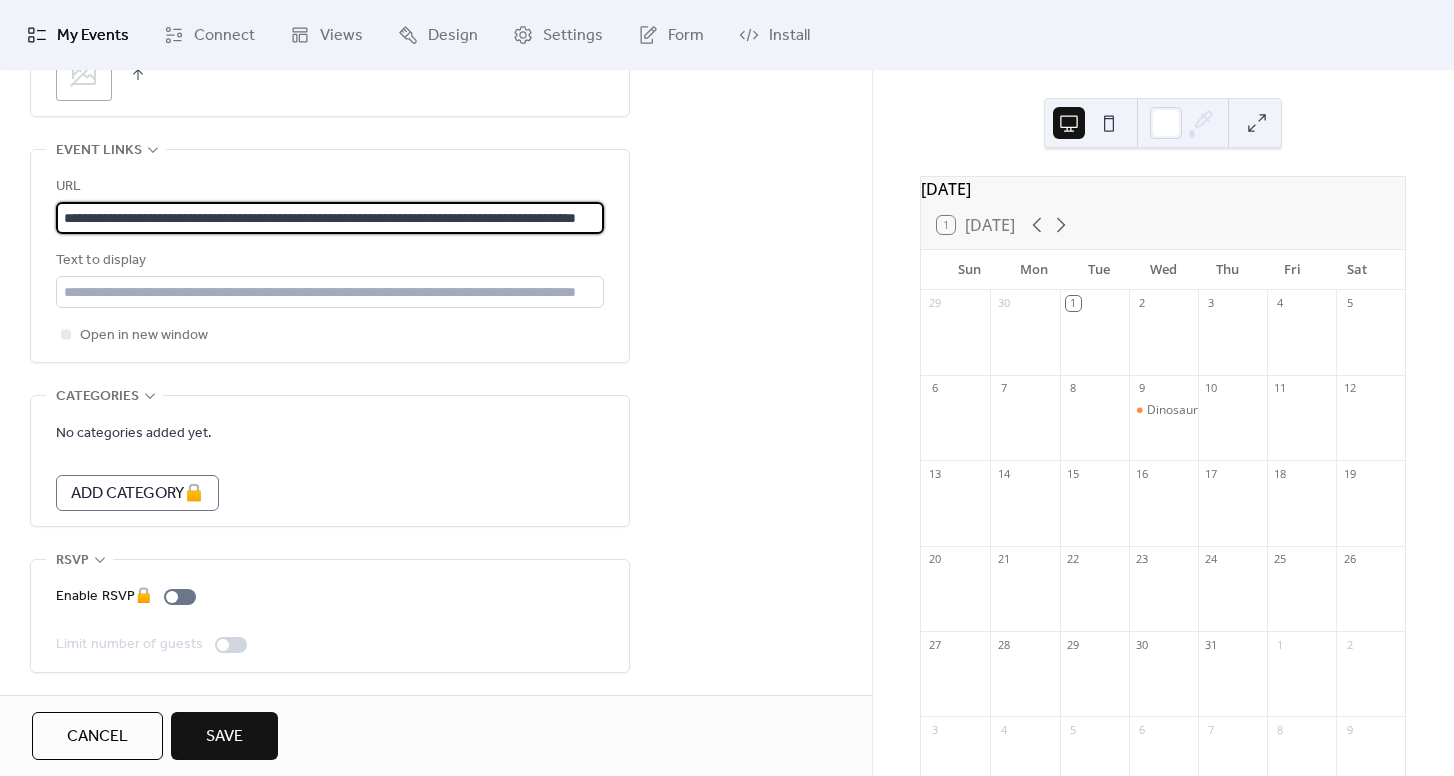 type on "**********" 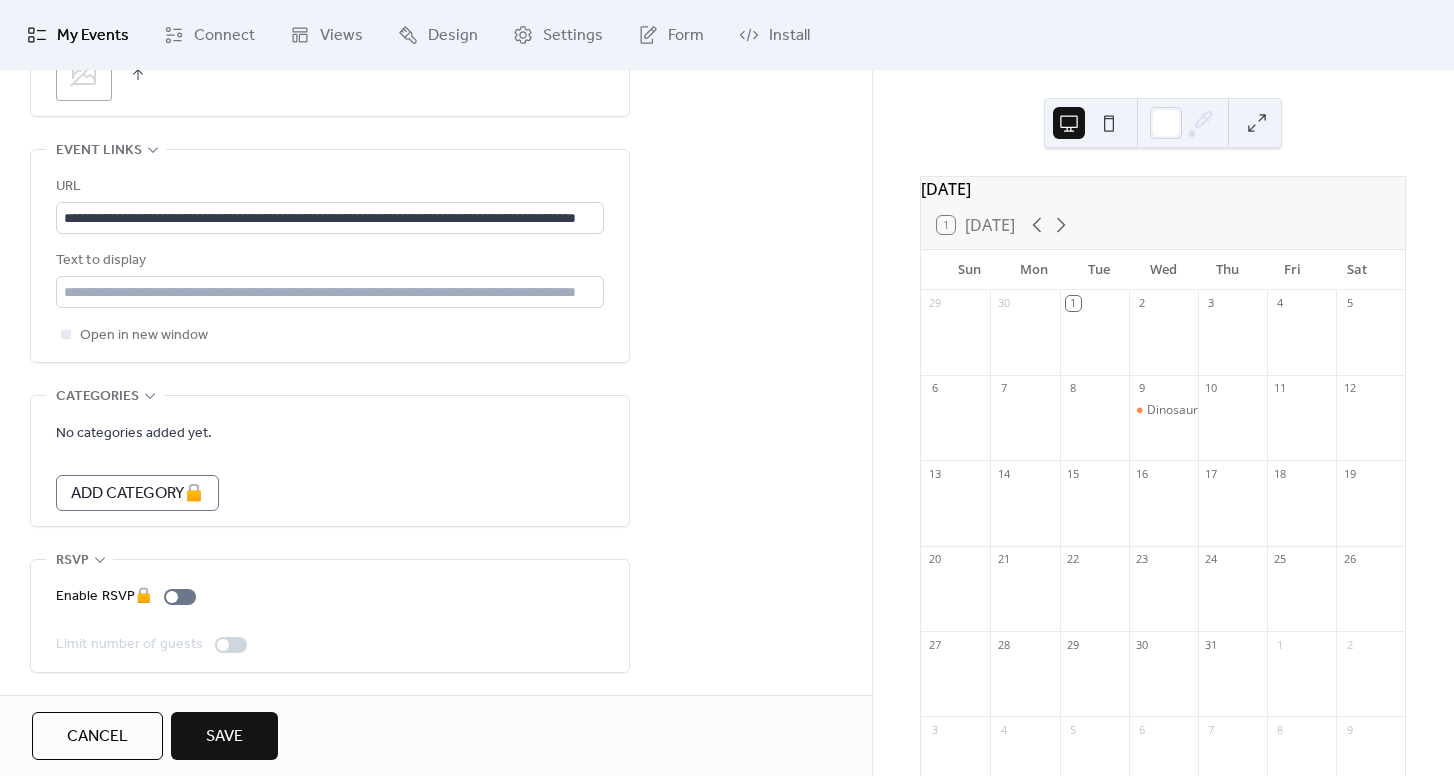 click on "Save" at bounding box center (224, 737) 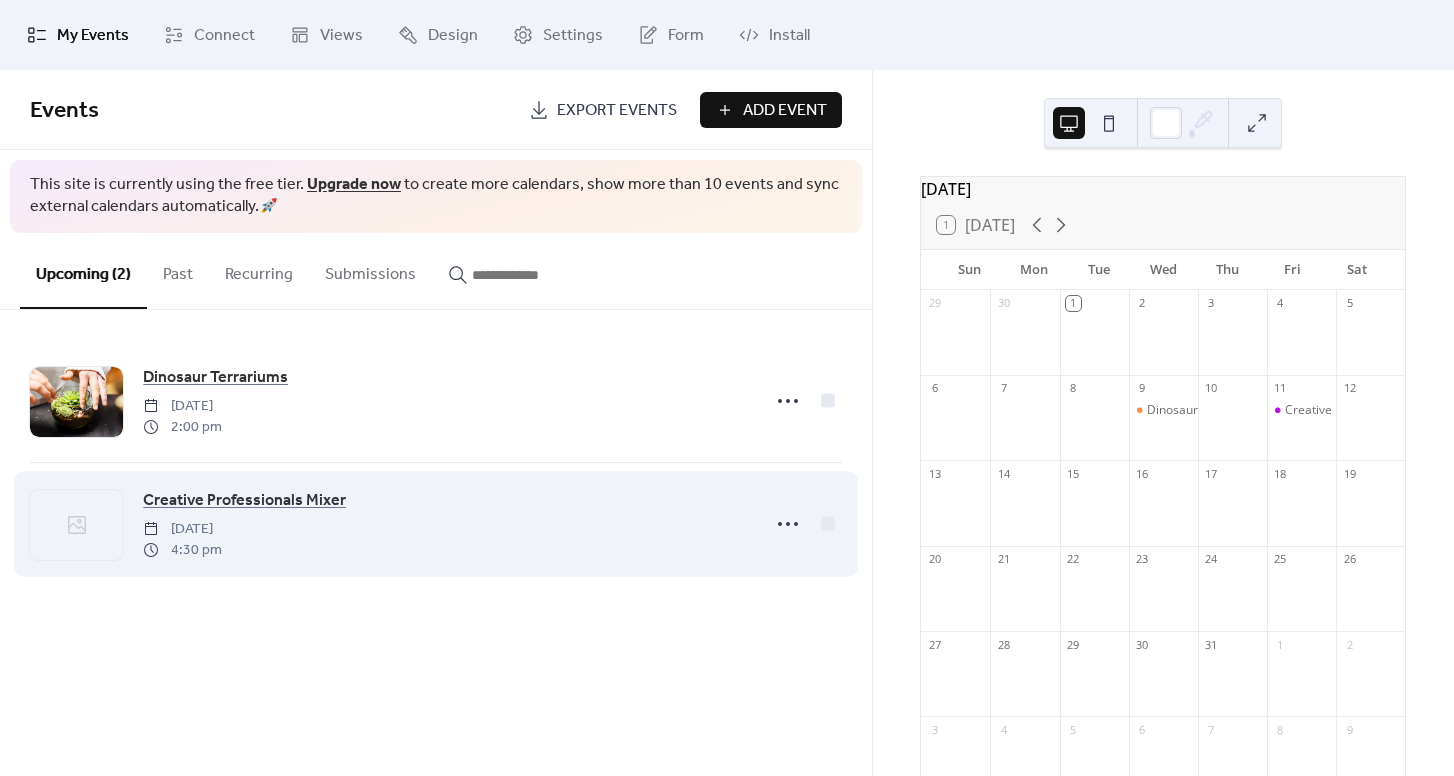 click at bounding box center [76, 525] 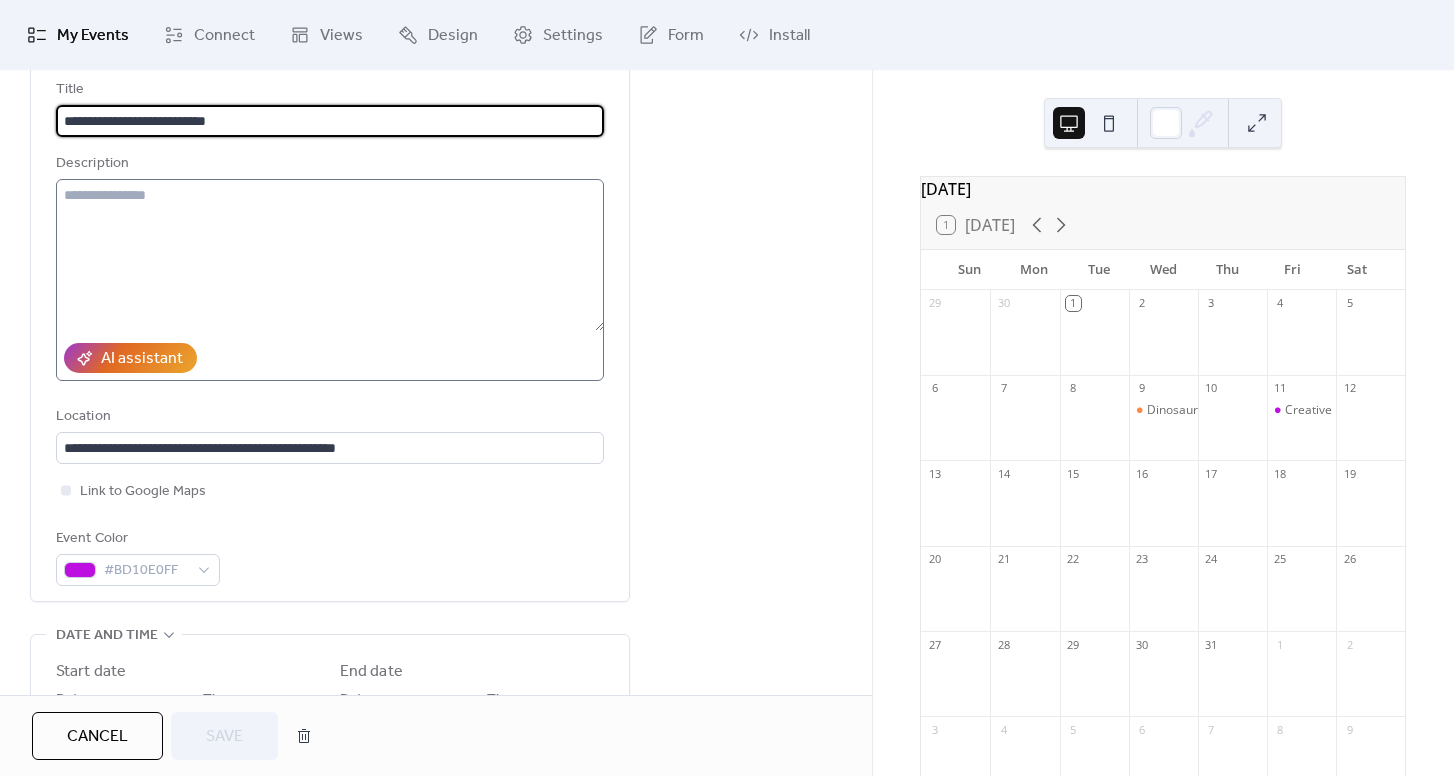 scroll, scrollTop: 129, scrollLeft: 0, axis: vertical 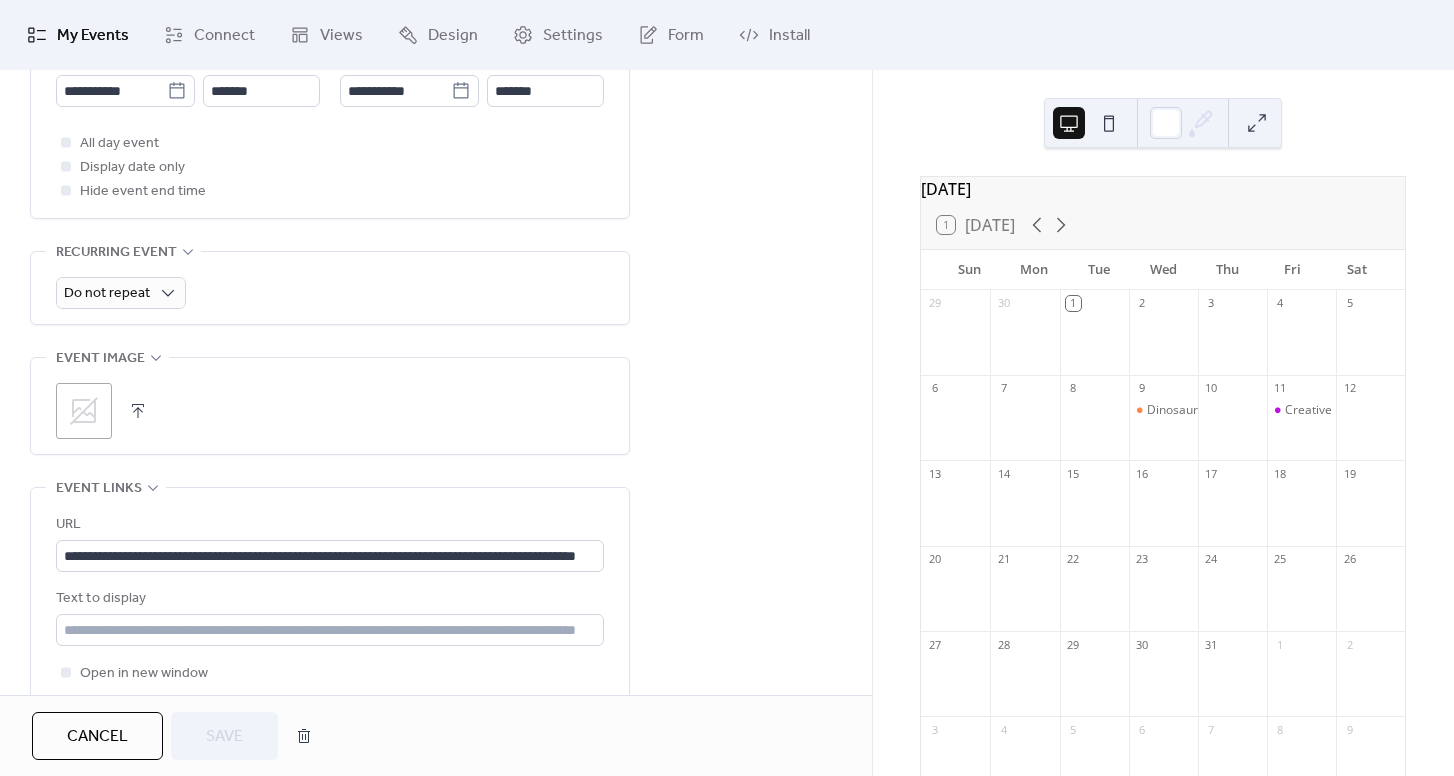 click 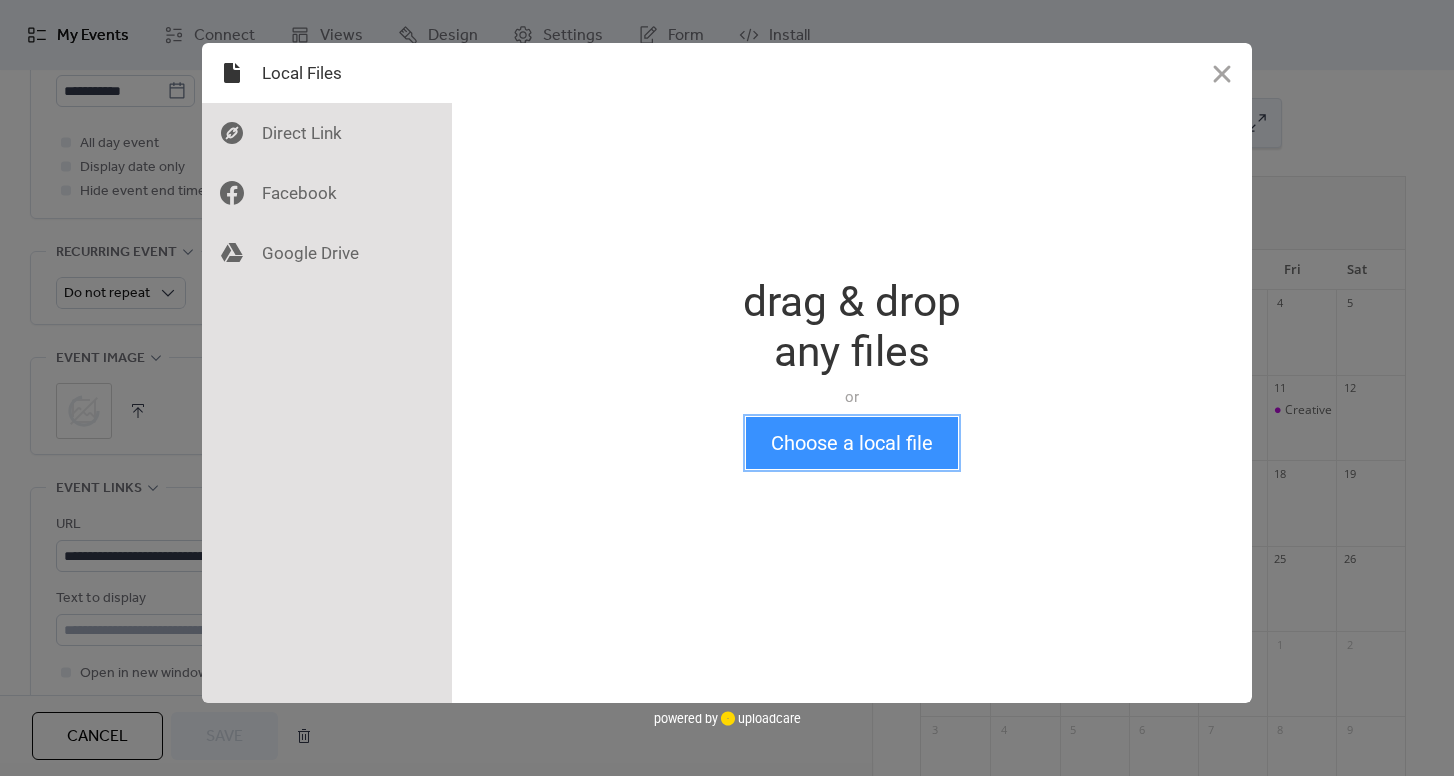 click on "Choose a local file" at bounding box center [852, 443] 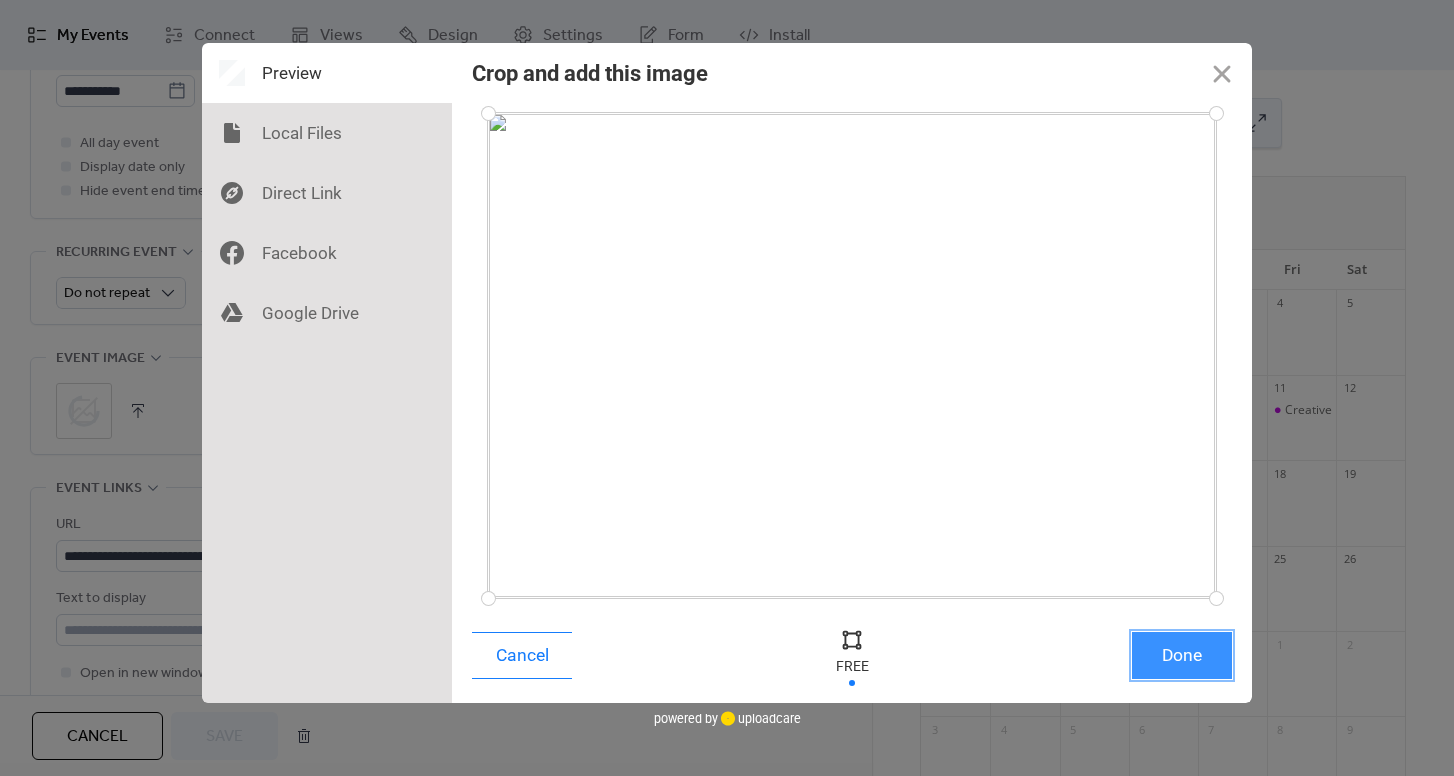 click on "Done" at bounding box center [1182, 655] 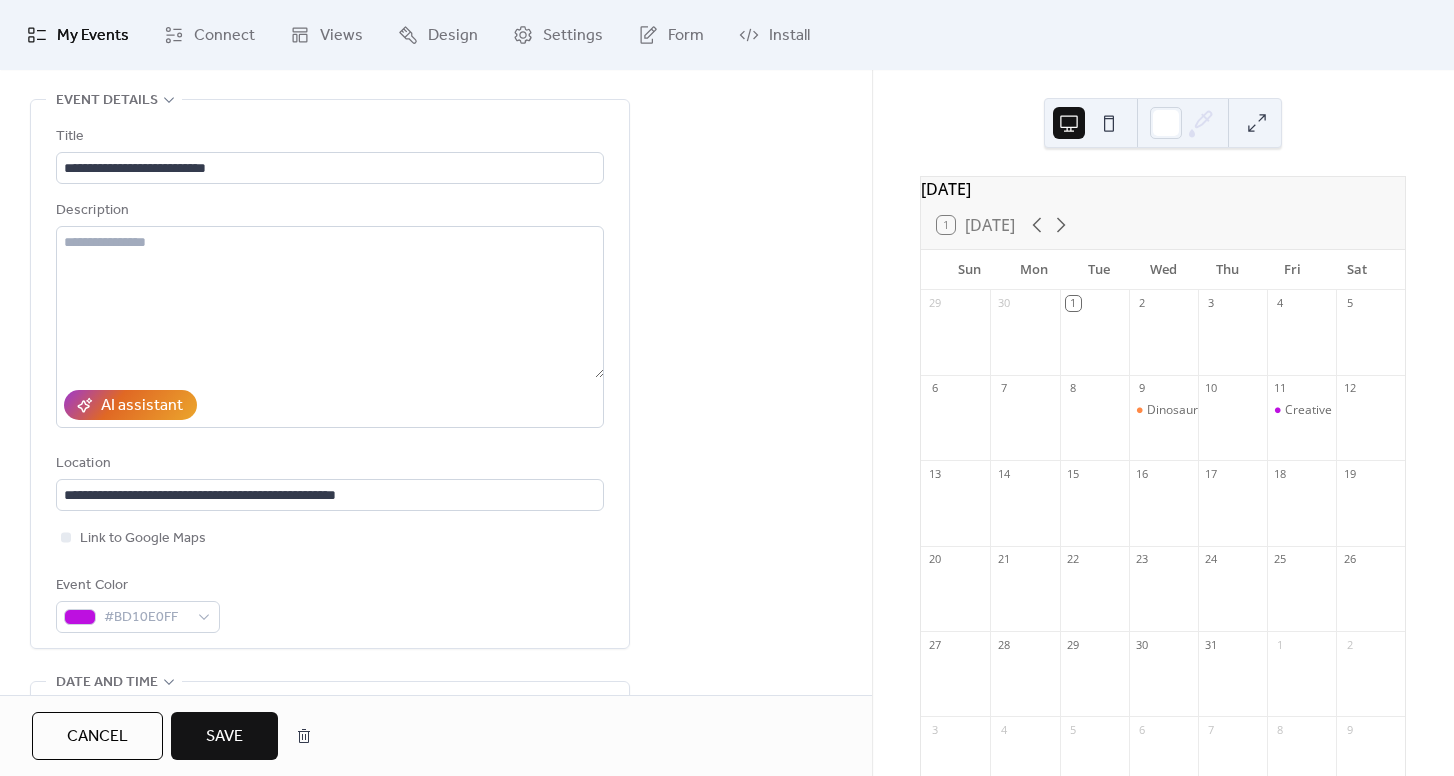scroll, scrollTop: 72, scrollLeft: 0, axis: vertical 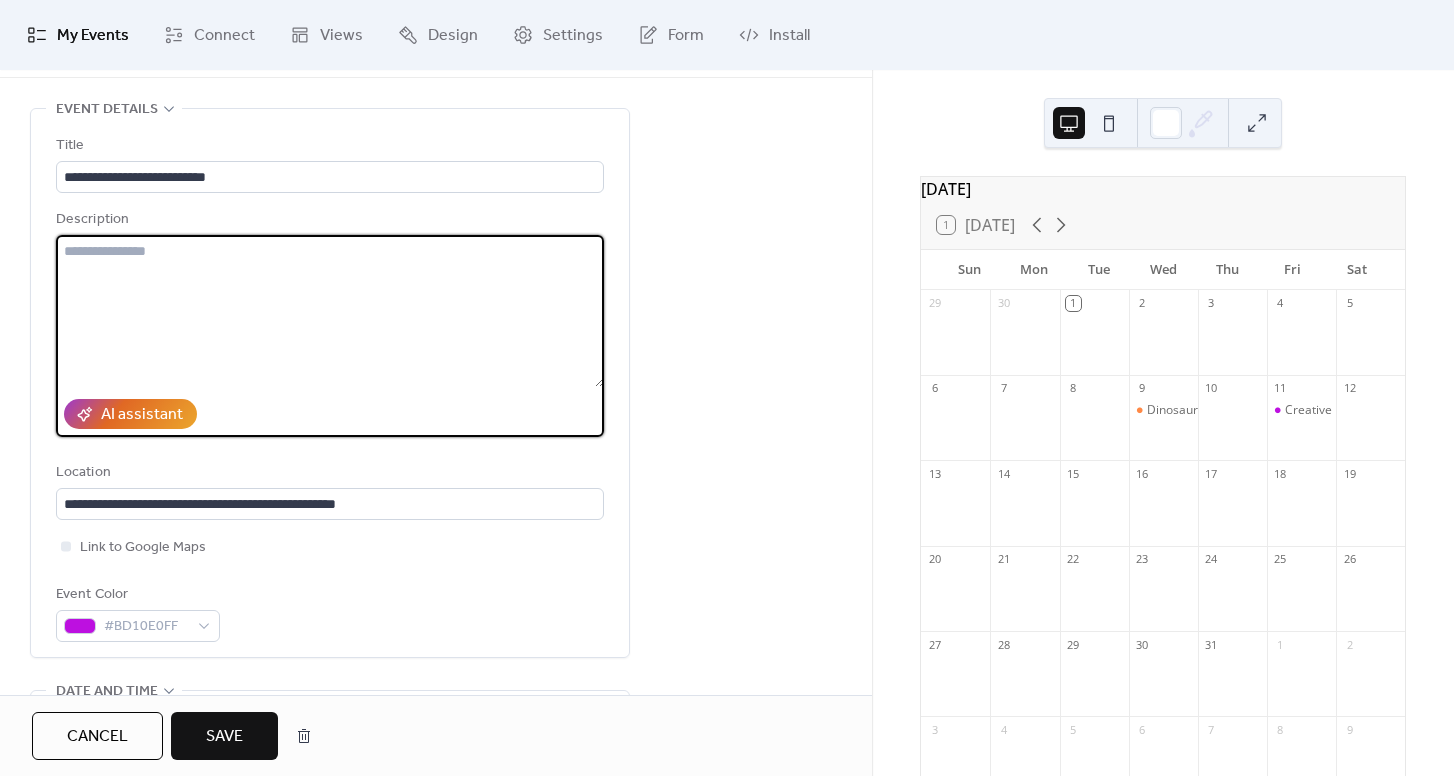 click at bounding box center [330, 311] 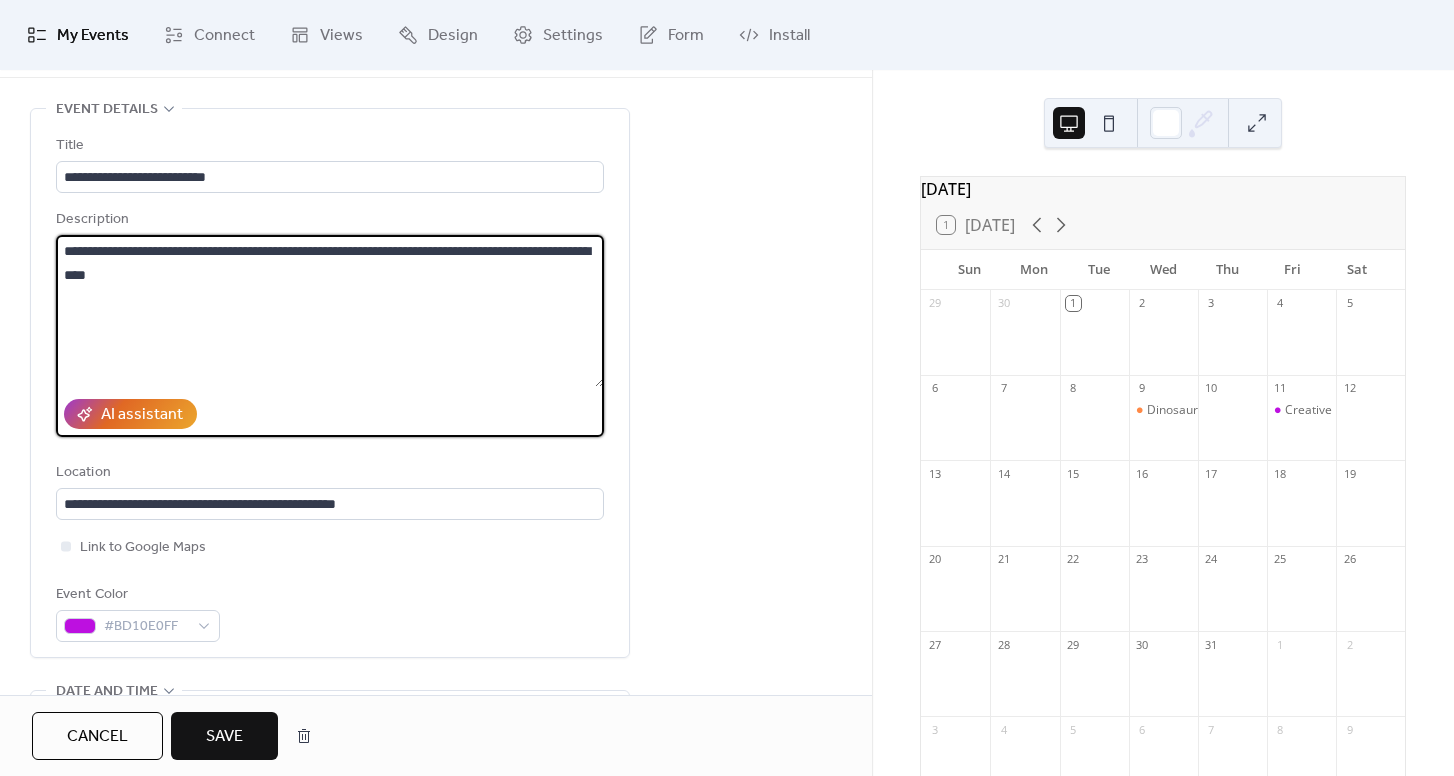 type on "**********" 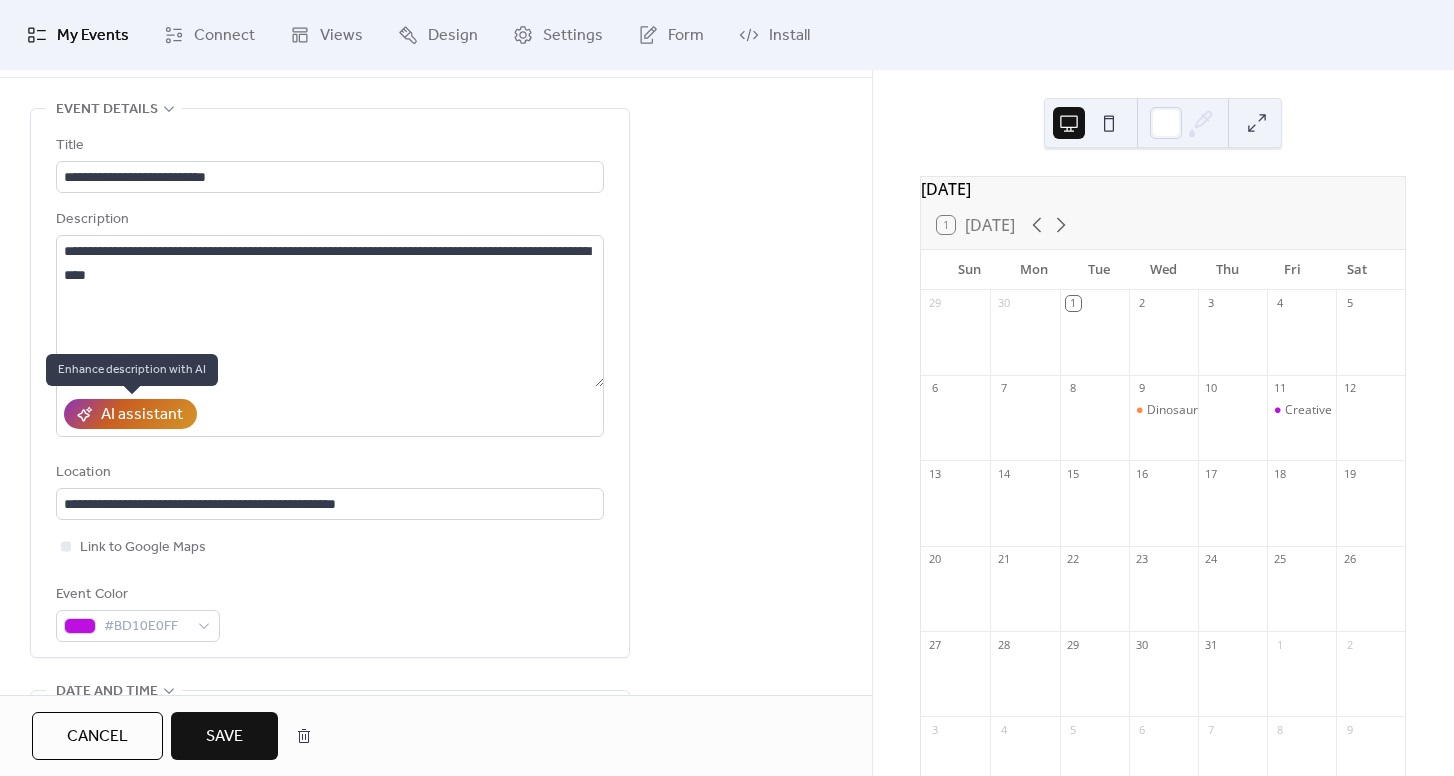 click on "AI assistant" at bounding box center [142, 415] 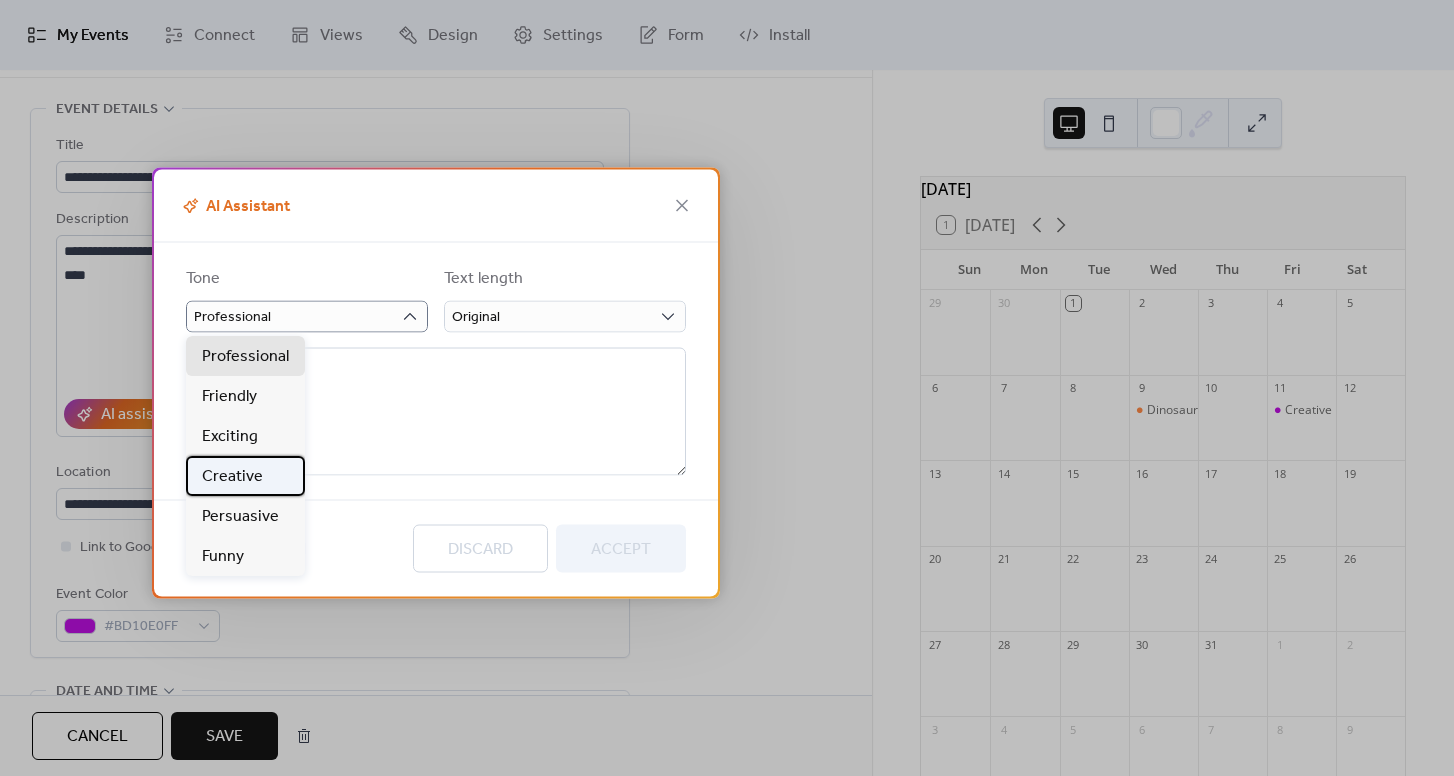 click on "Creative" at bounding box center [232, 477] 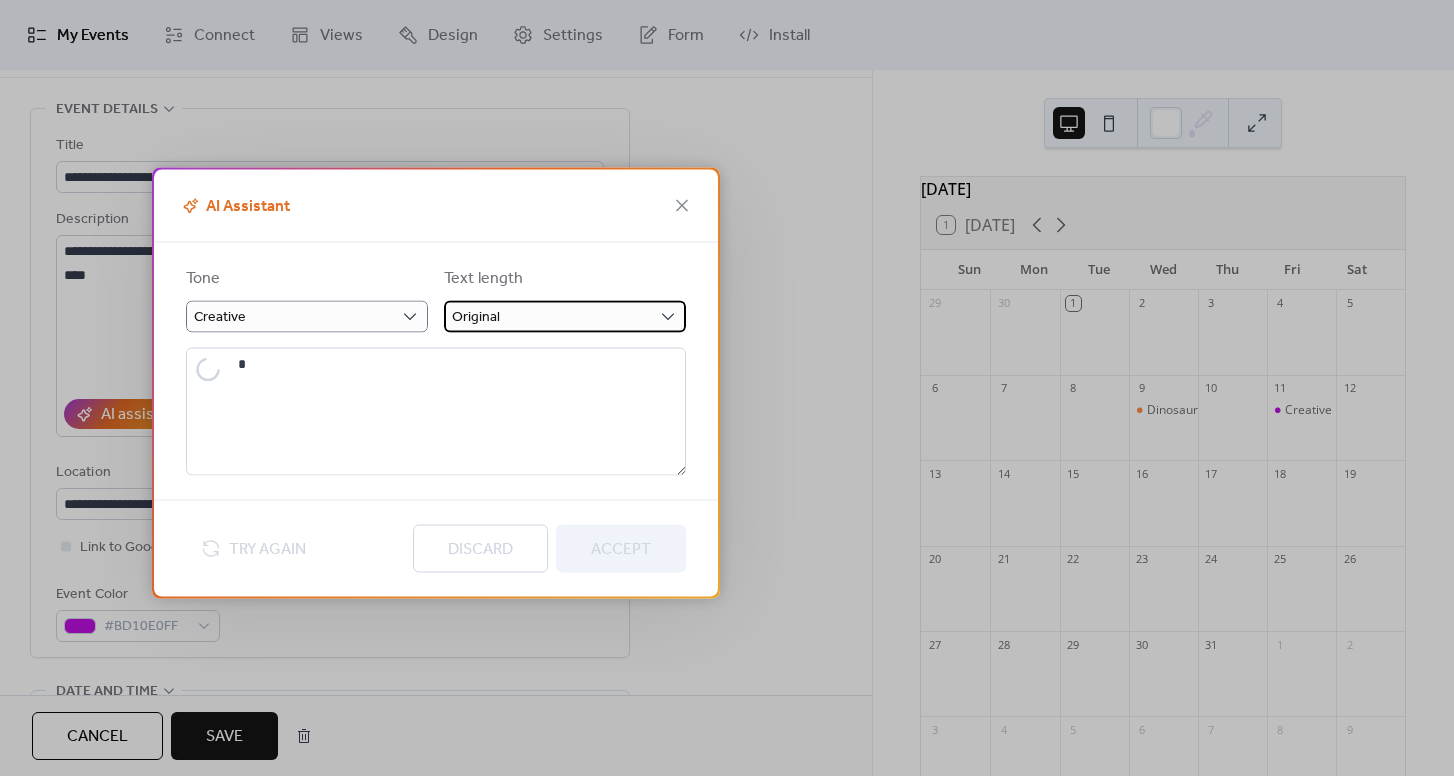 click on "Original" at bounding box center [565, 316] 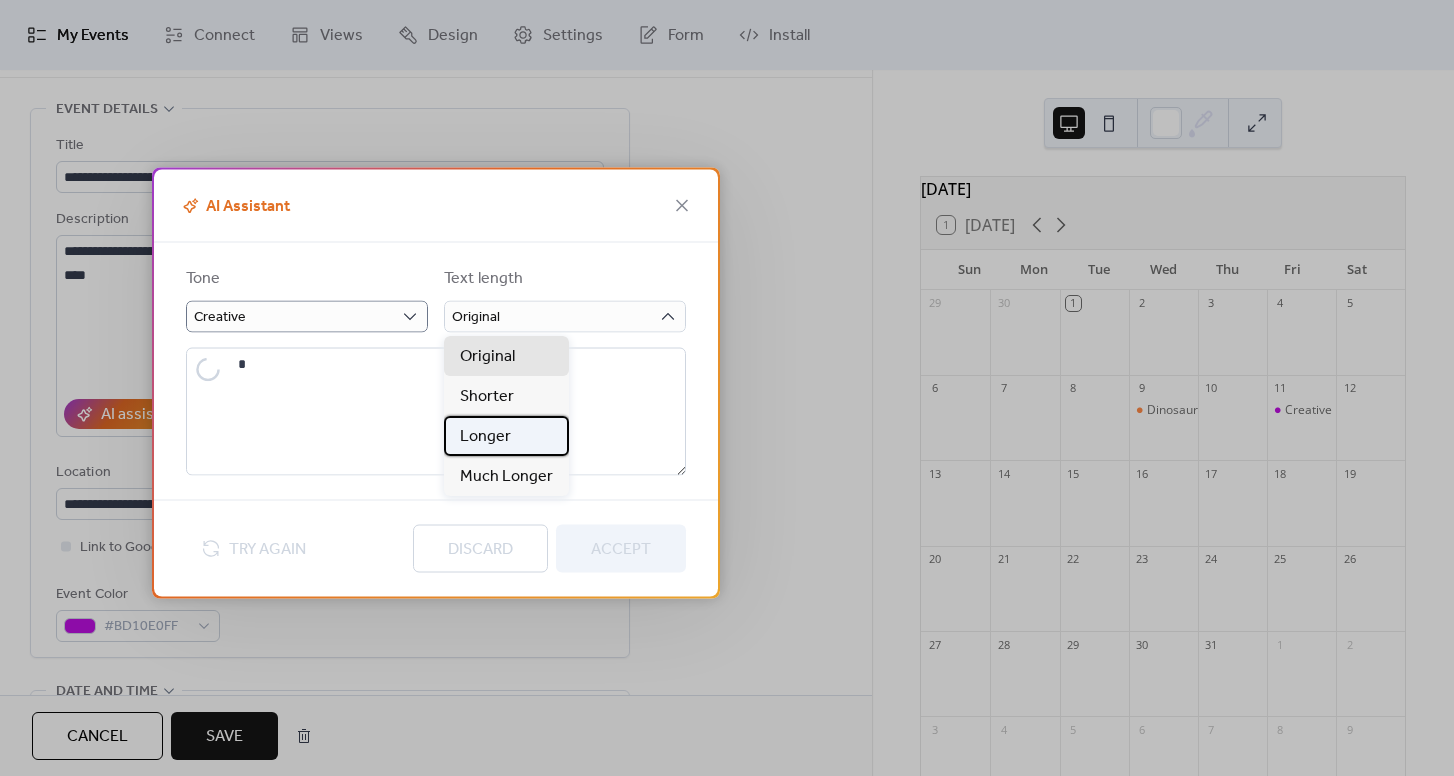 click on "Longer" at bounding box center (485, 437) 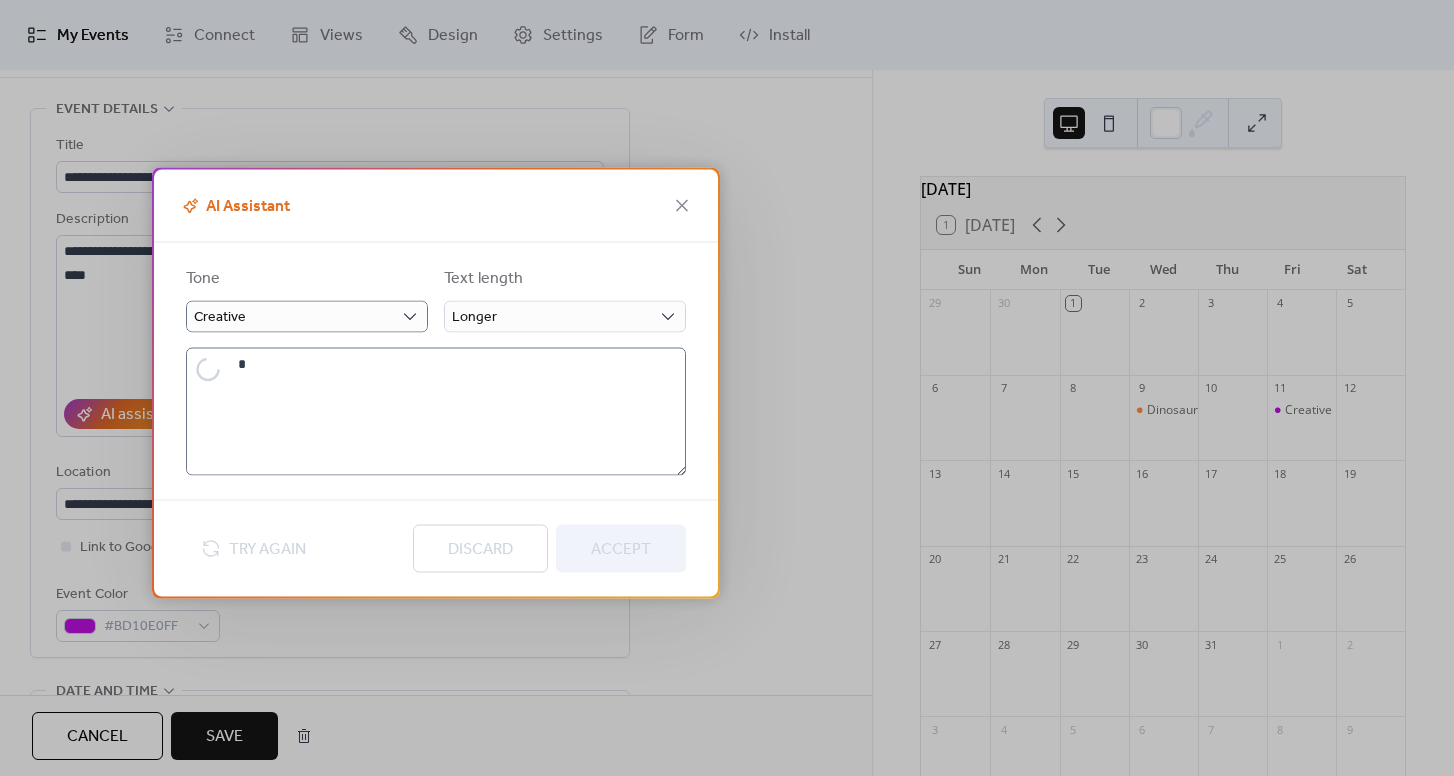 type on "**********" 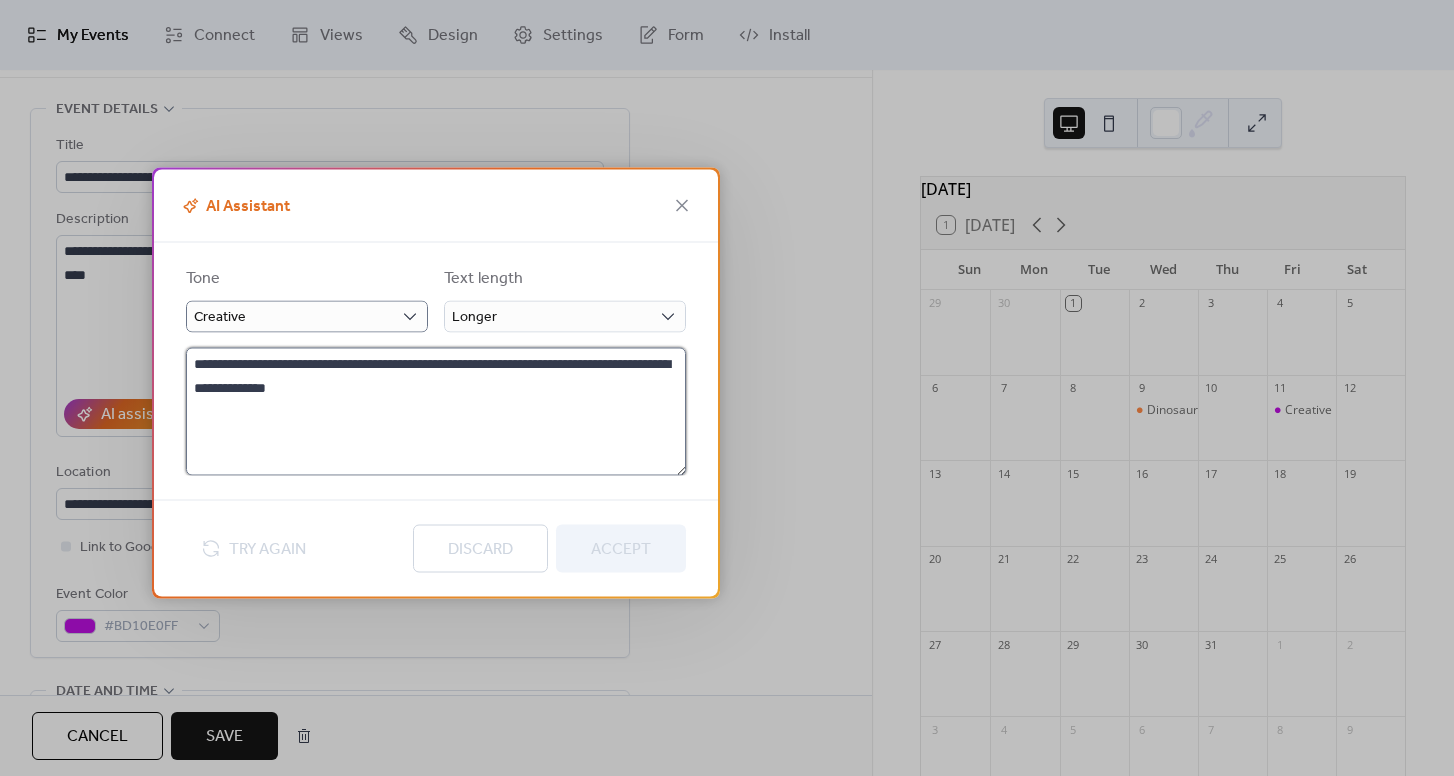 click on "**********" at bounding box center (436, 411) 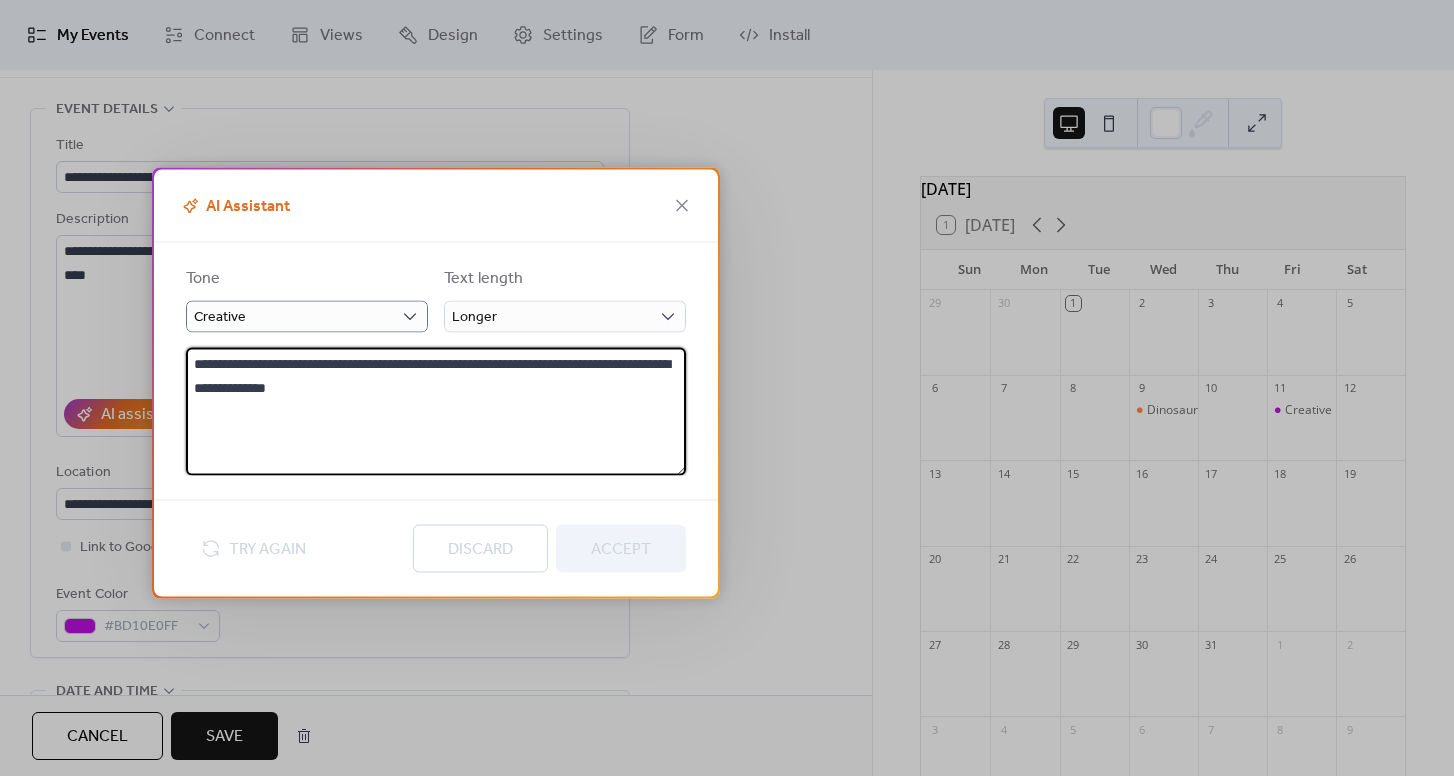 click on "**********" at bounding box center (436, 411) 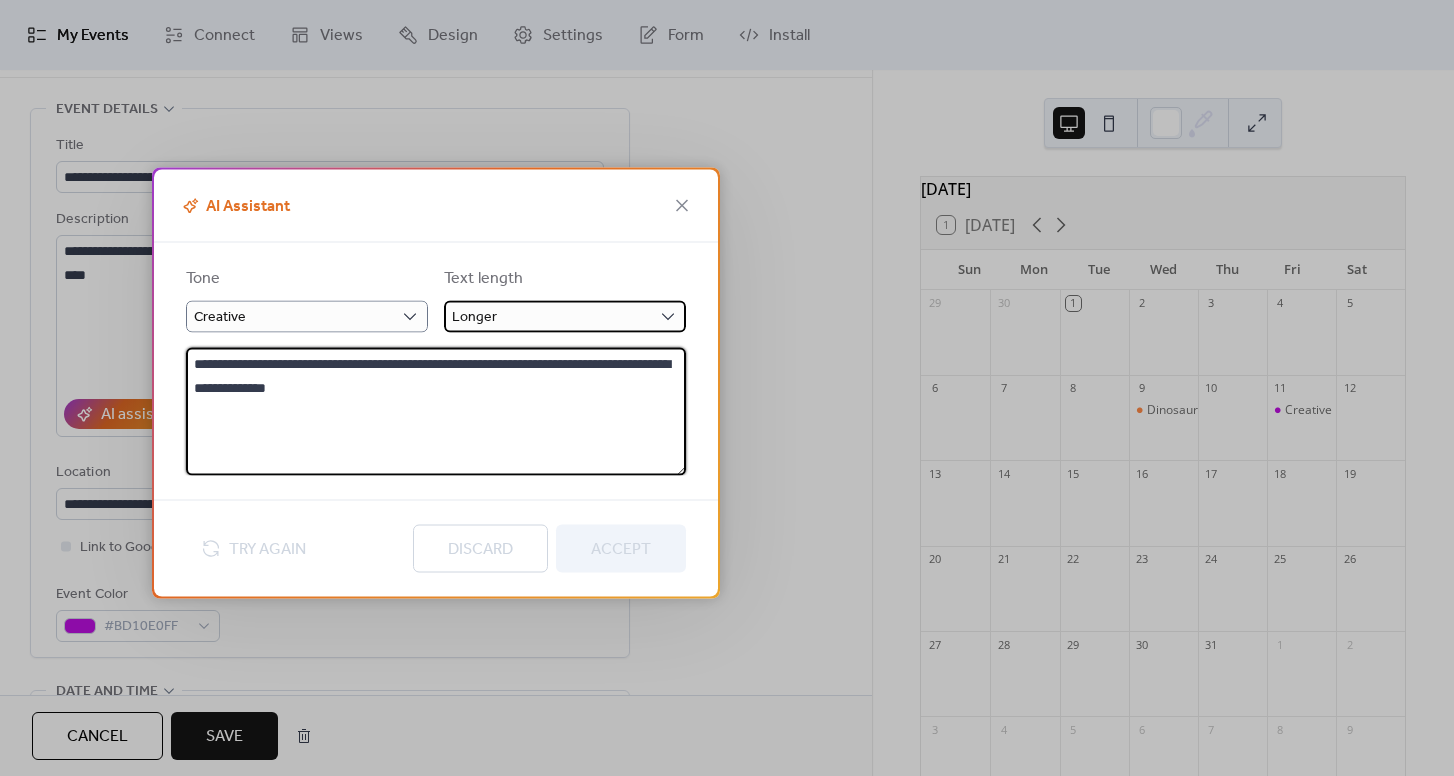click on "Longer" at bounding box center [565, 316] 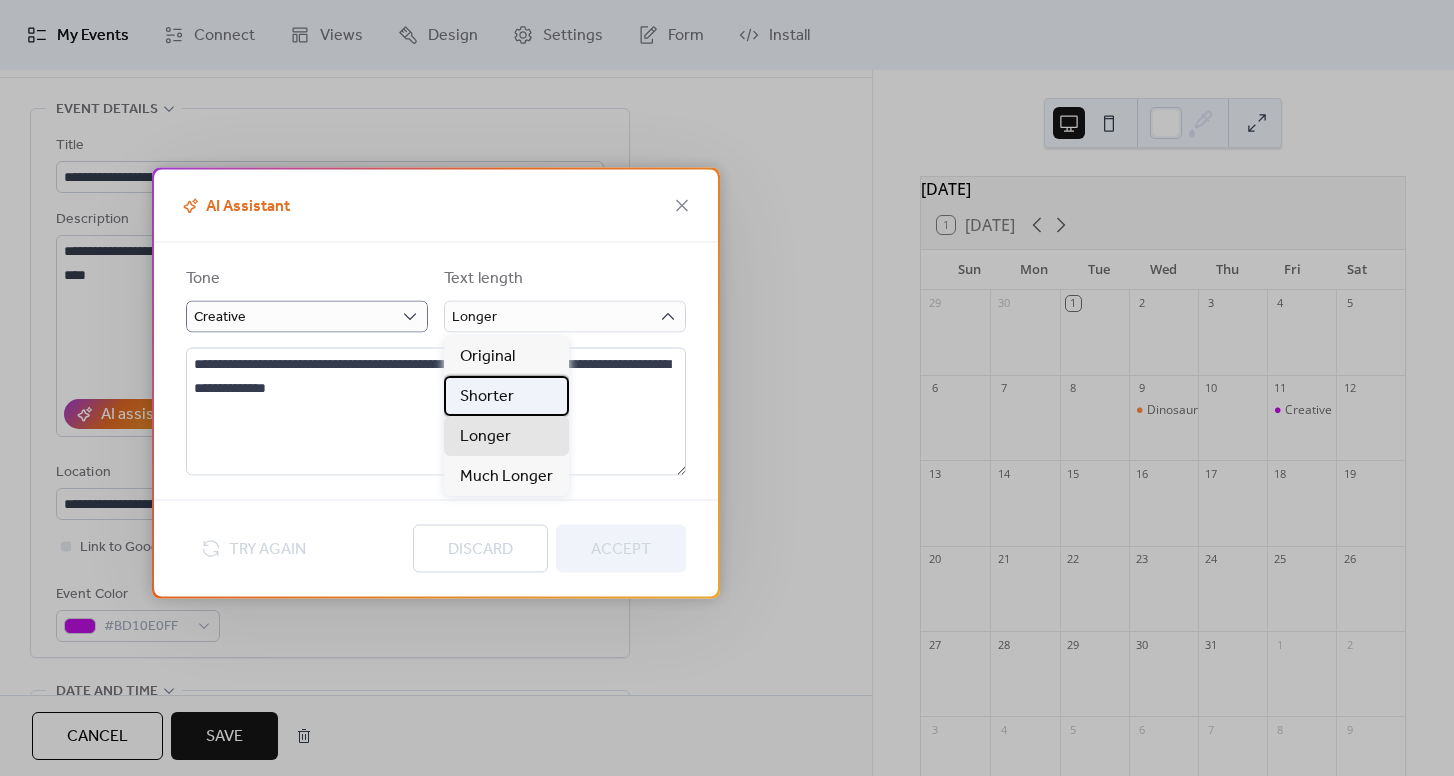 click on "Shorter" at bounding box center (506, 396) 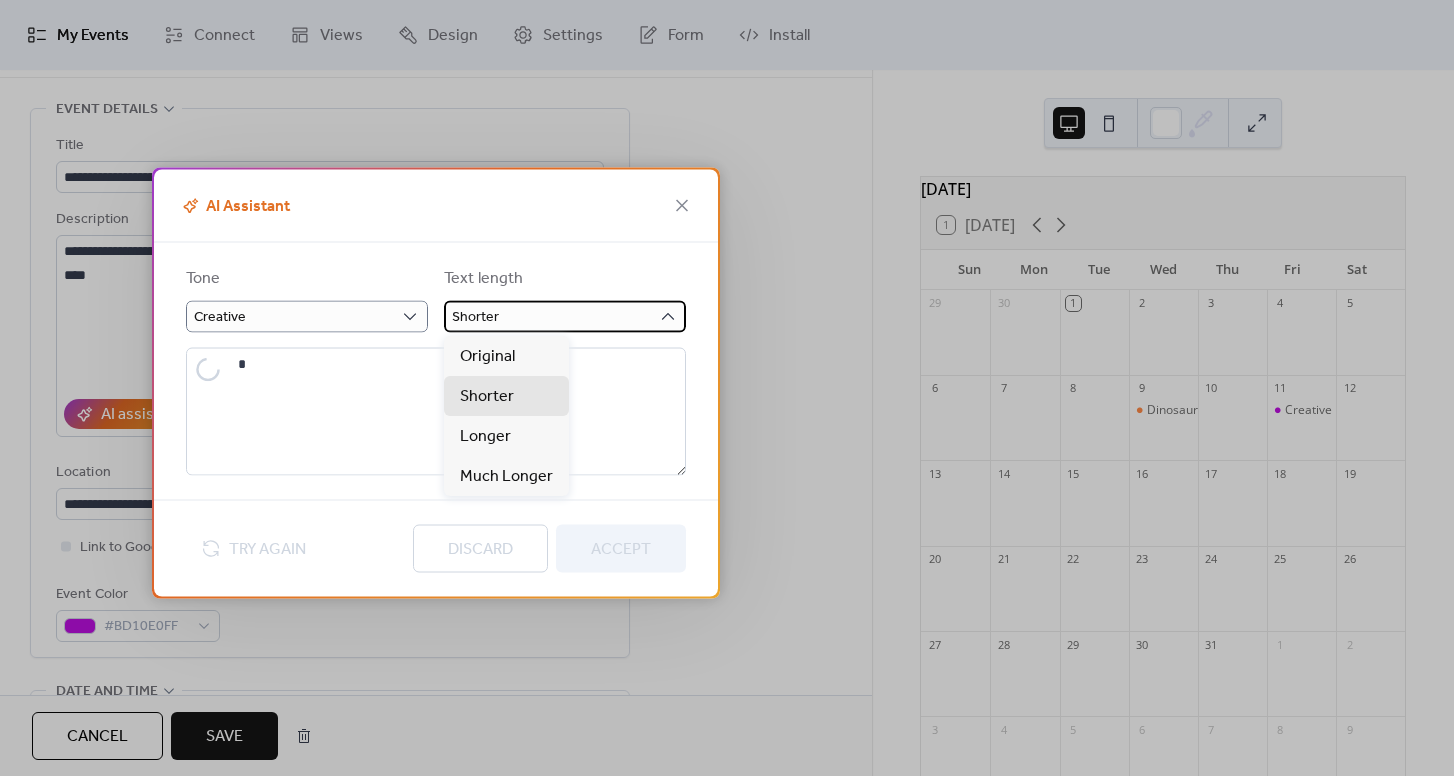 click on "Shorter" at bounding box center (565, 316) 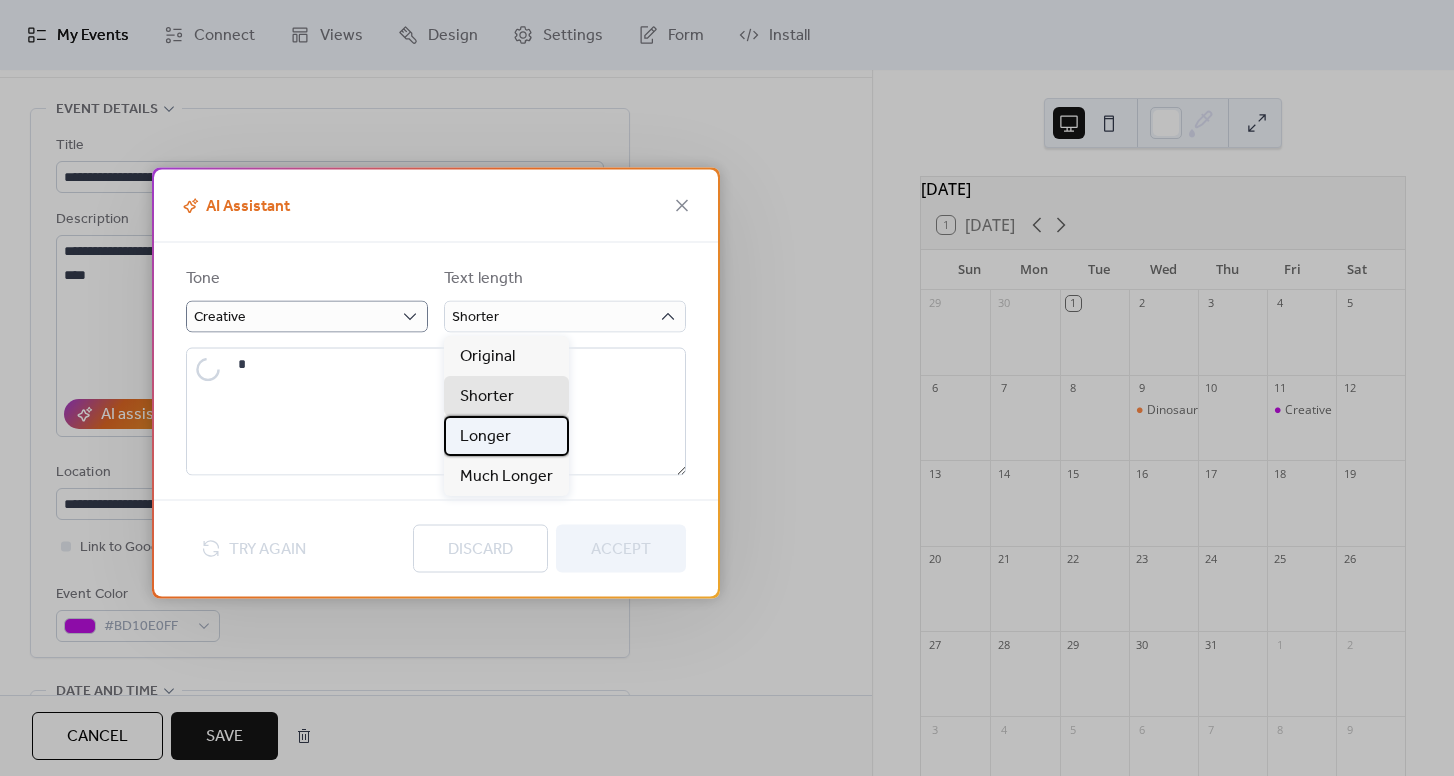 click on "Longer" at bounding box center [506, 436] 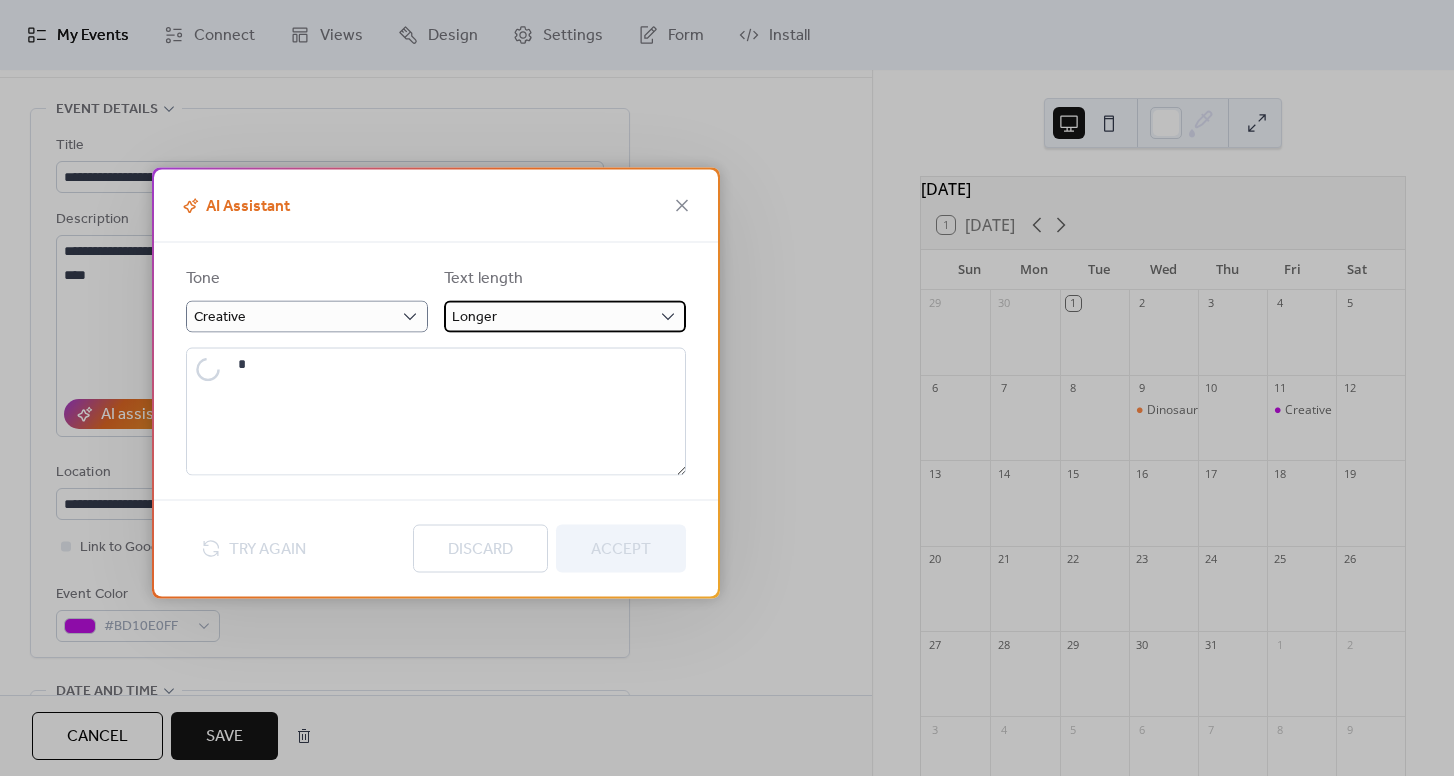 click on "Longer" at bounding box center [565, 316] 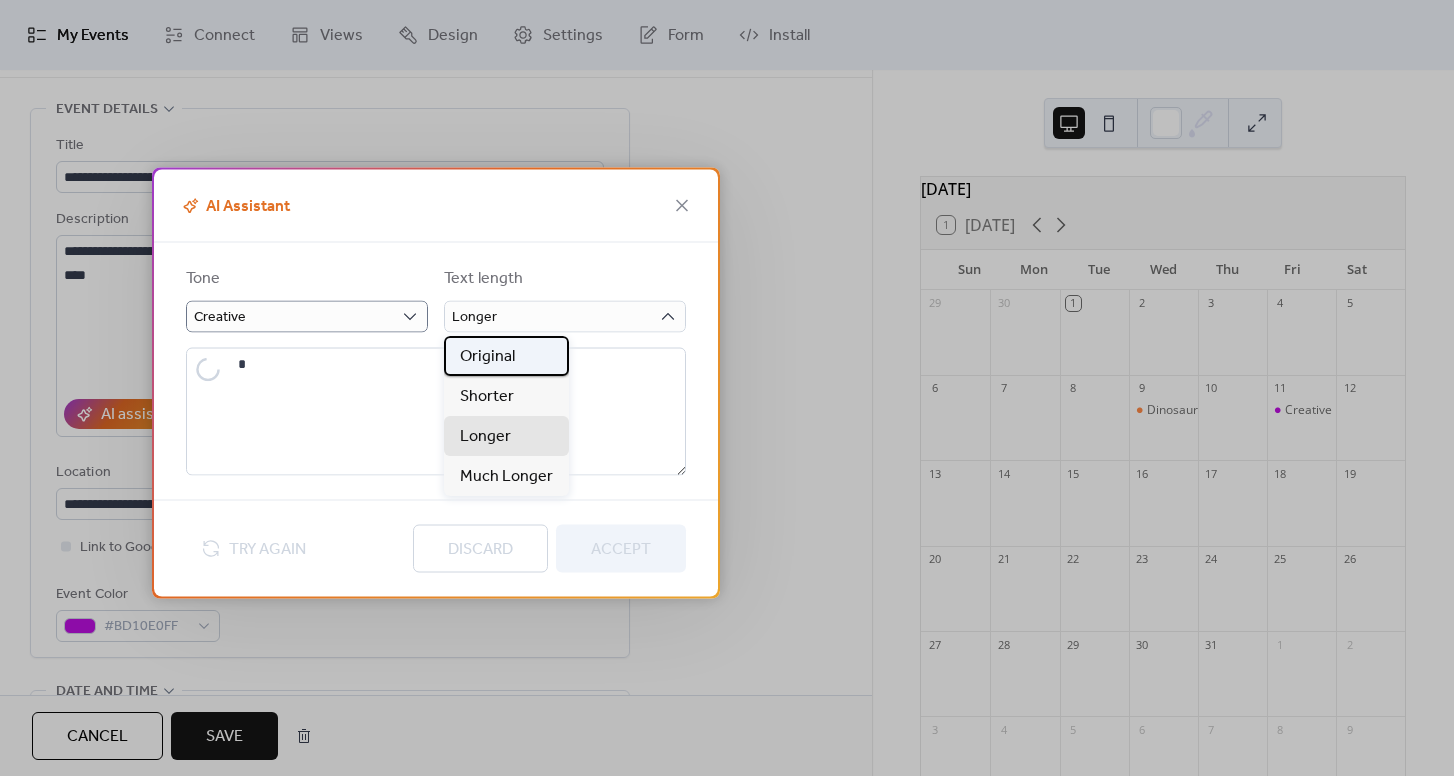 click on "Original" at bounding box center [487, 357] 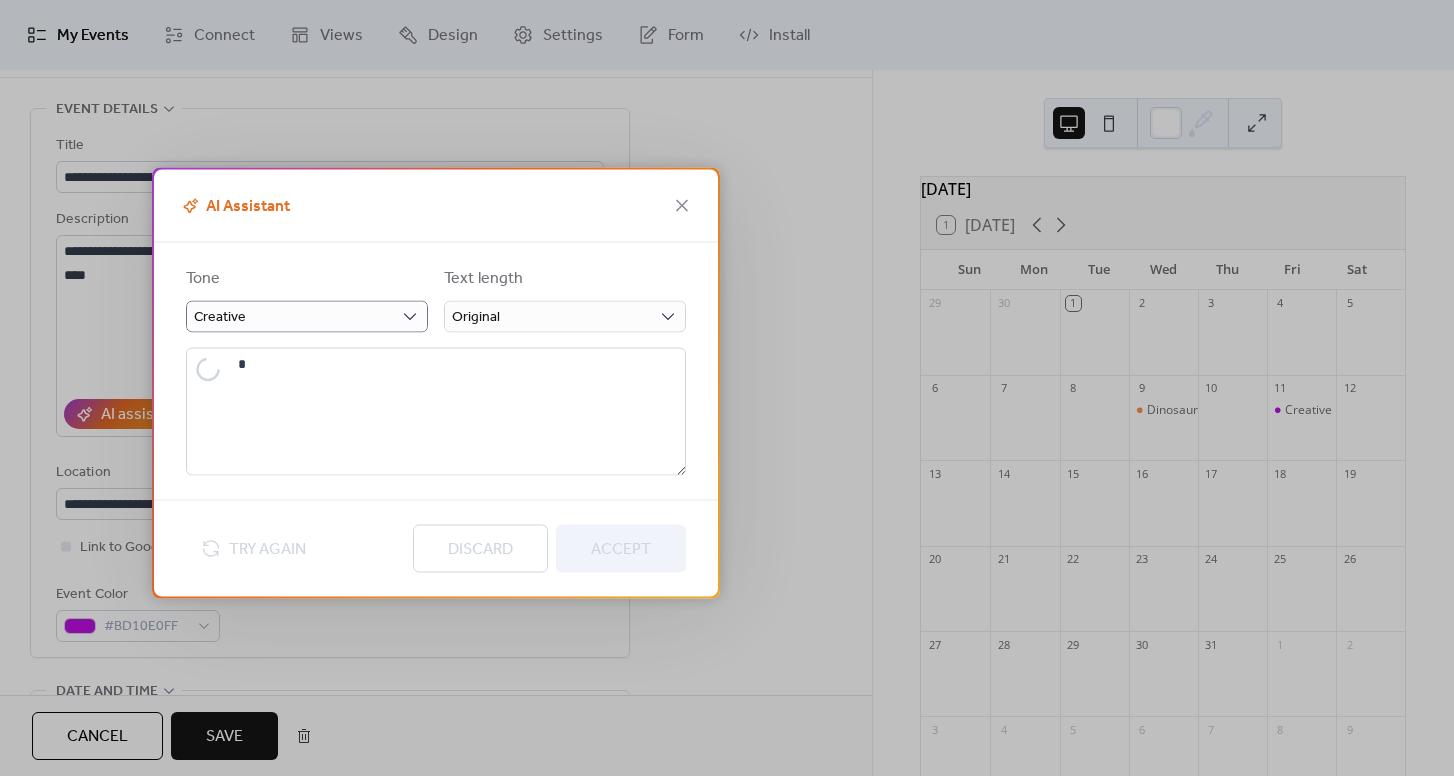 type on "**********" 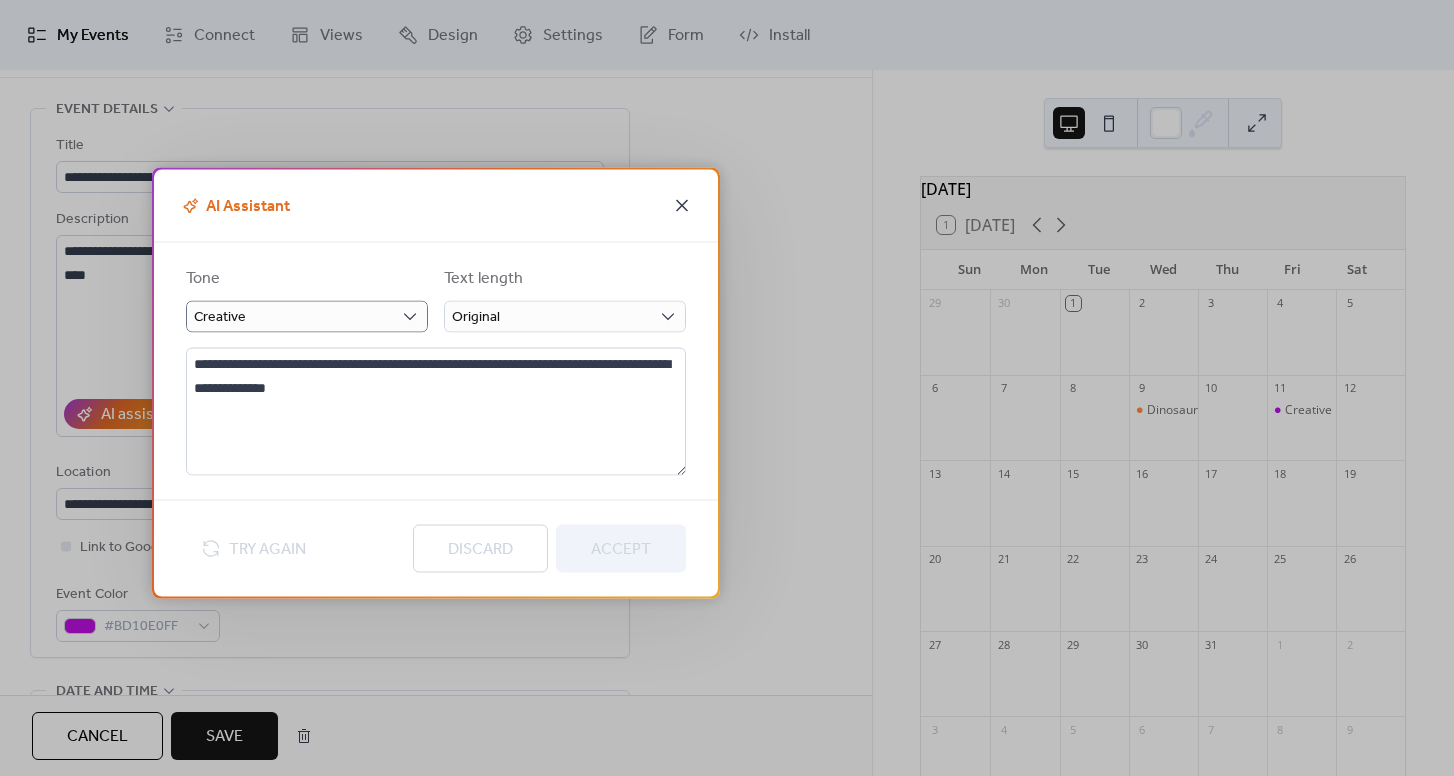click 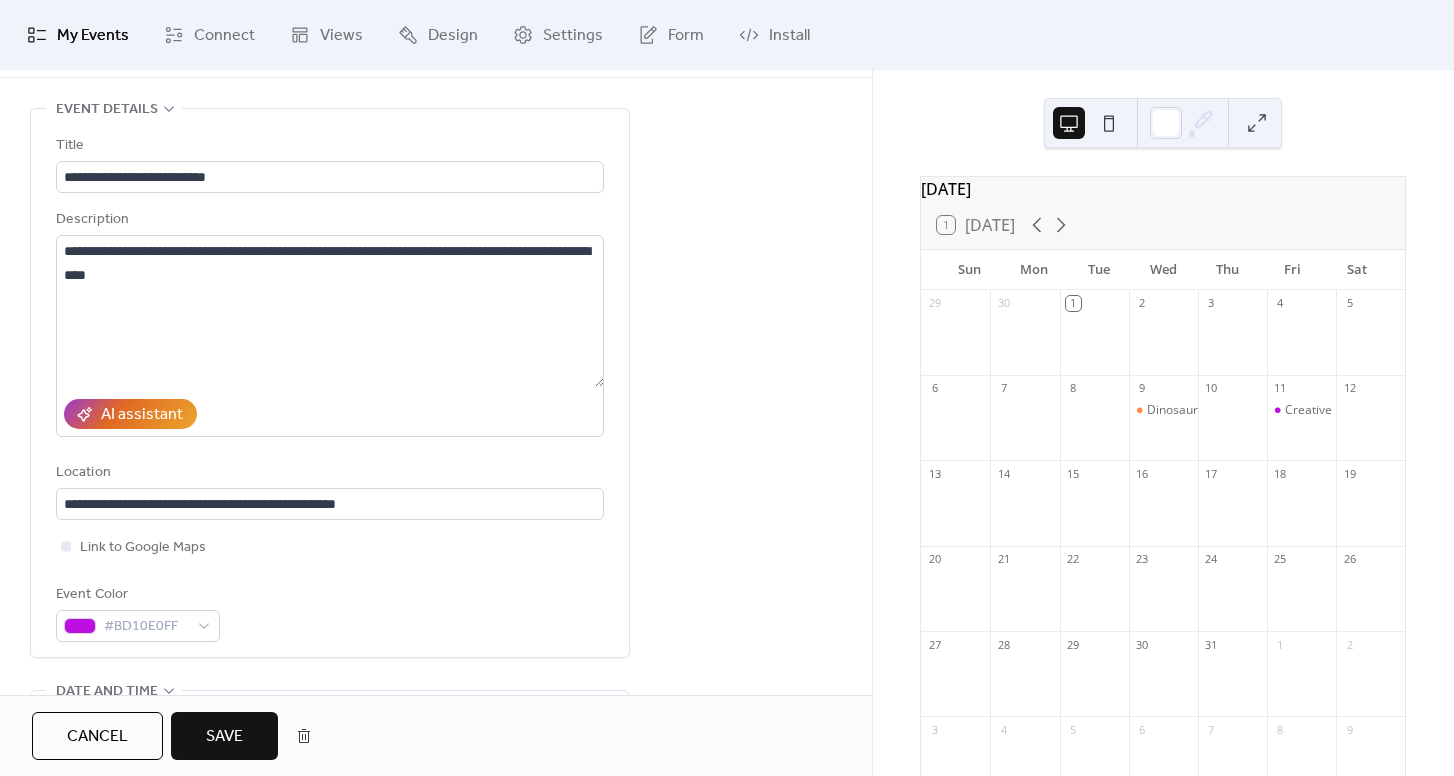 click on "Save" at bounding box center [224, 737] 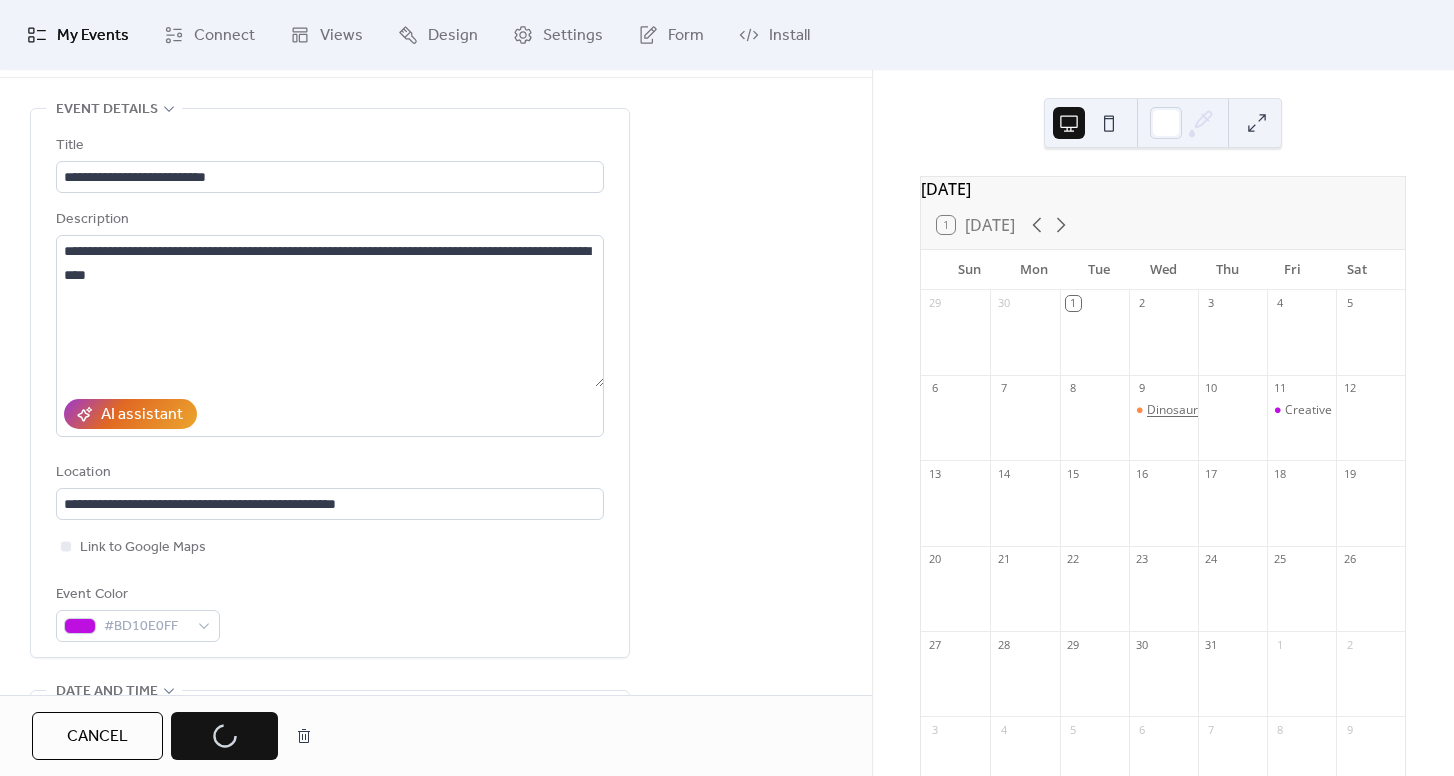 click on "Dinosaur Terrariums" at bounding box center (1205, 410) 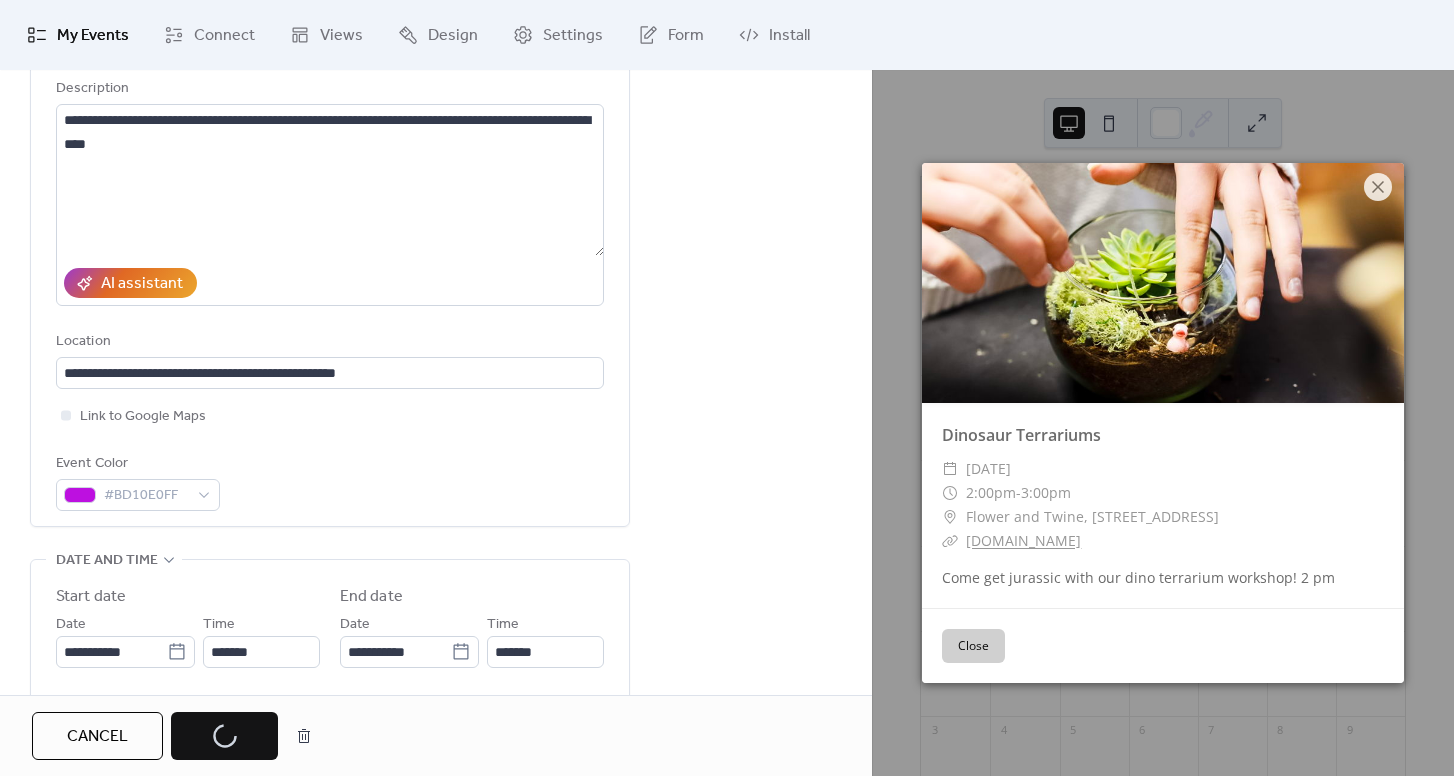 scroll, scrollTop: 0, scrollLeft: 0, axis: both 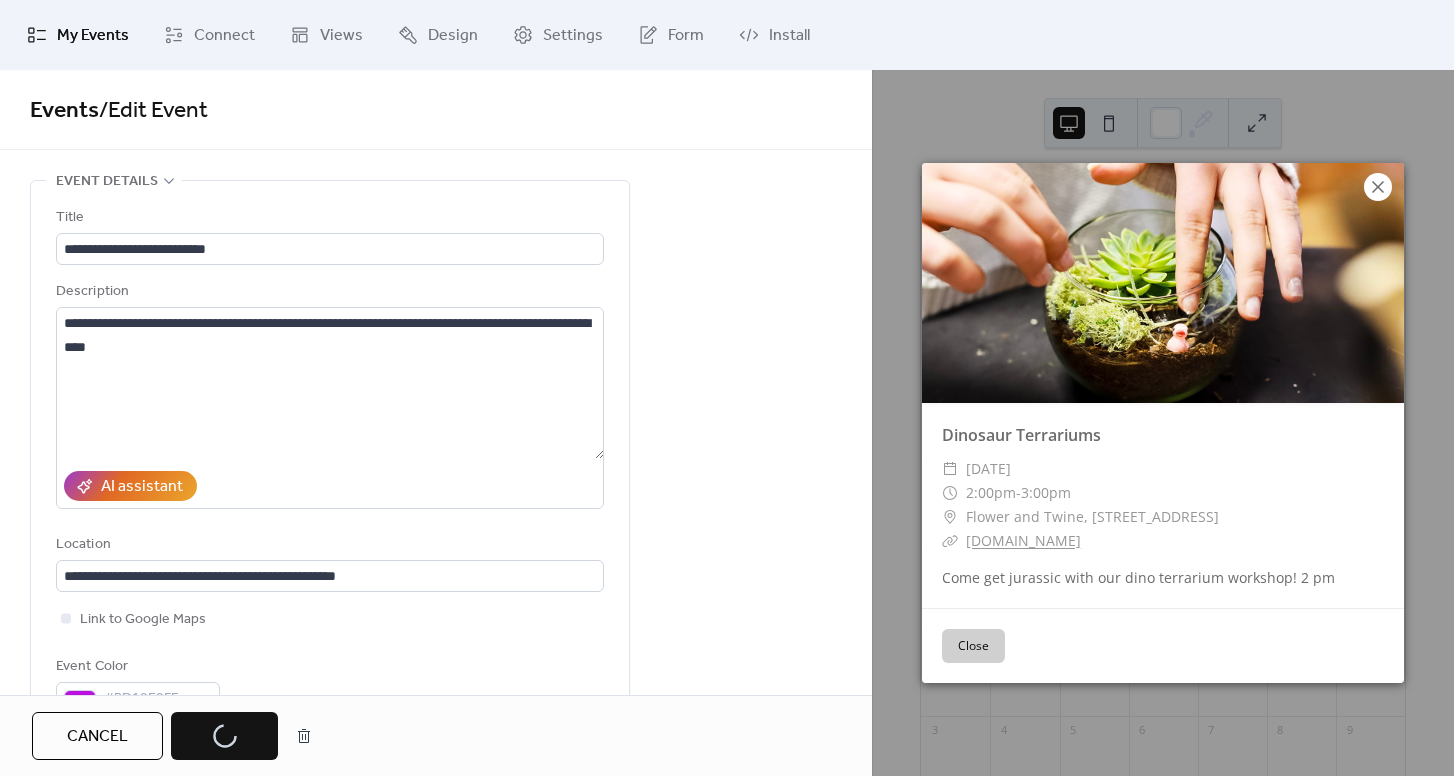 click 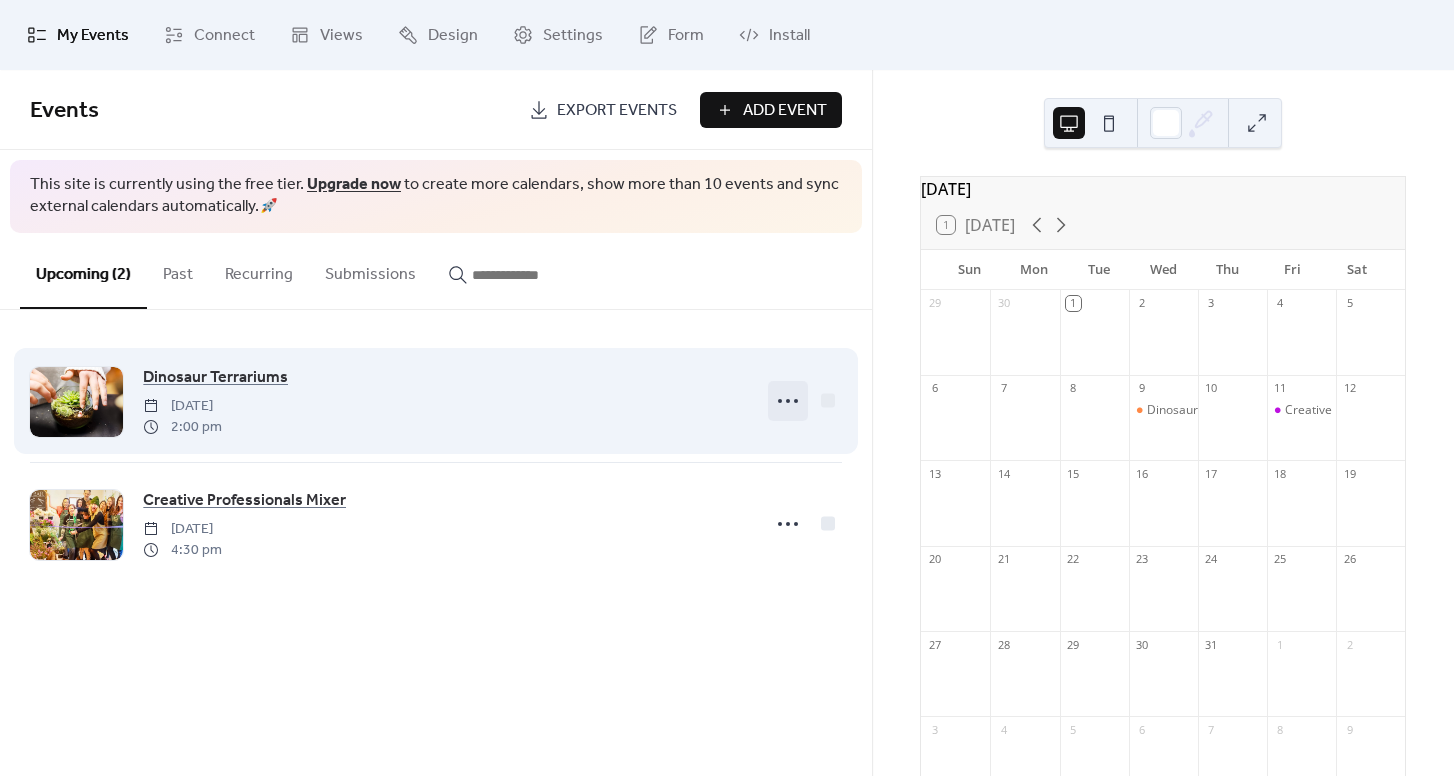 click 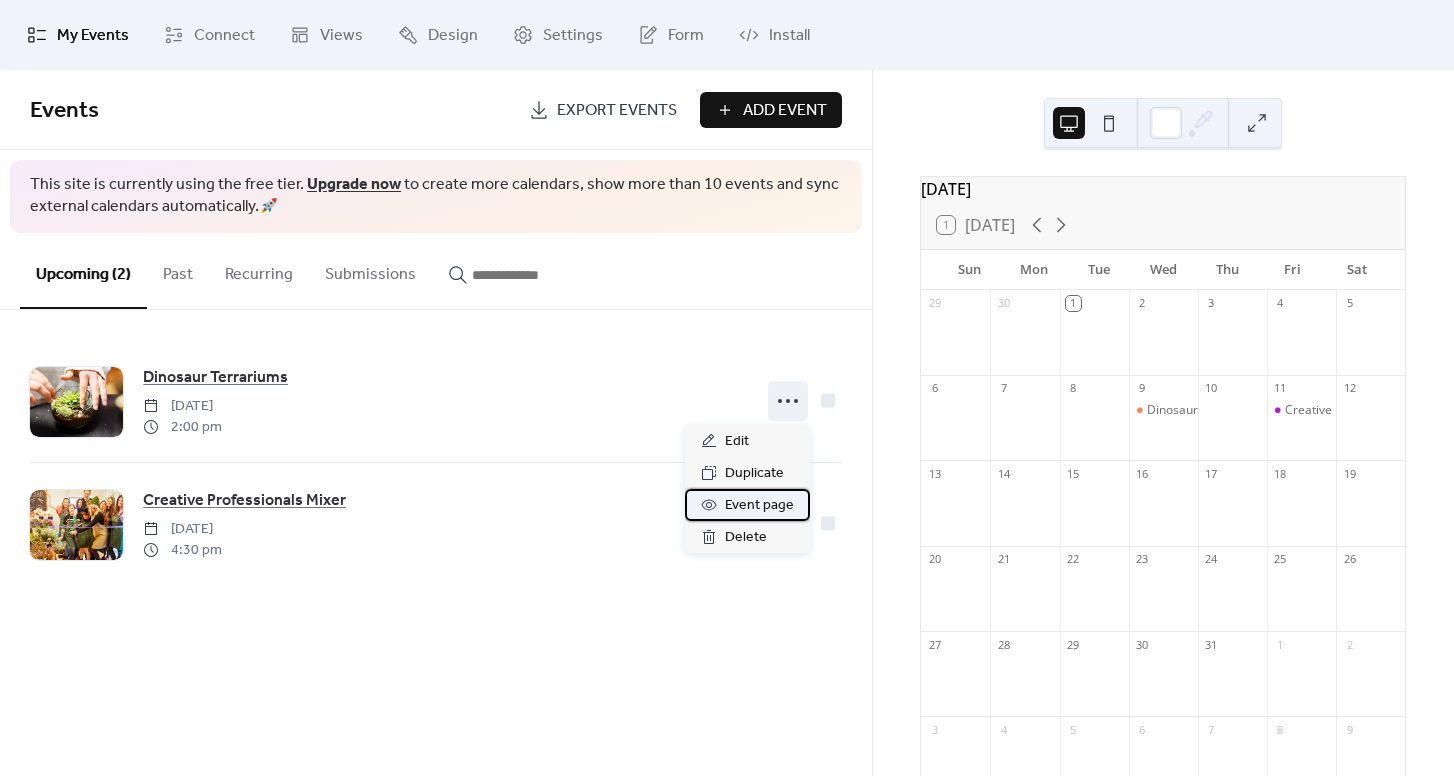 click on "Event page" at bounding box center (759, 506) 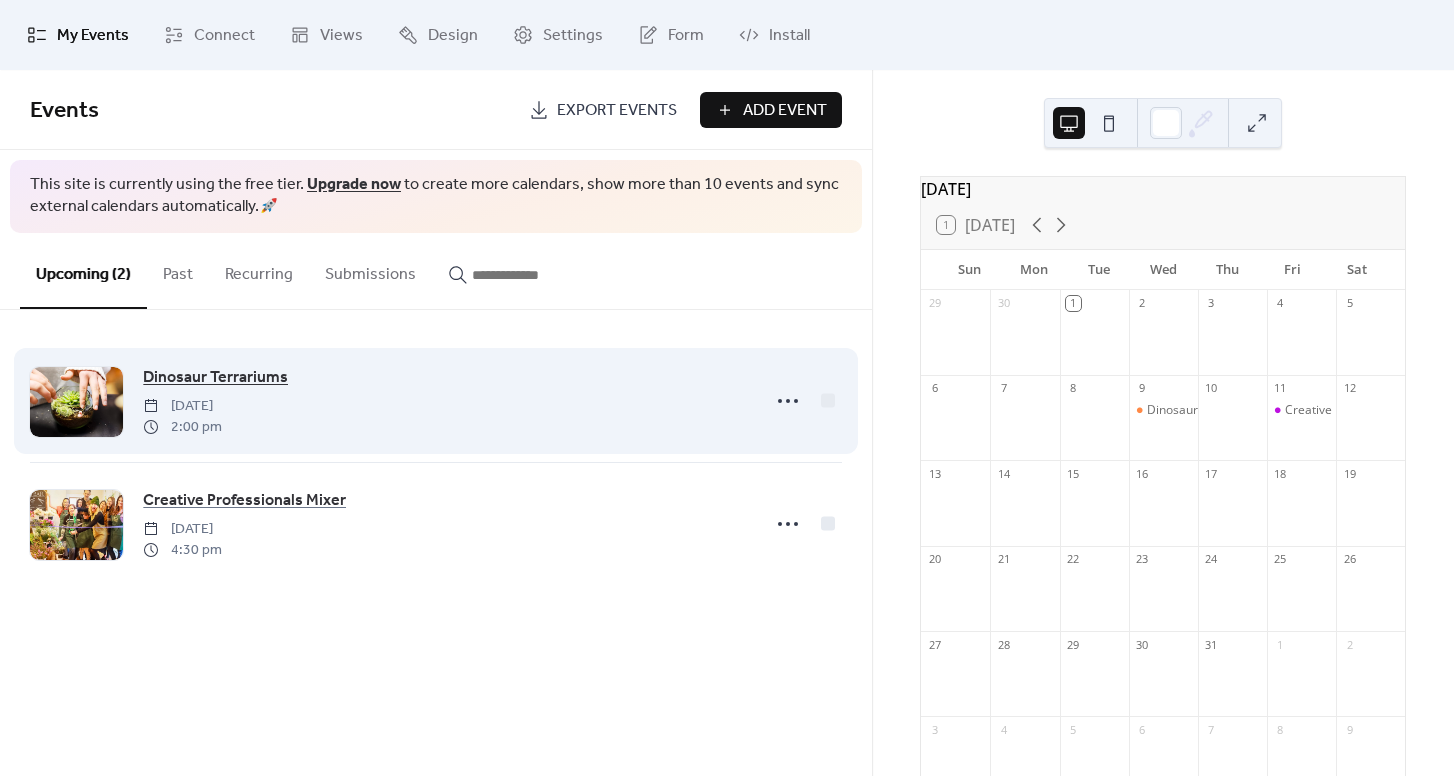 click on "Dinosaur Terrariums" at bounding box center (215, 378) 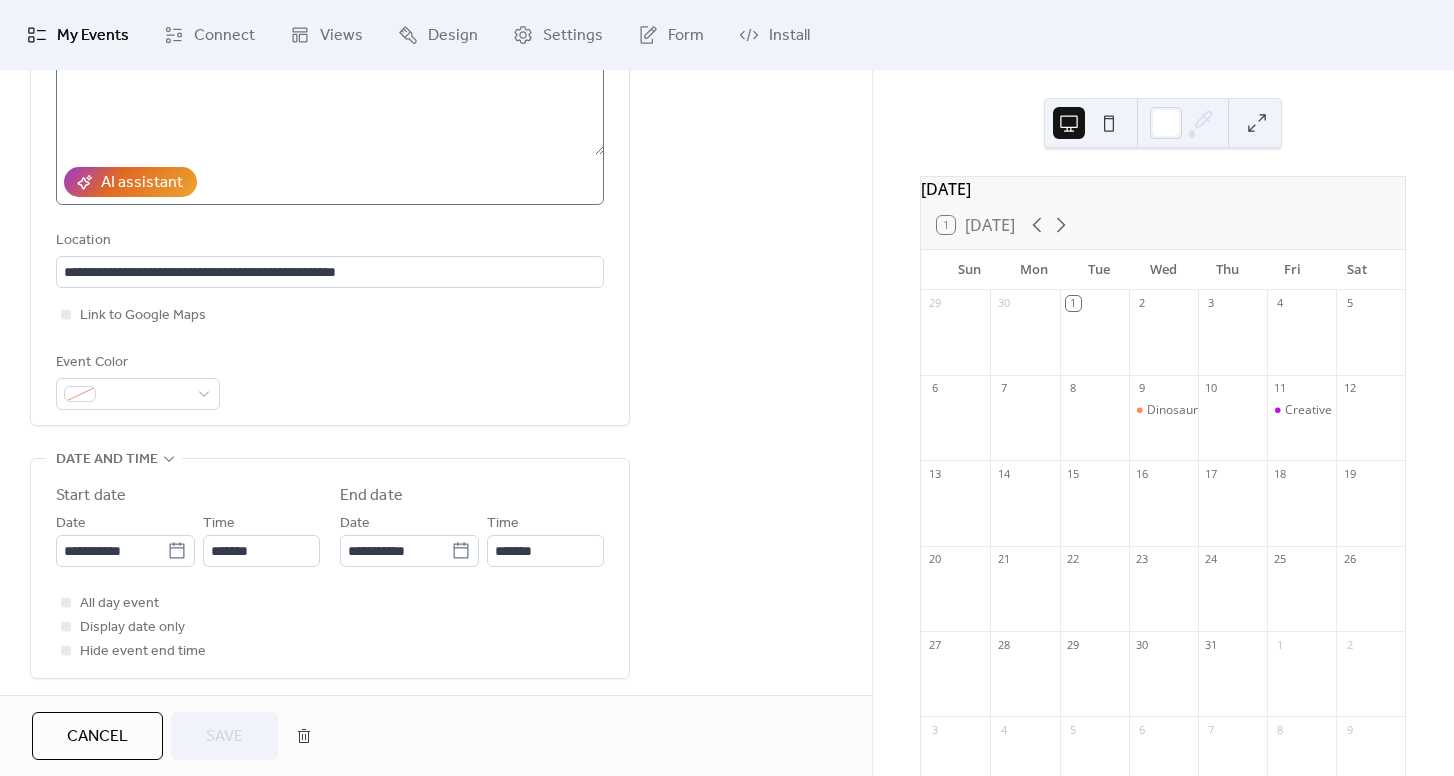 scroll, scrollTop: 464, scrollLeft: 0, axis: vertical 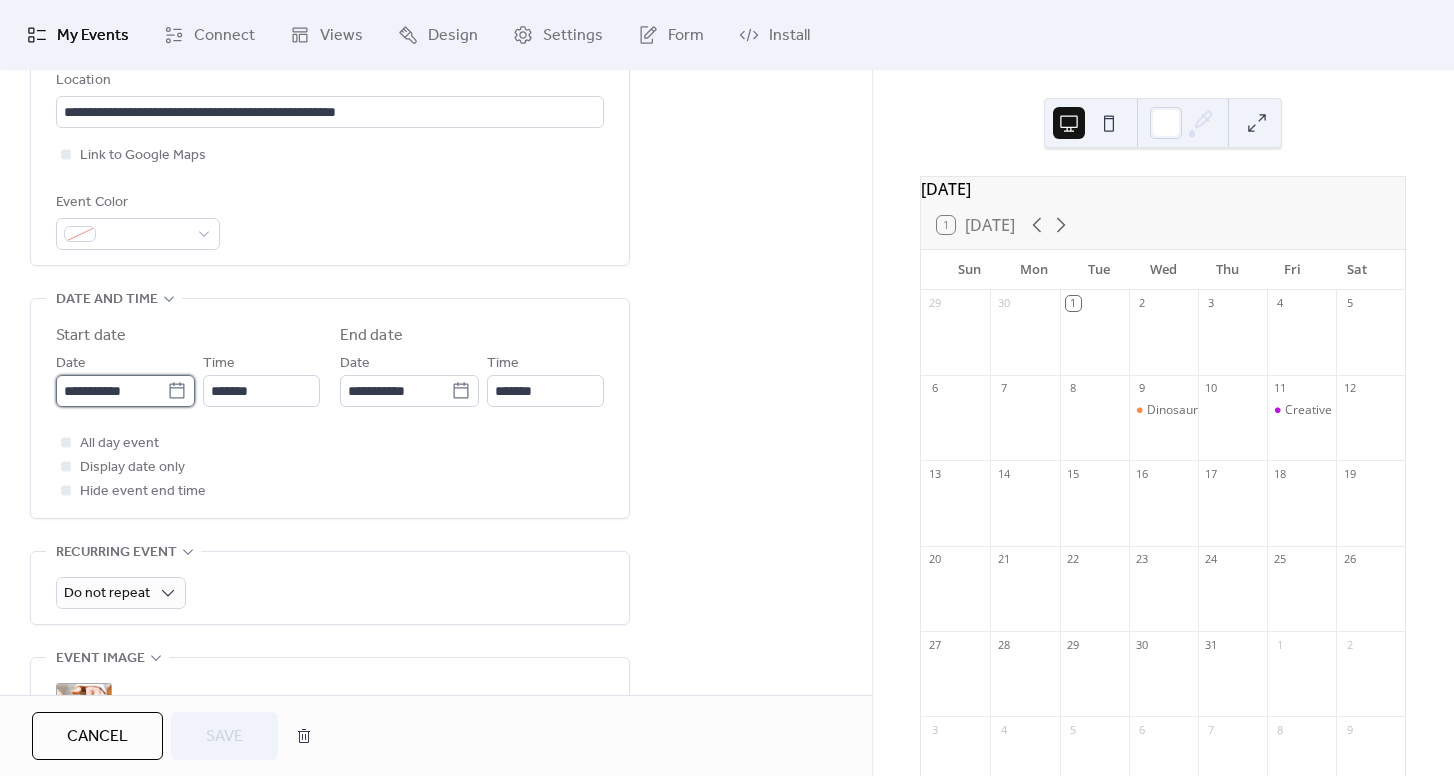 click on "**********" at bounding box center (111, 391) 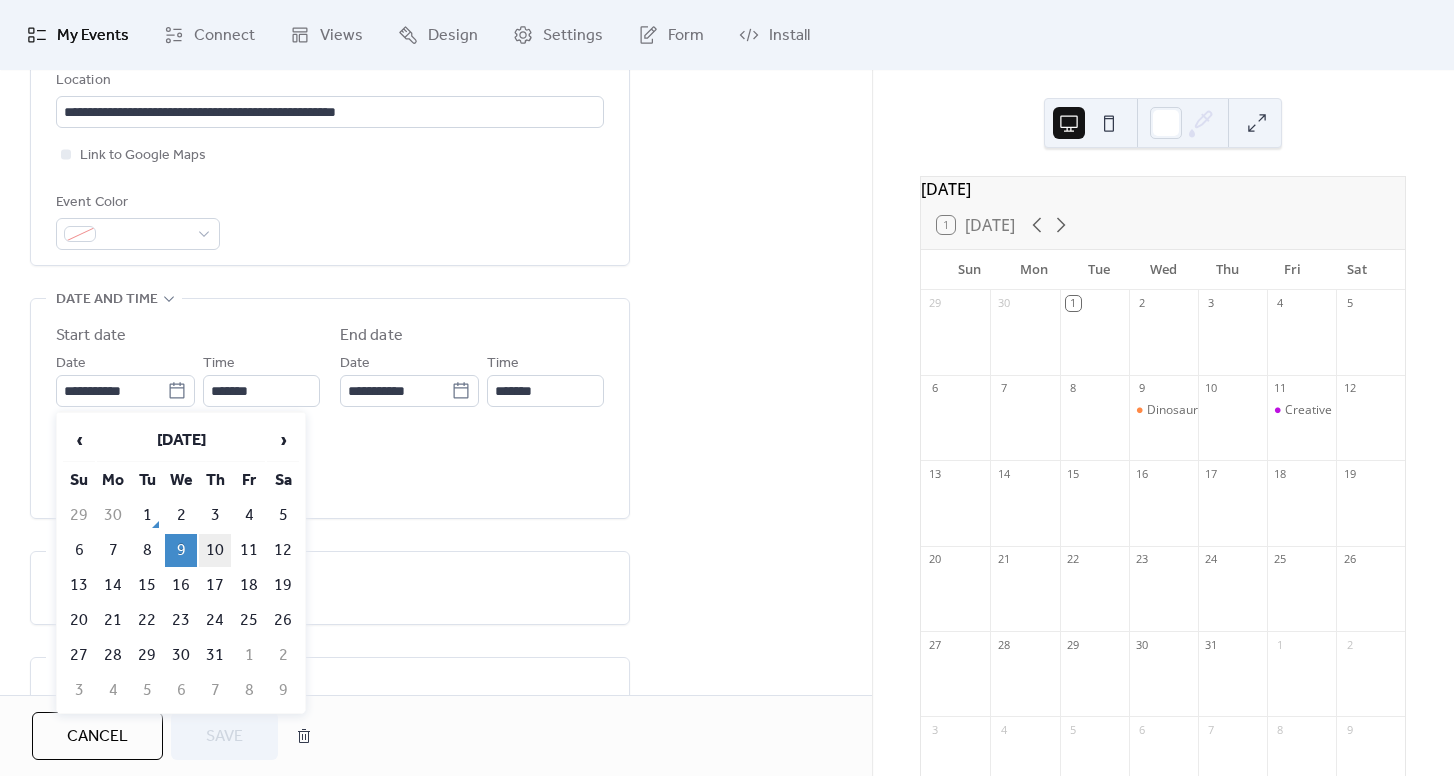 click on "10" at bounding box center (215, 550) 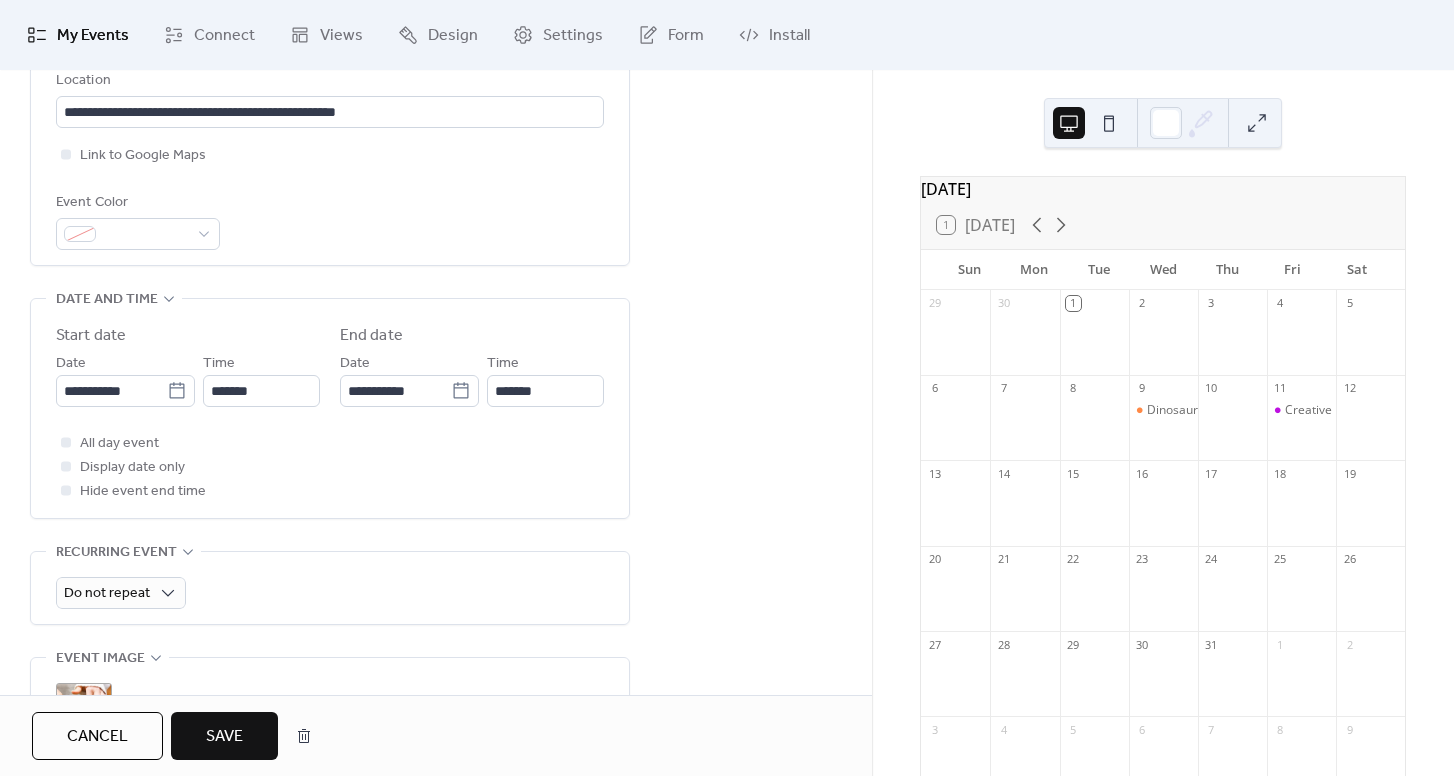 click on "Save" at bounding box center [224, 737] 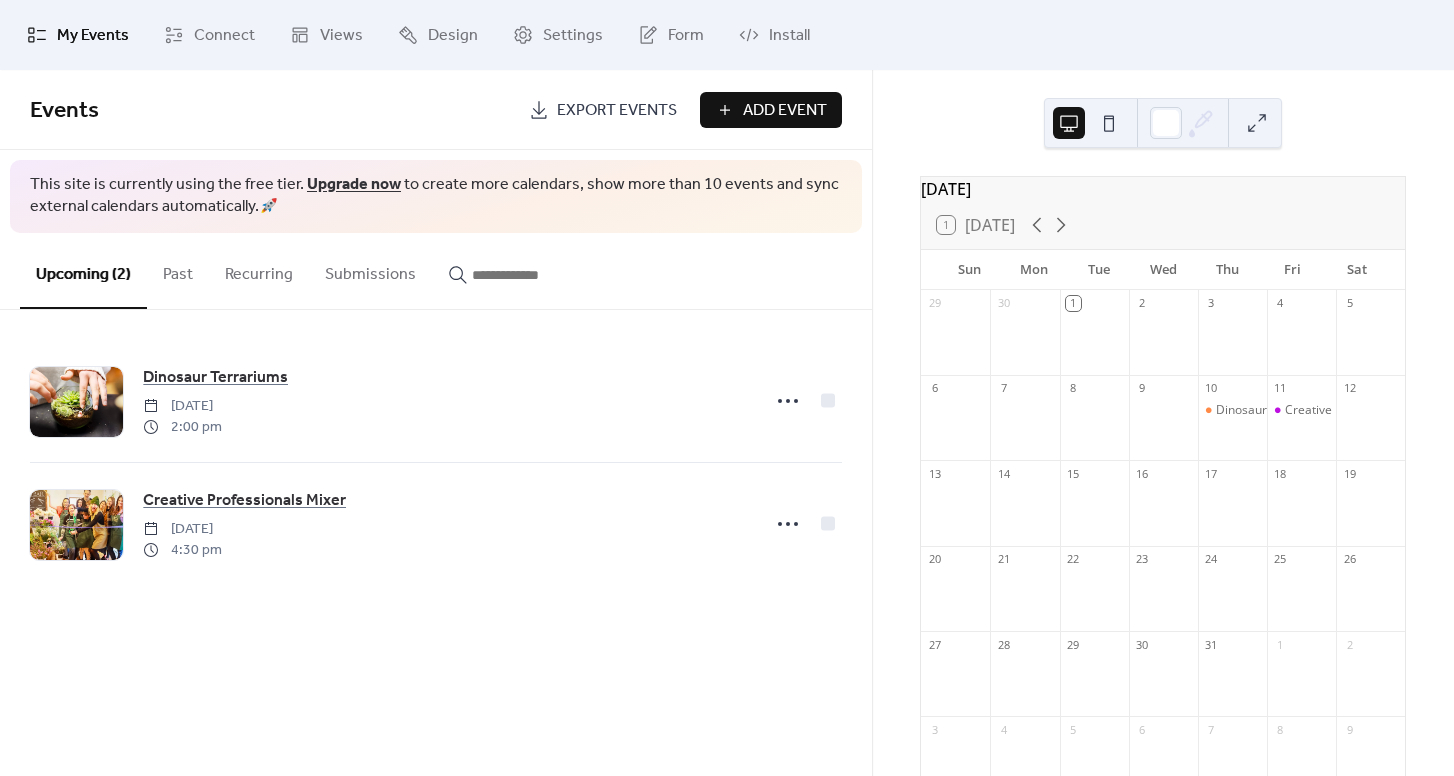 click on "Add Event" at bounding box center [785, 111] 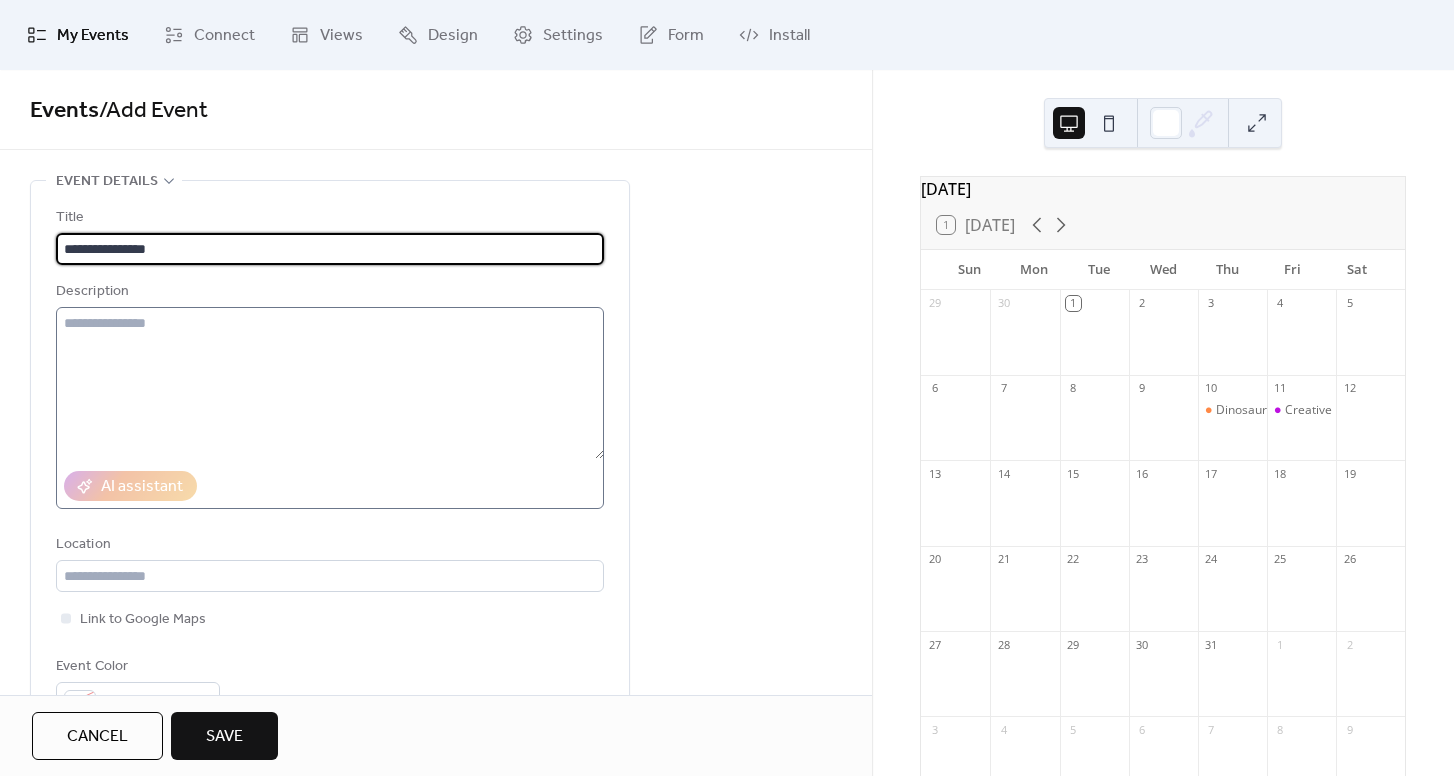 type on "**********" 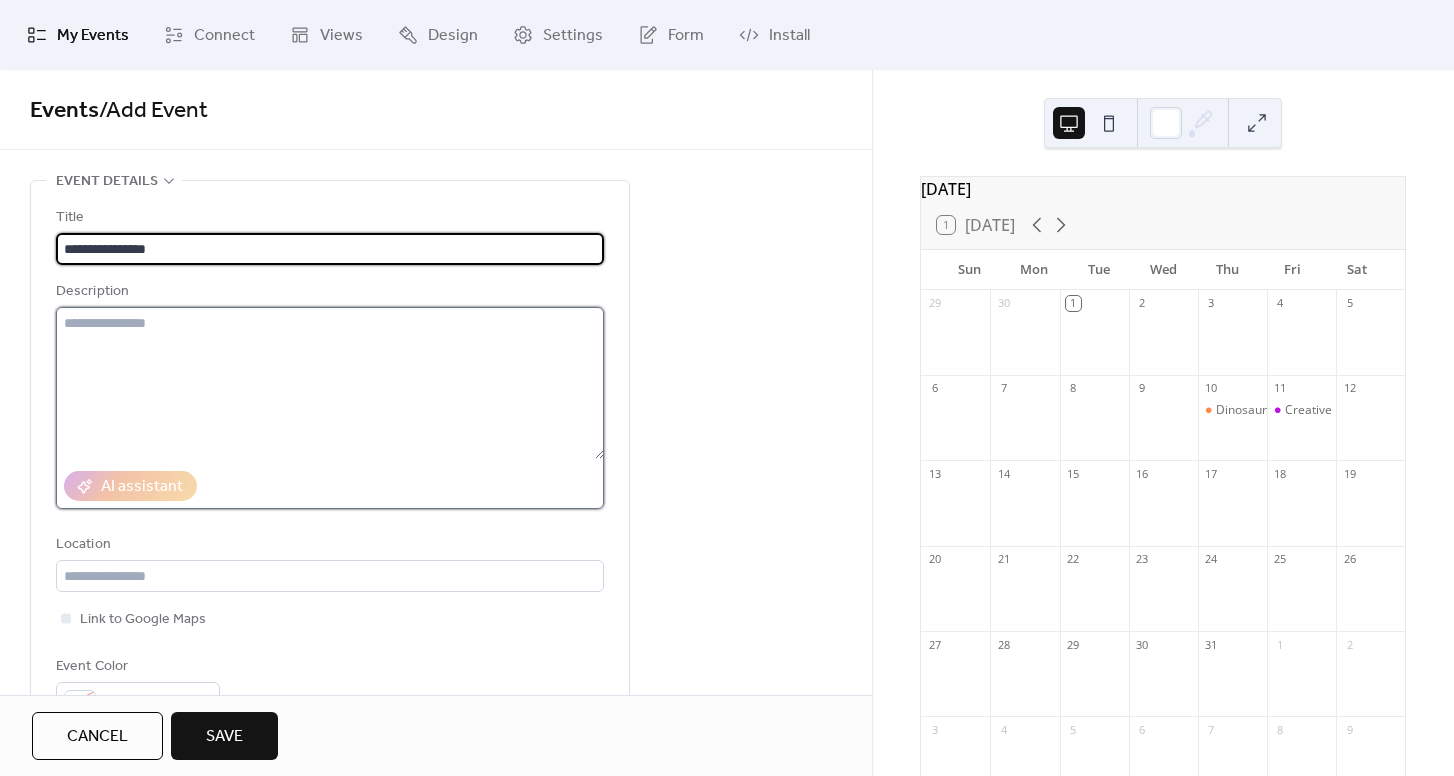 click at bounding box center [330, 383] 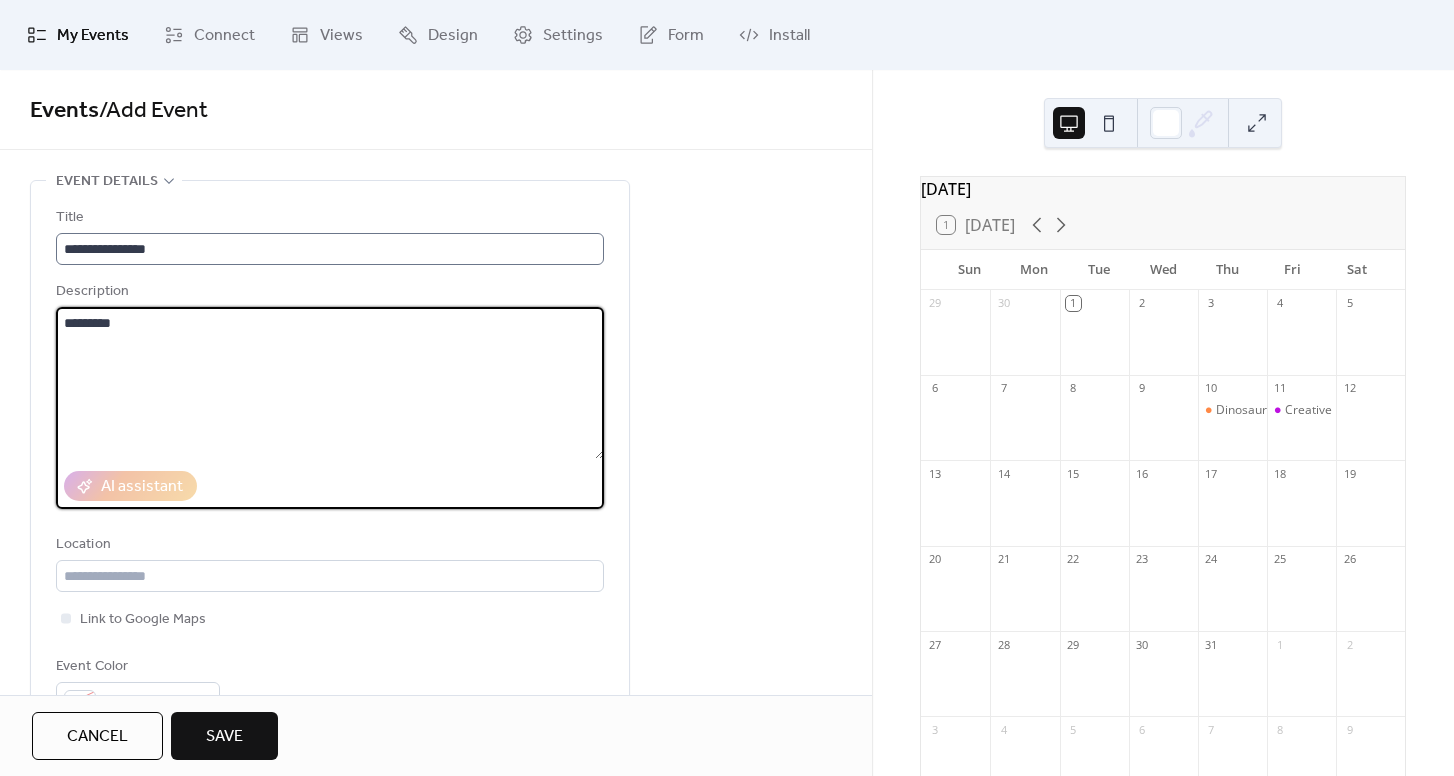 type on "********" 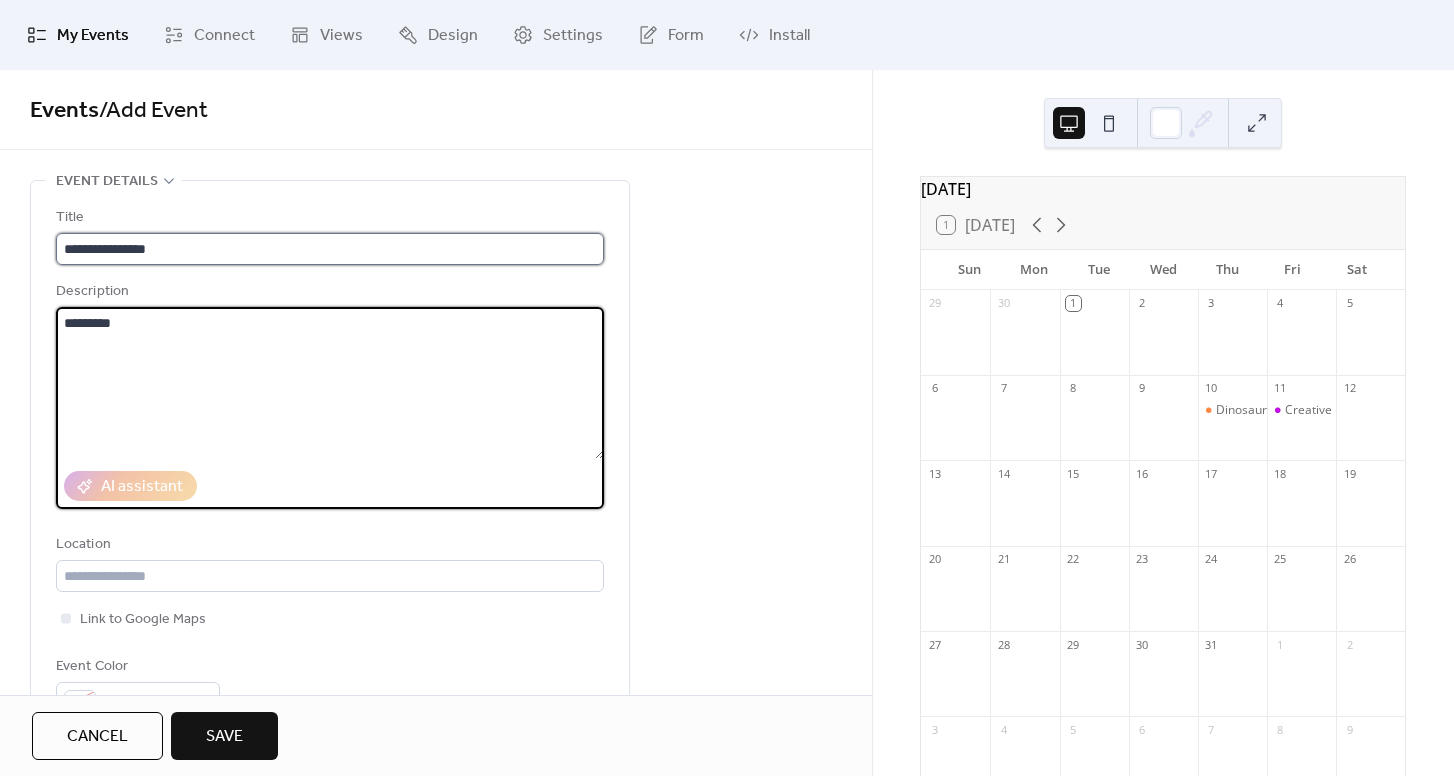 click on "**********" at bounding box center (330, 249) 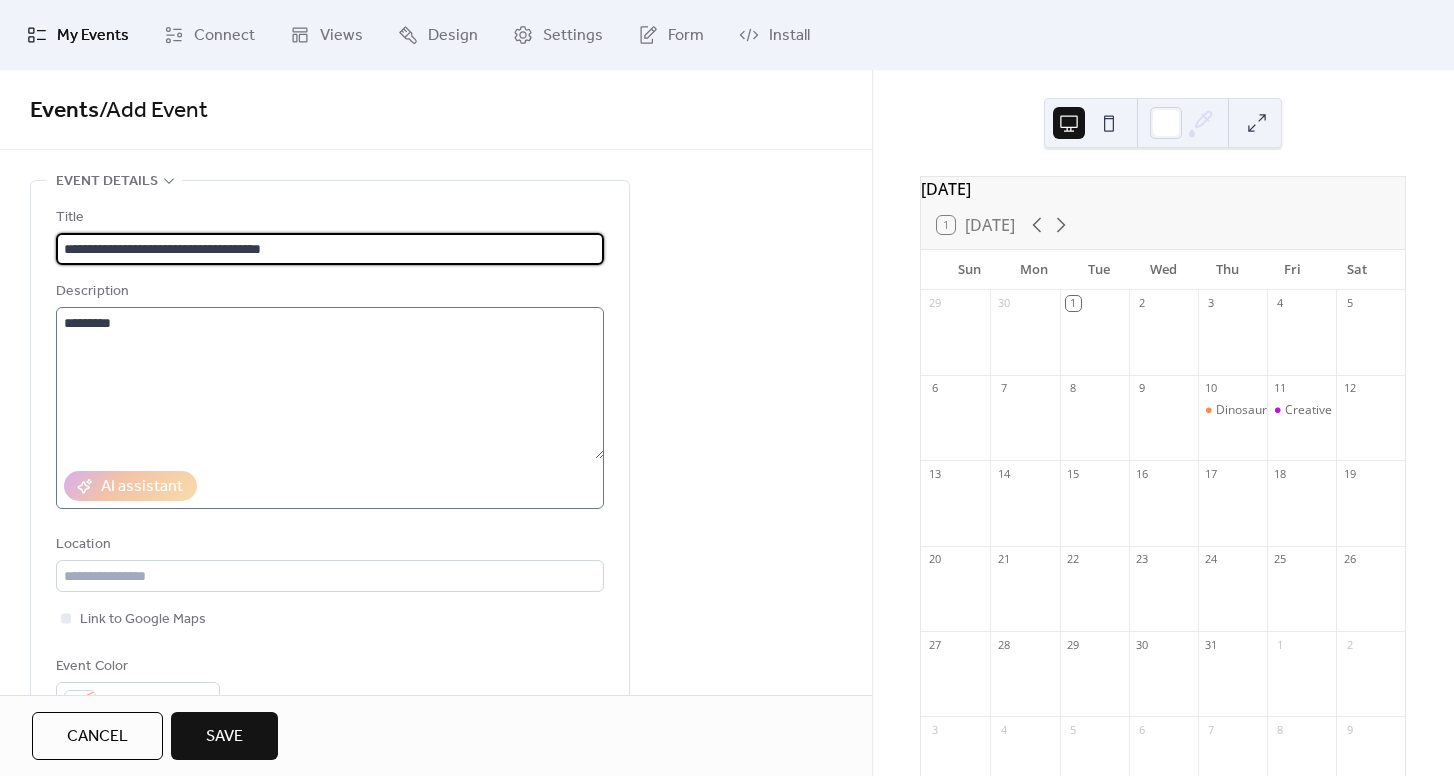 type on "**********" 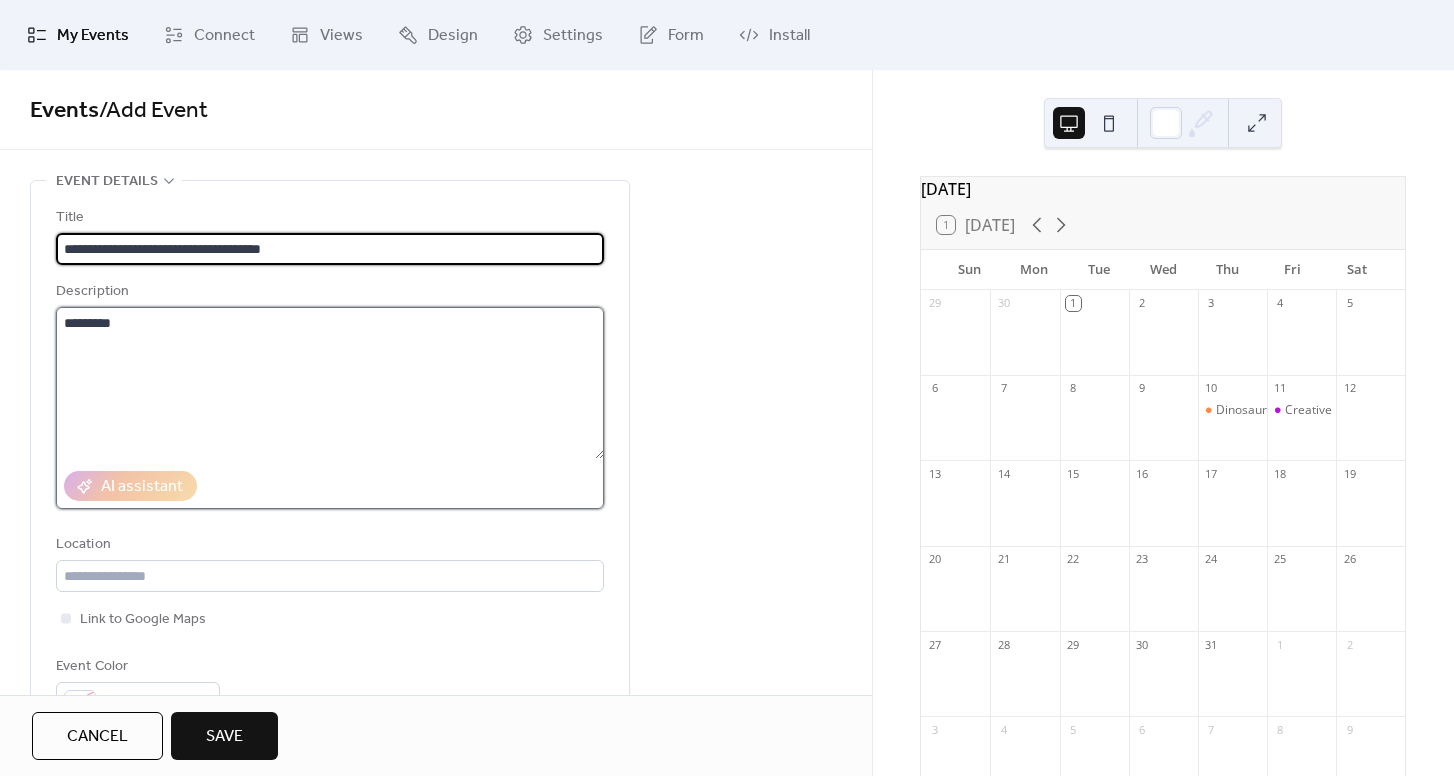 click on "********" at bounding box center [330, 383] 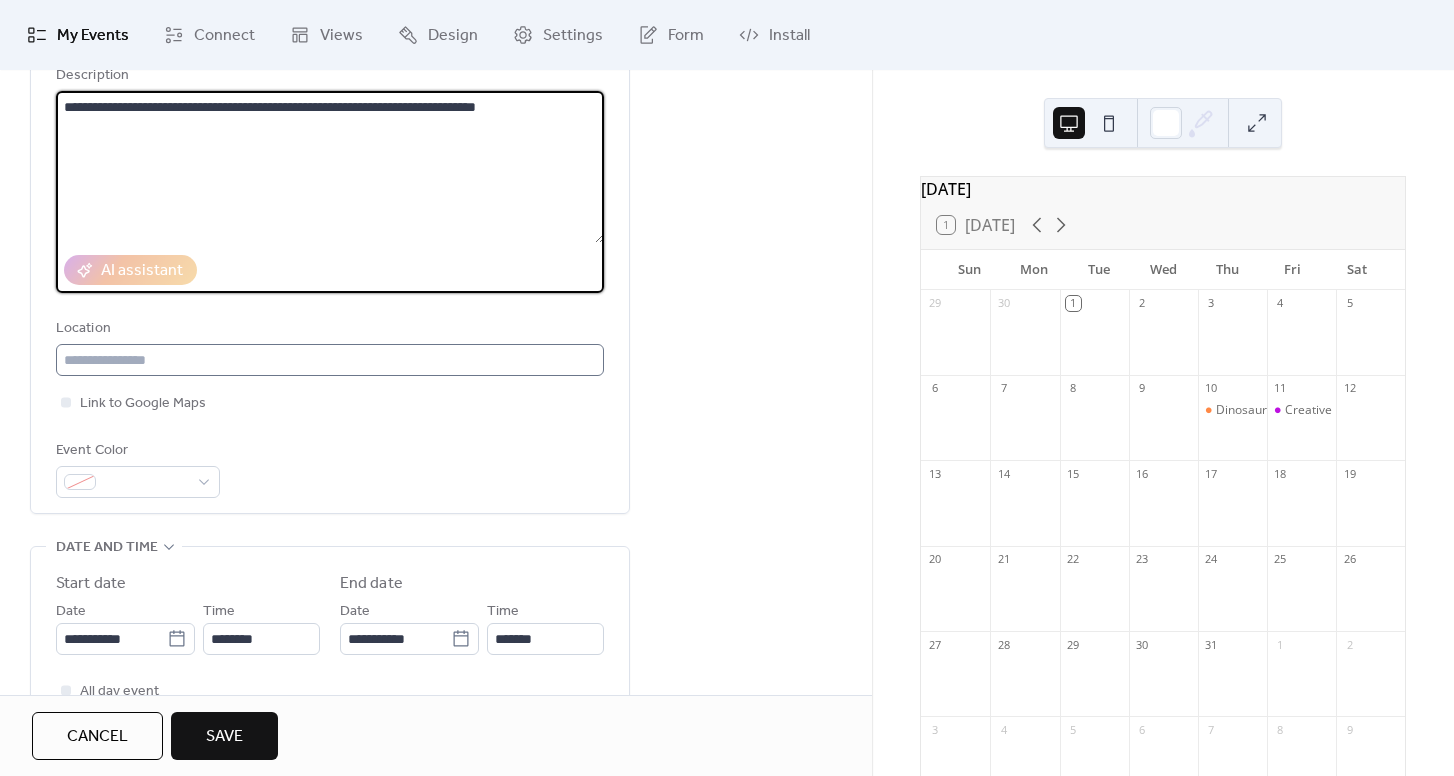scroll, scrollTop: 353, scrollLeft: 0, axis: vertical 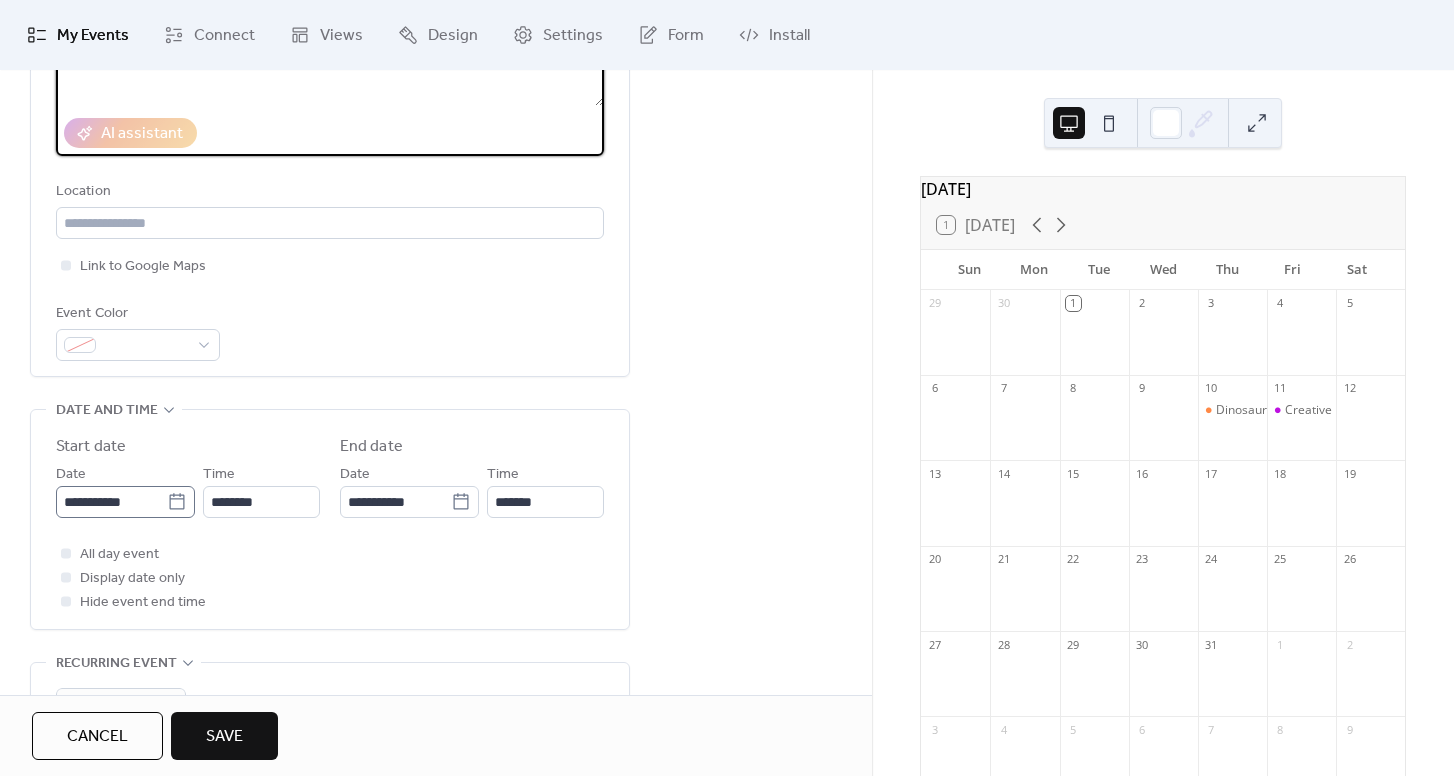 type on "**********" 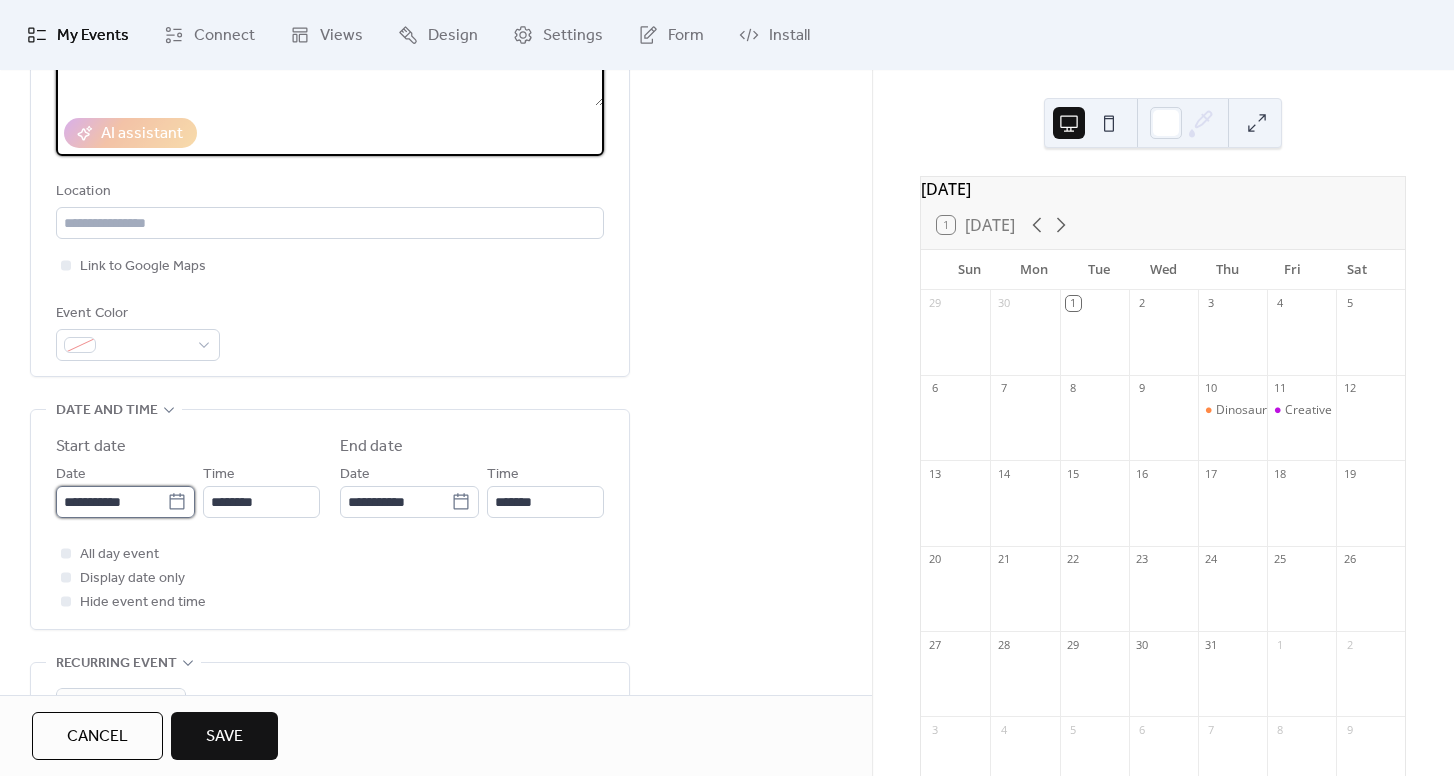 click on "**********" at bounding box center (111, 502) 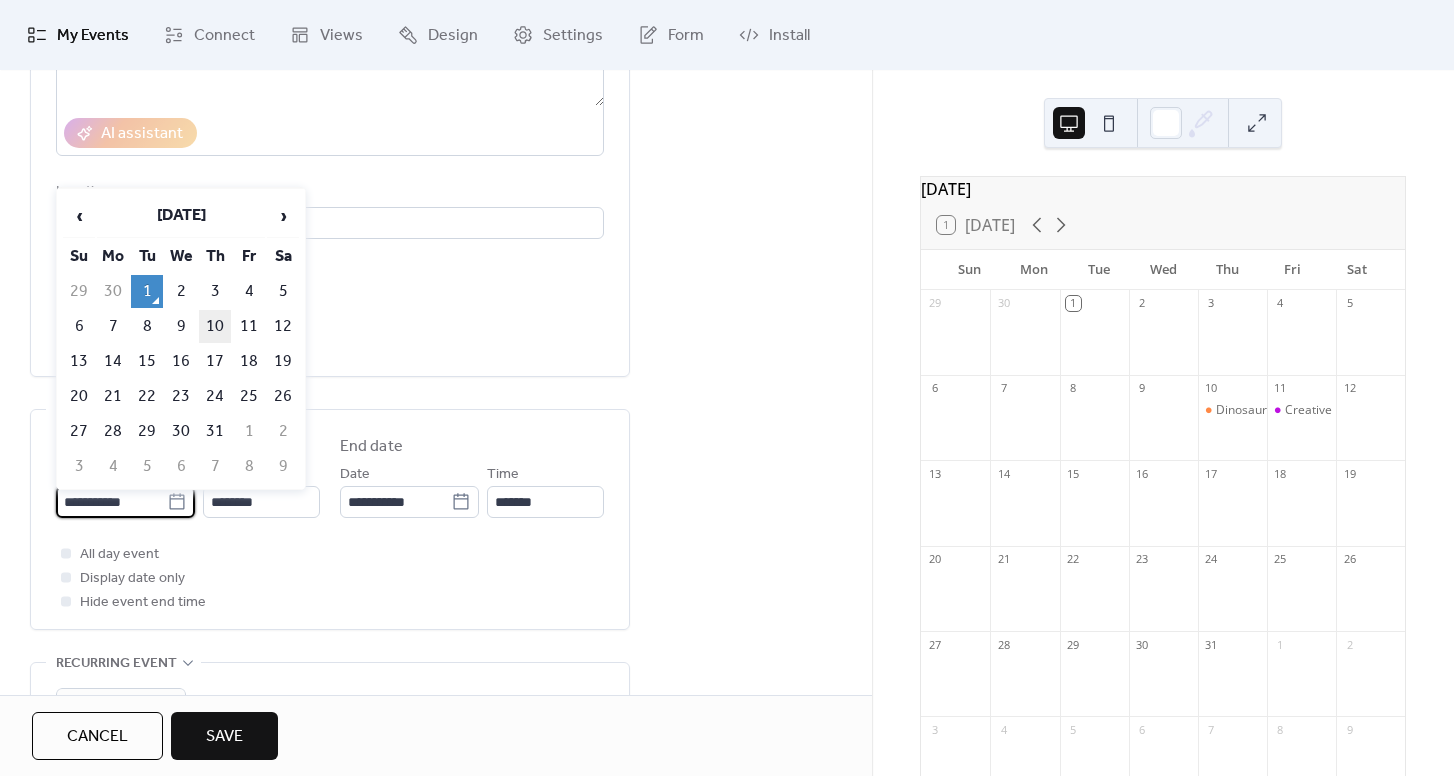 click on "10" at bounding box center [215, 326] 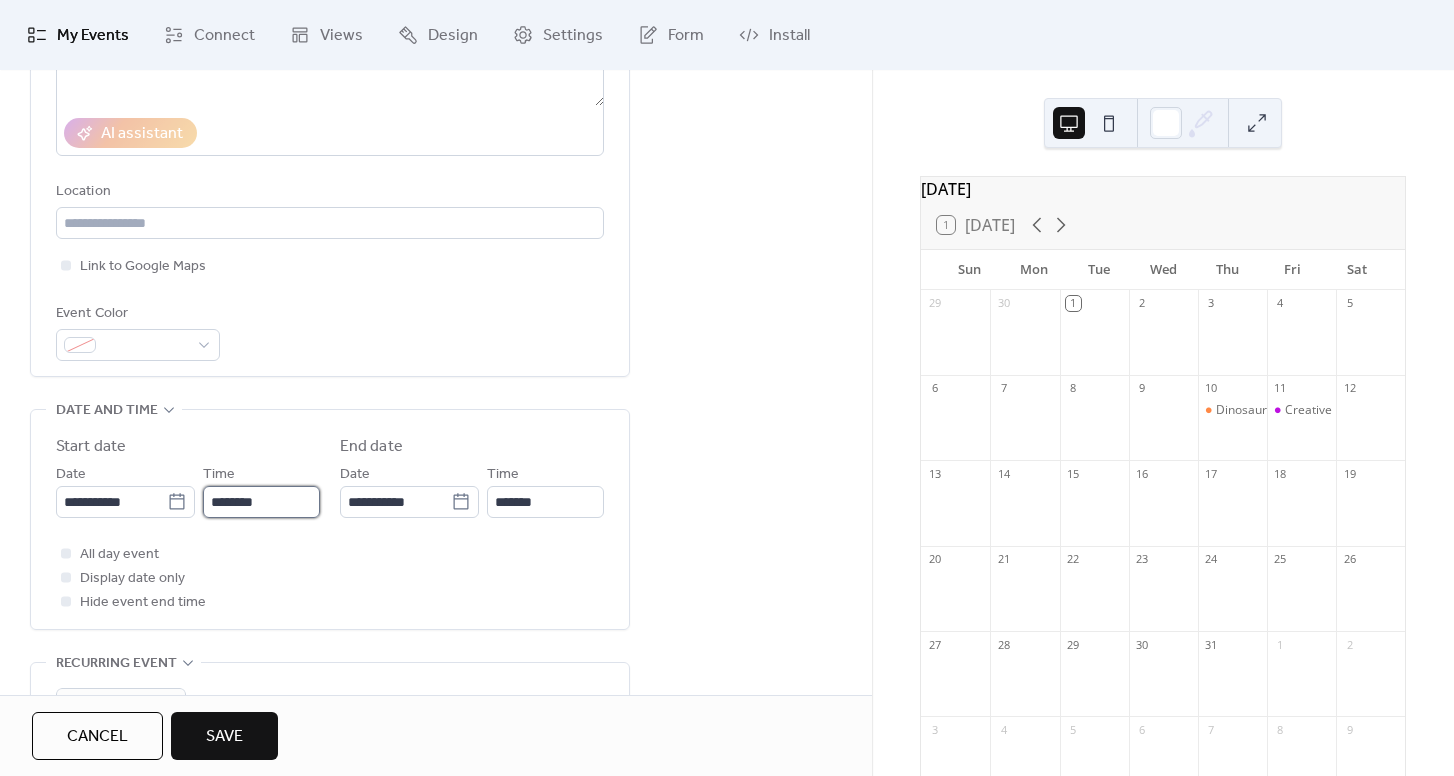 click on "********" at bounding box center [261, 502] 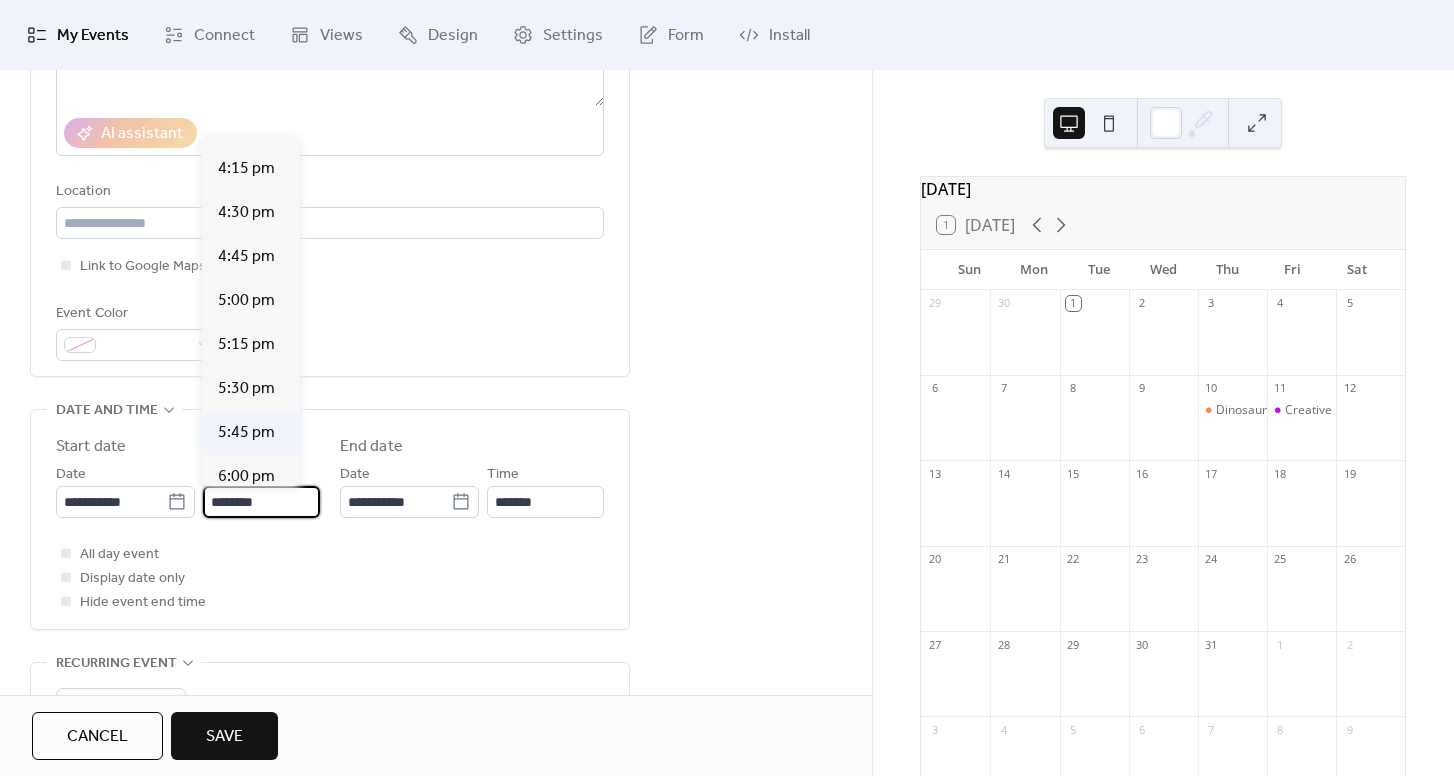 scroll, scrollTop: 2849, scrollLeft: 0, axis: vertical 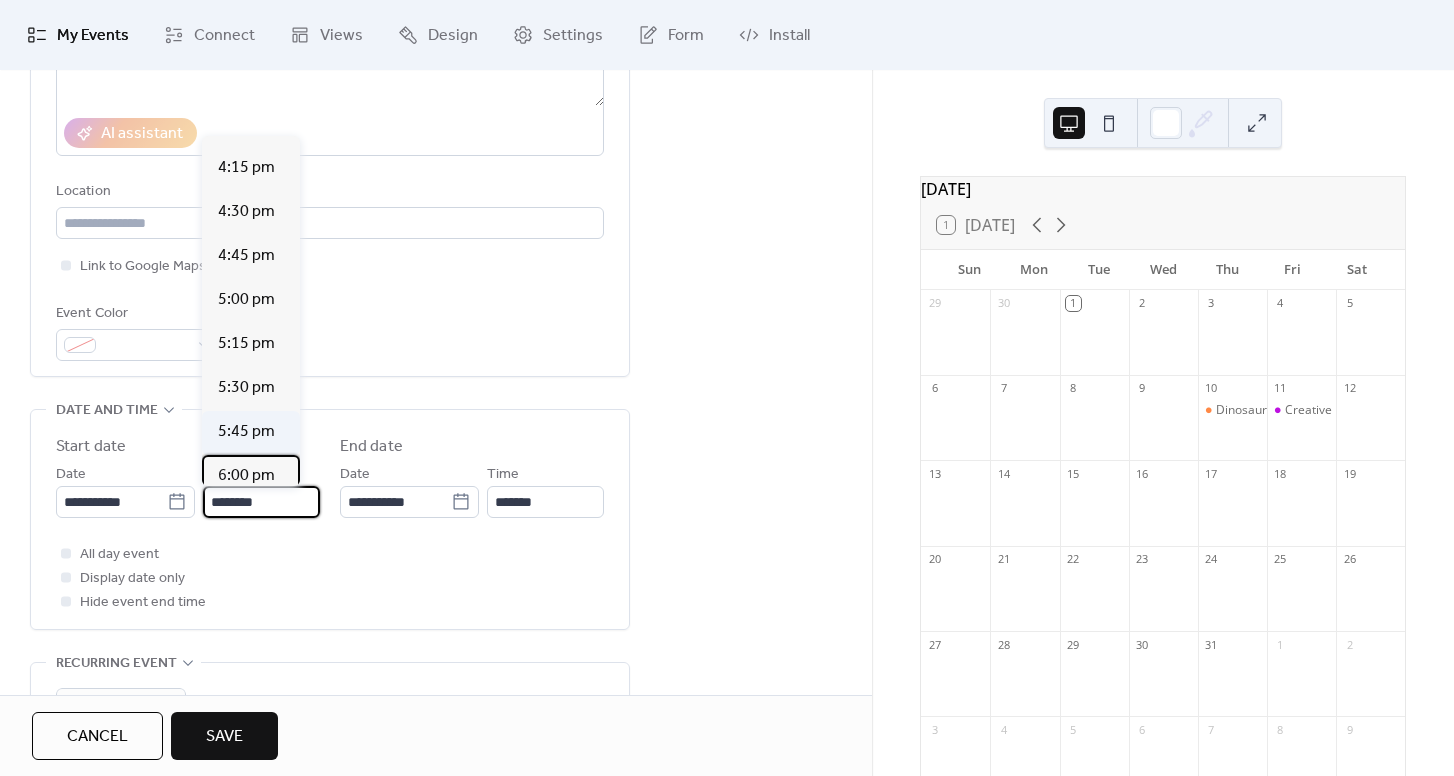 click on "6:00 pm" at bounding box center (246, 476) 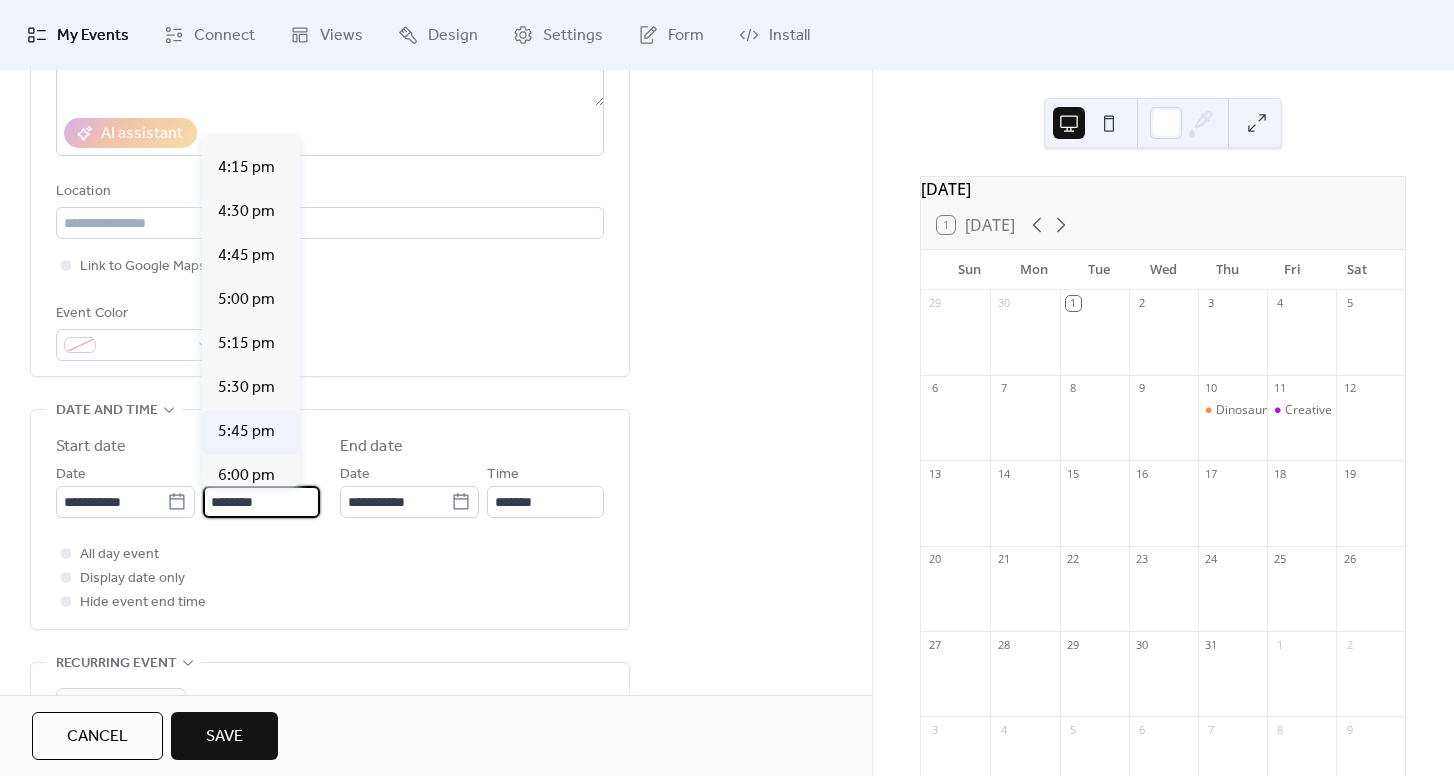 type on "*******" 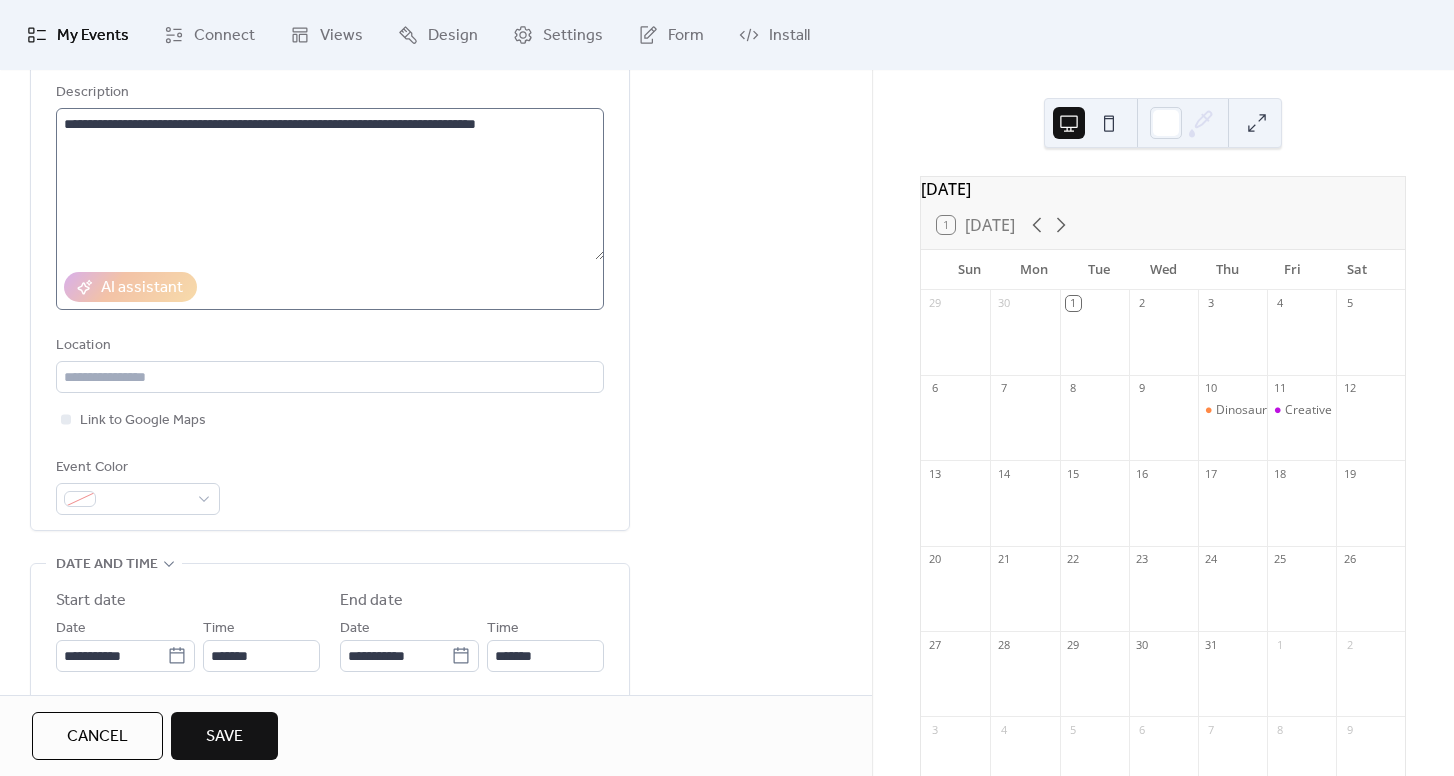 scroll, scrollTop: 187, scrollLeft: 0, axis: vertical 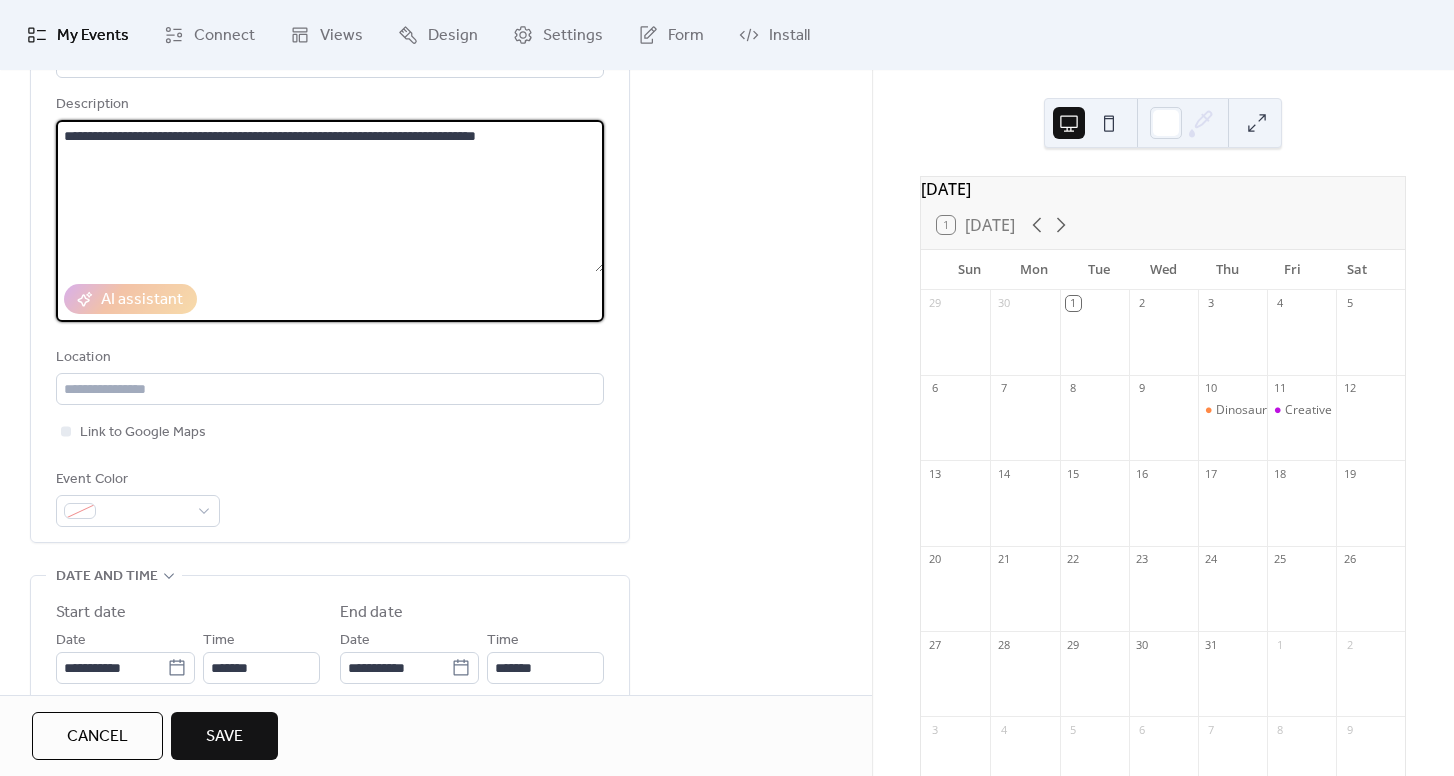 click on "**********" at bounding box center [330, 196] 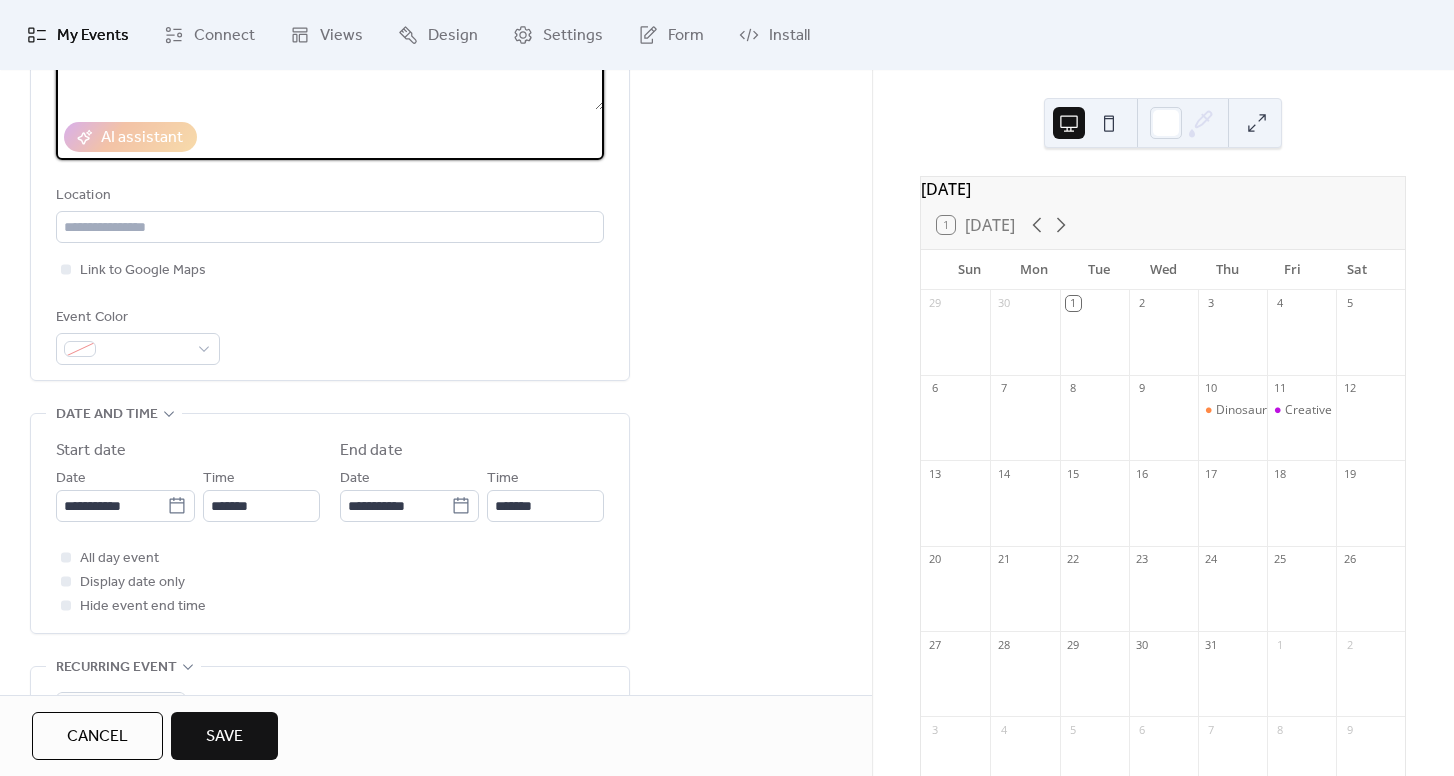 scroll, scrollTop: 366, scrollLeft: 0, axis: vertical 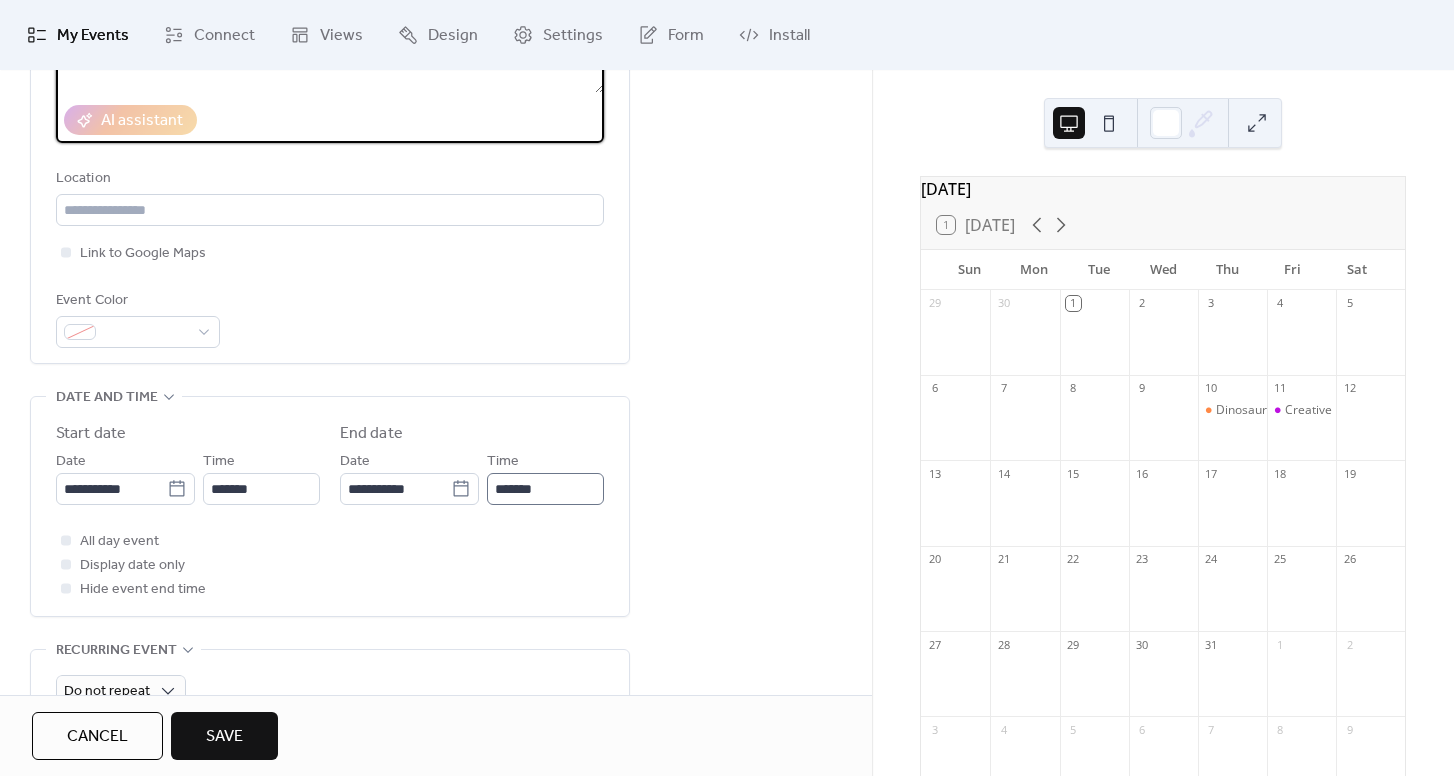 type on "**********" 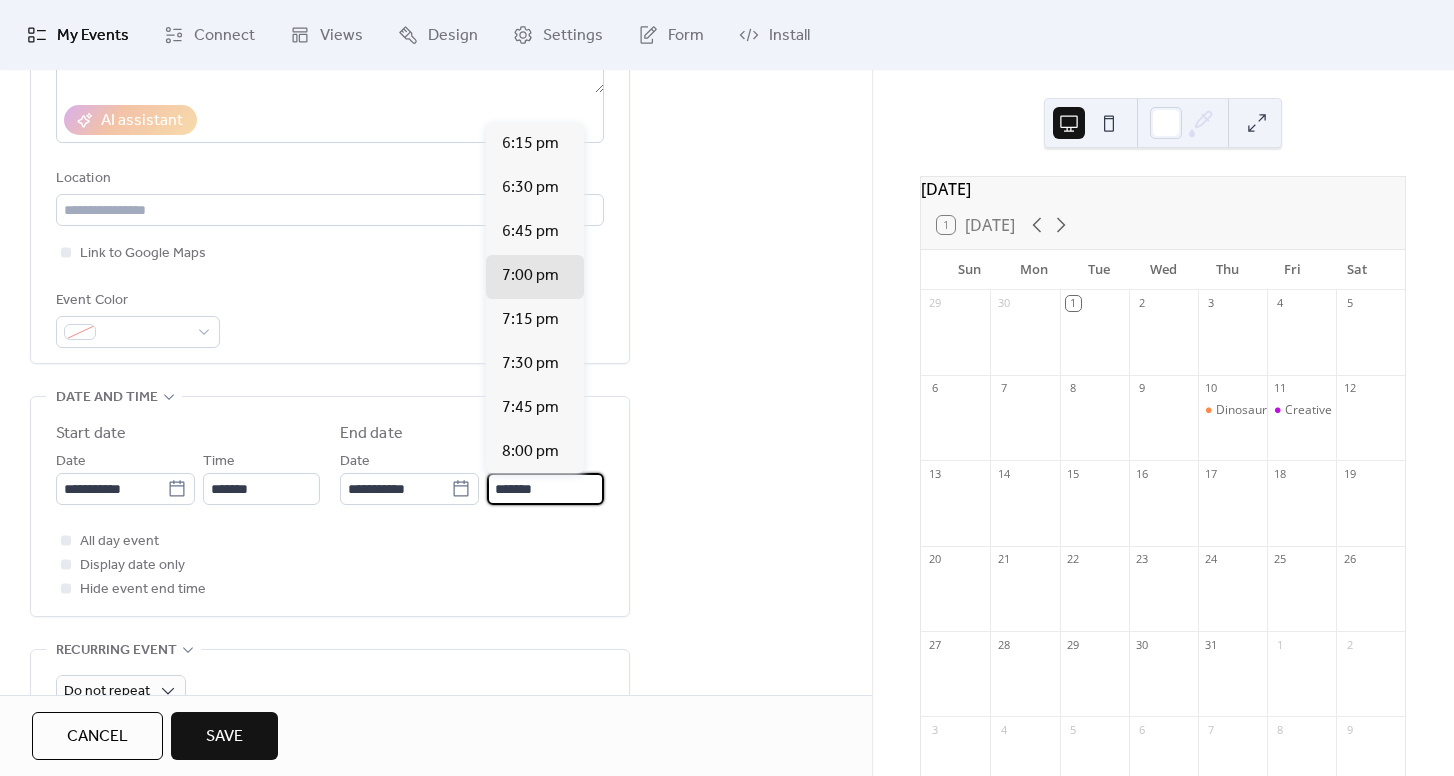 click on "*******" at bounding box center [545, 489] 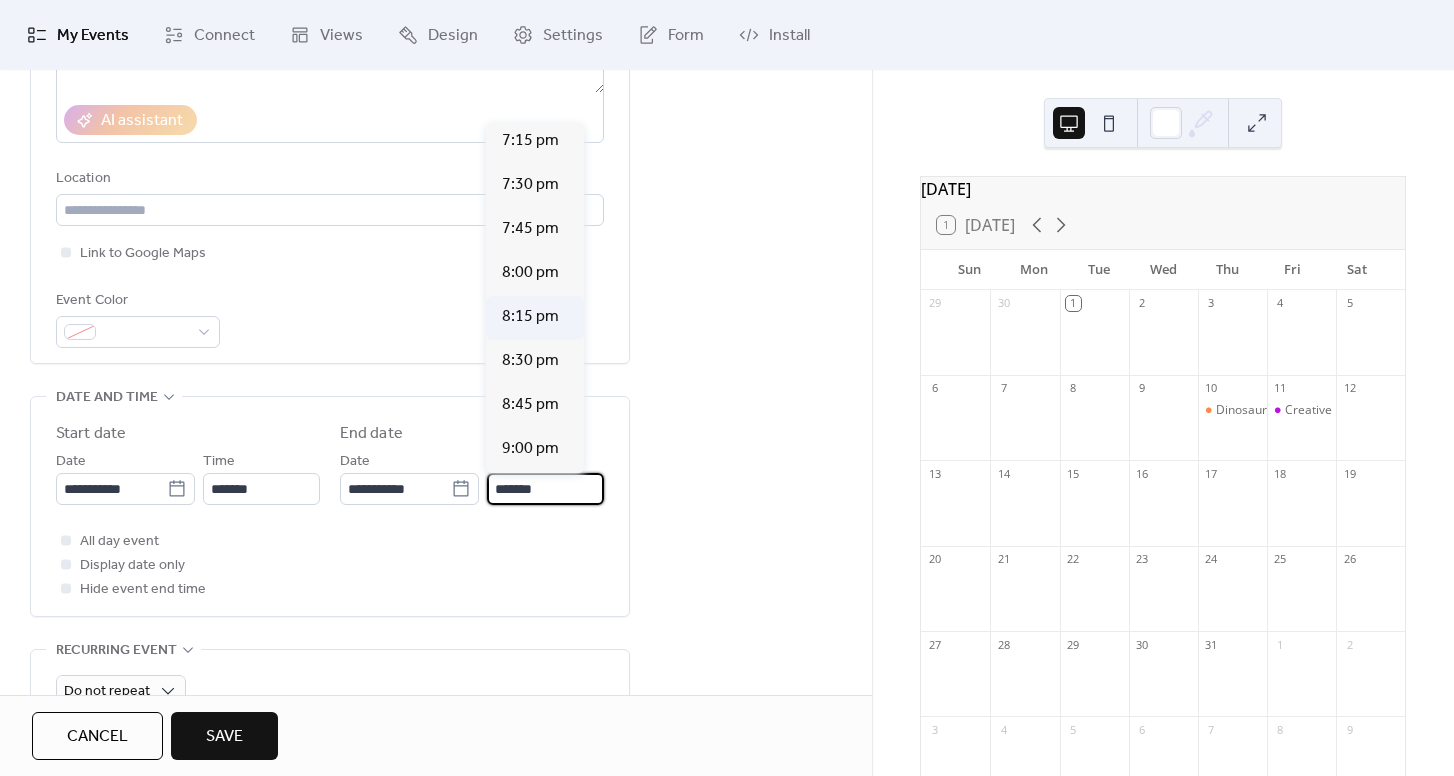 scroll, scrollTop: 181, scrollLeft: 0, axis: vertical 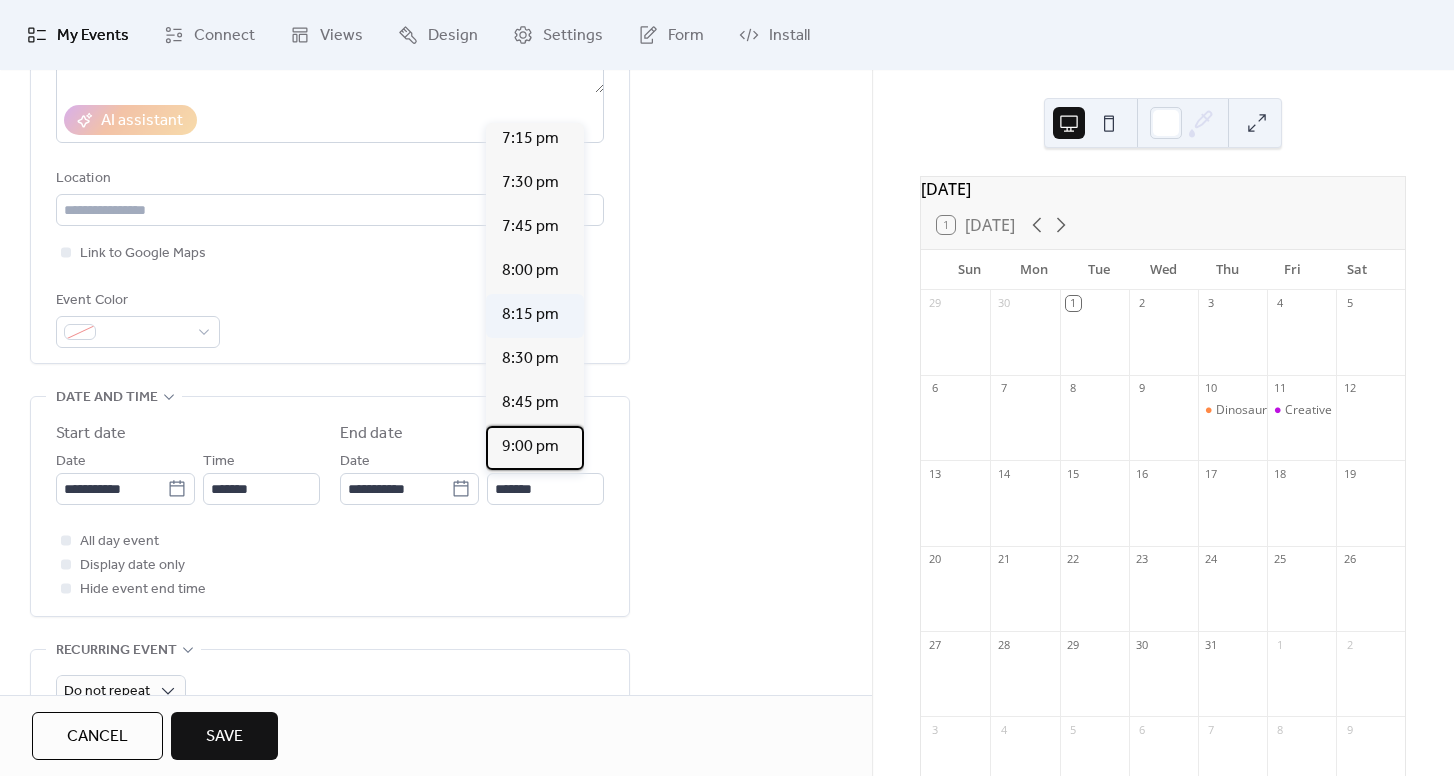 click on "9:00 pm" at bounding box center [530, 447] 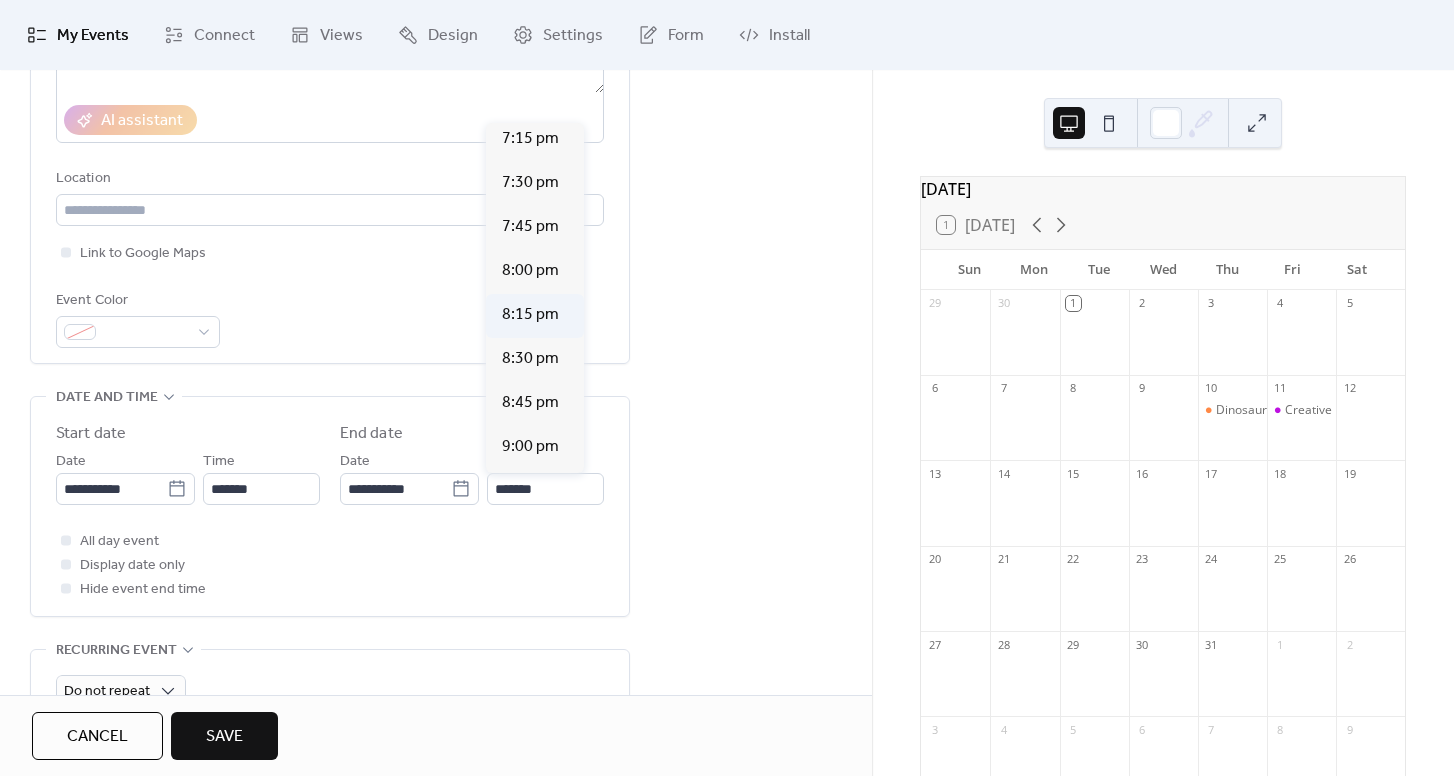 type on "*******" 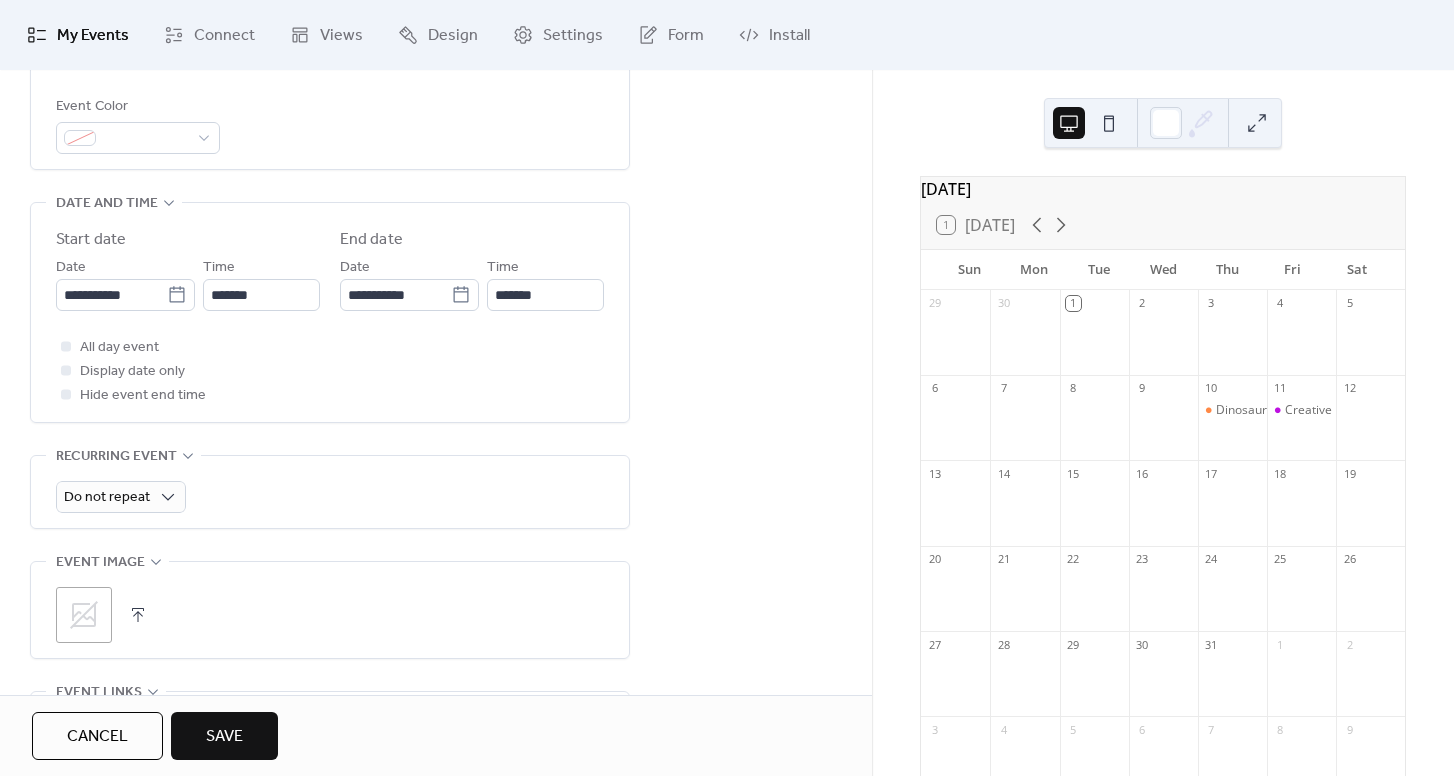 scroll, scrollTop: 724, scrollLeft: 0, axis: vertical 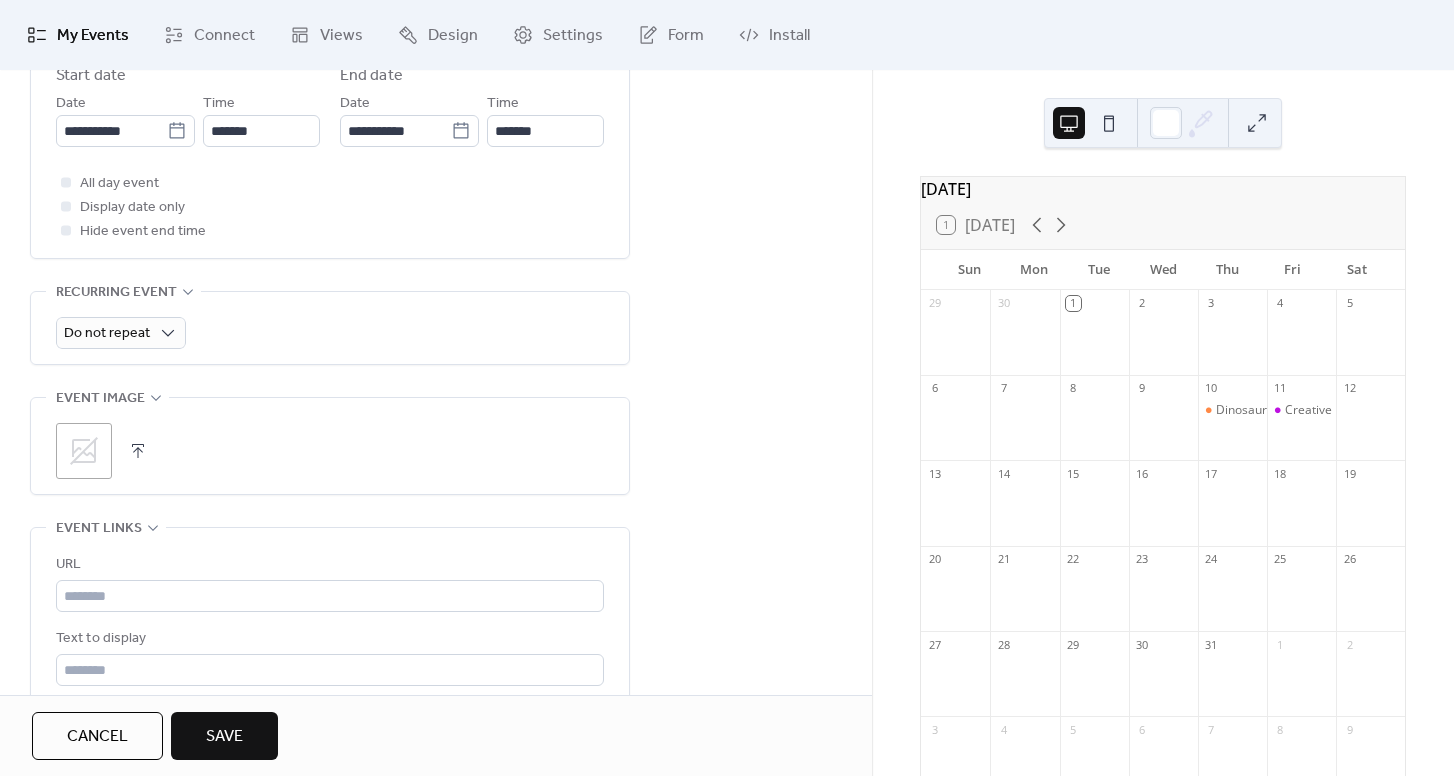 click 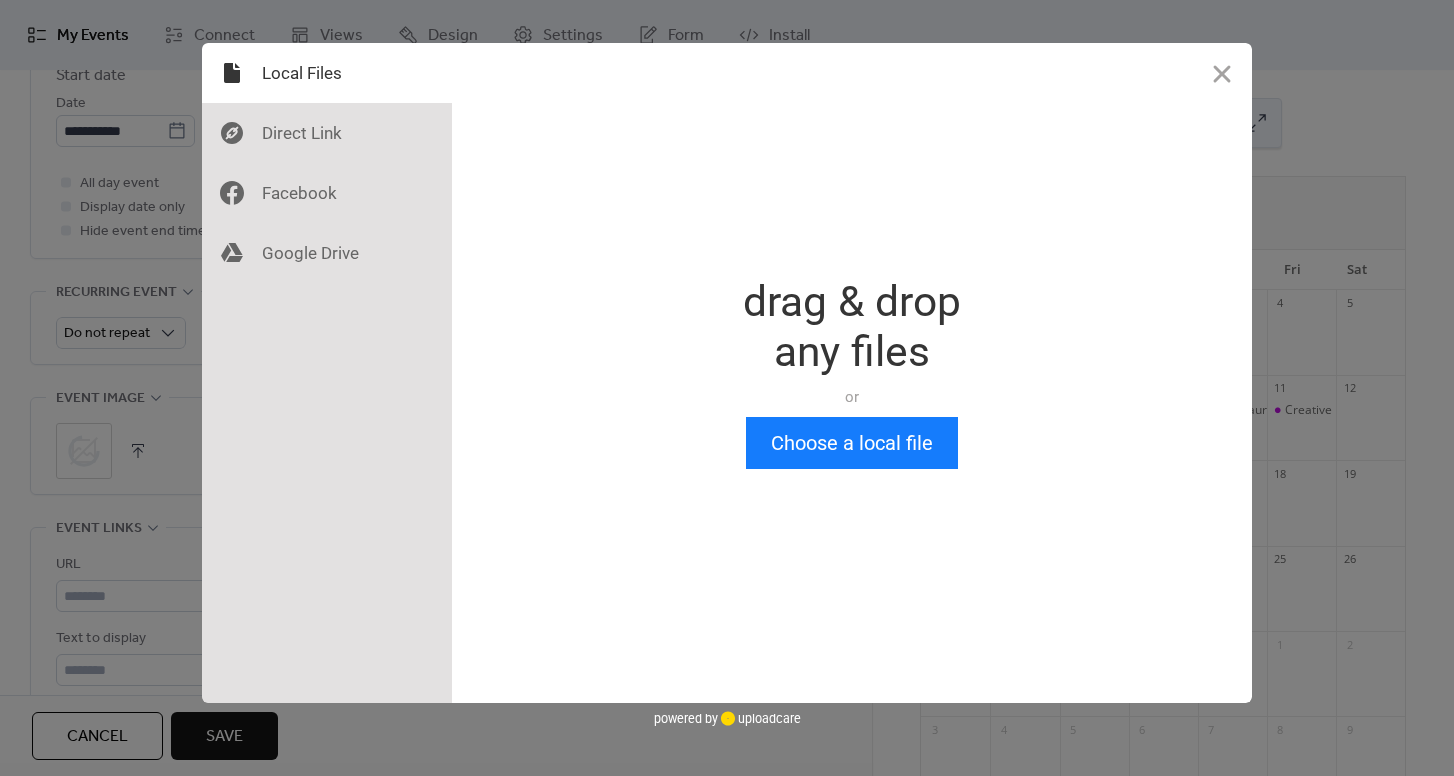 click on "Drop a file here drag & drop any files or Upload files from your computer Choose a local file or choose from     Files from the Web Grab any file off the web. Just provide the link.   Upload You’ve chosen 0 files. Show files   Done powered by   uploadcare powered by   uploadcare" at bounding box center (727, 388) 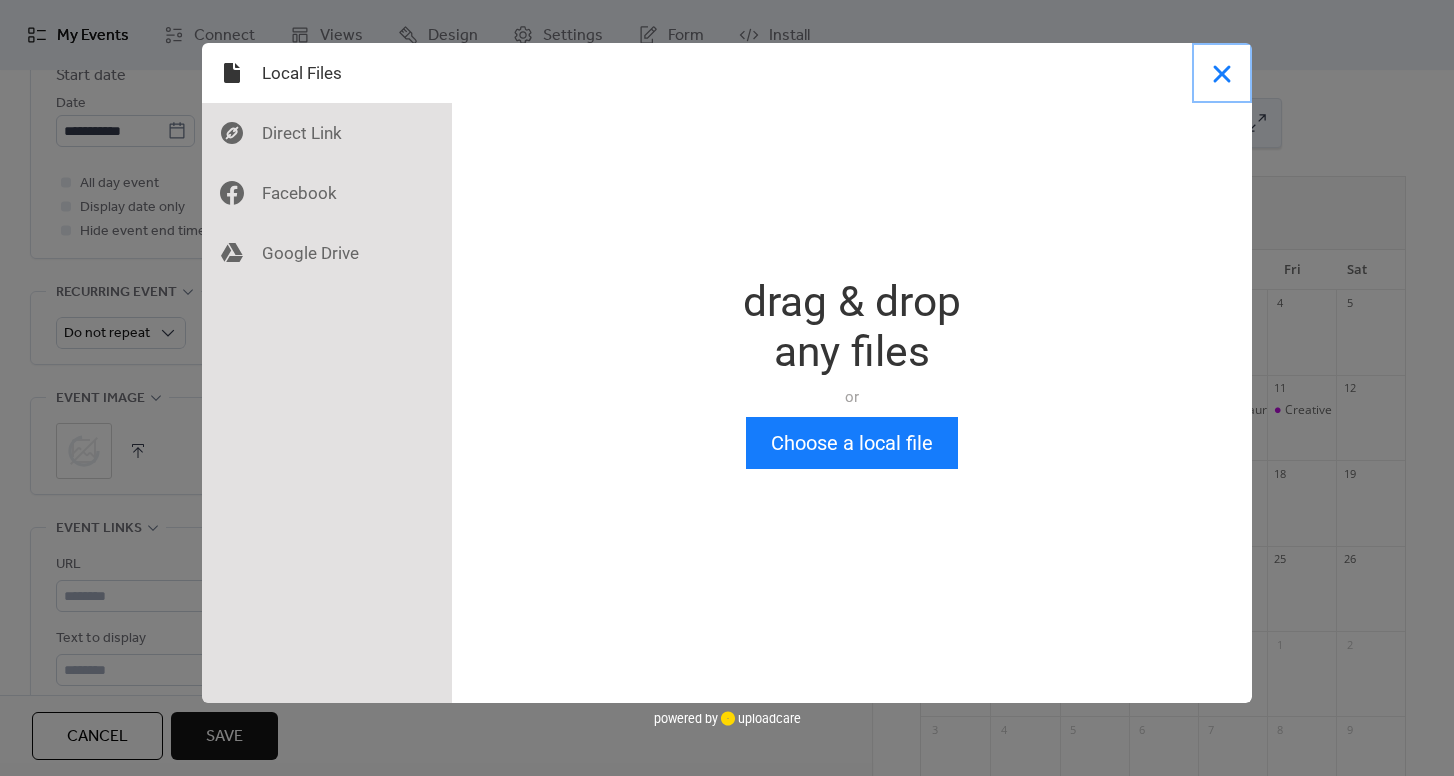 click at bounding box center [1222, 73] 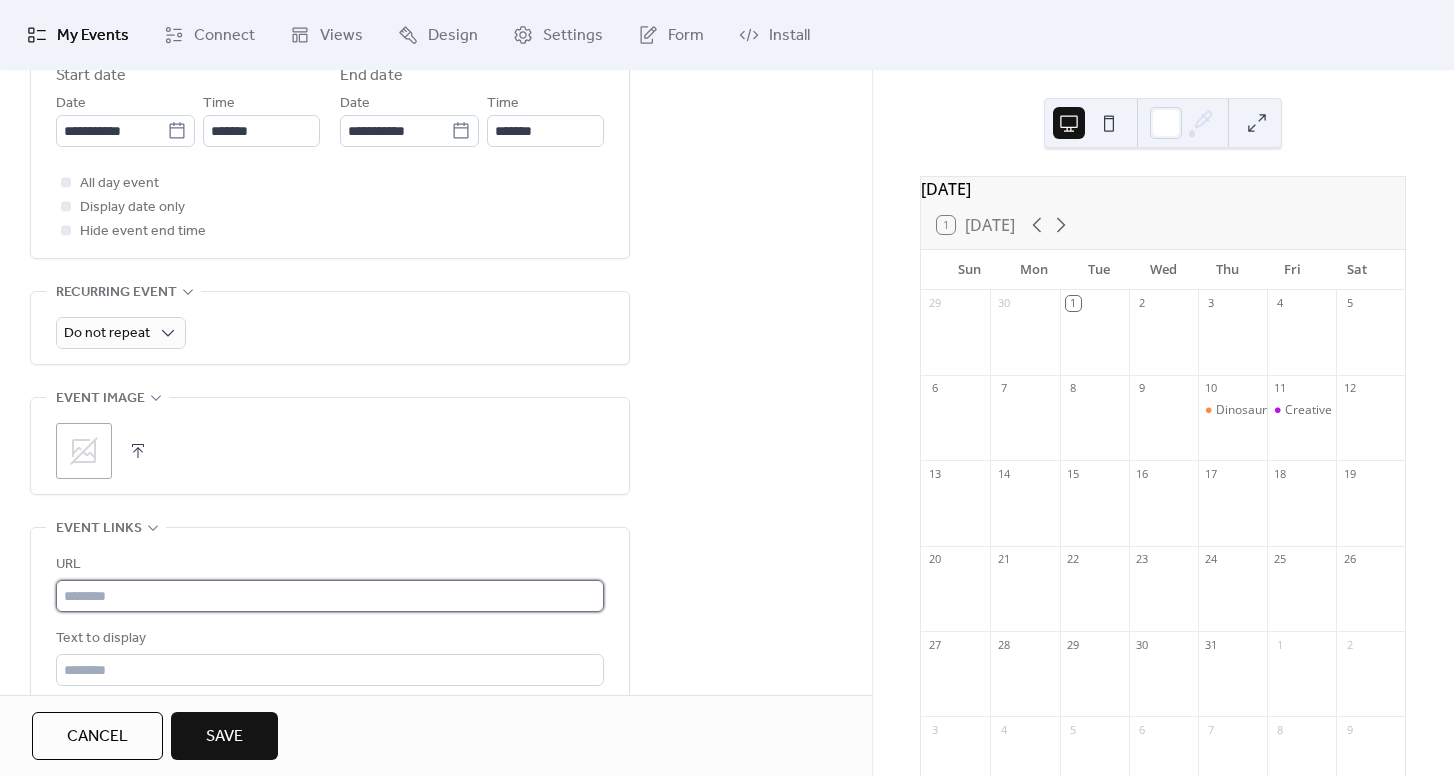 click at bounding box center (330, 596) 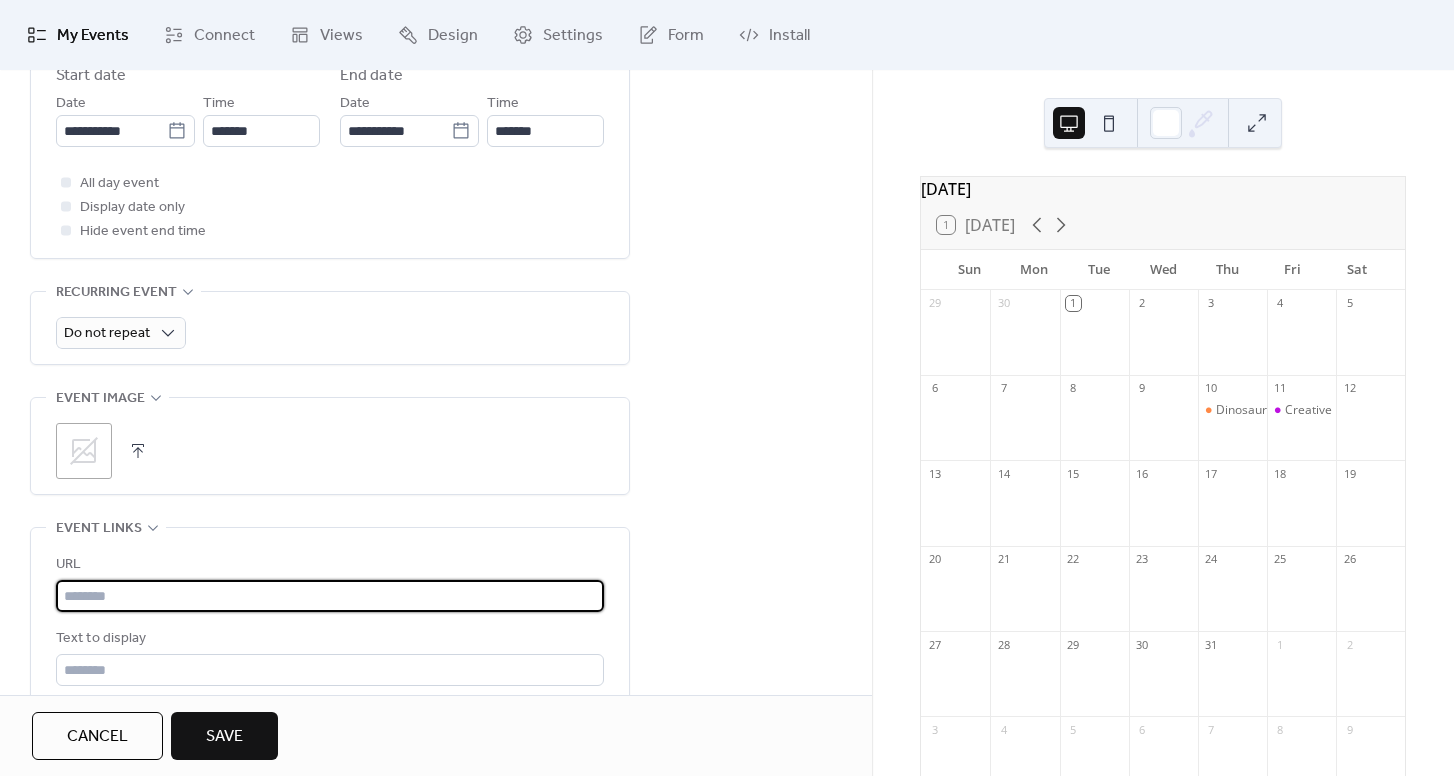 paste on "**********" 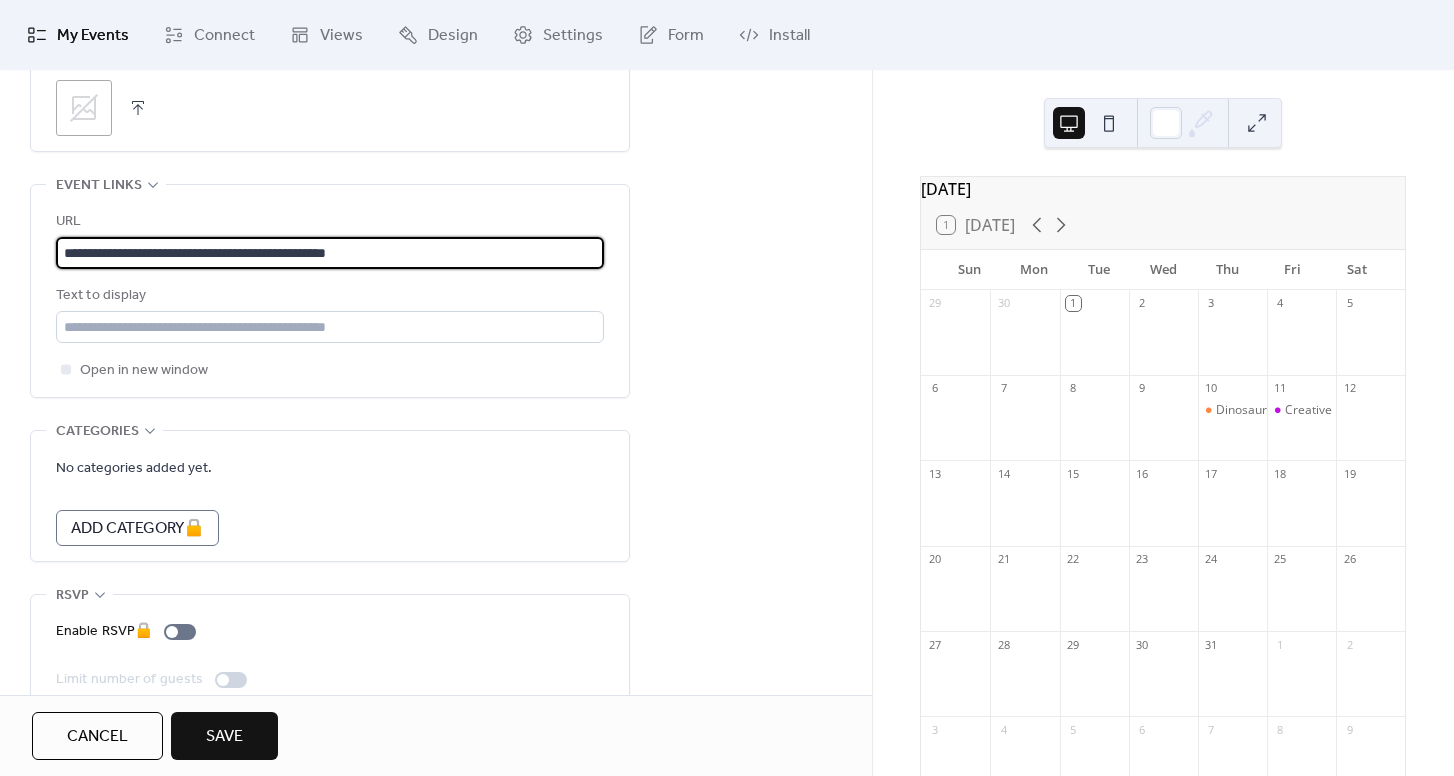 scroll, scrollTop: 1104, scrollLeft: 0, axis: vertical 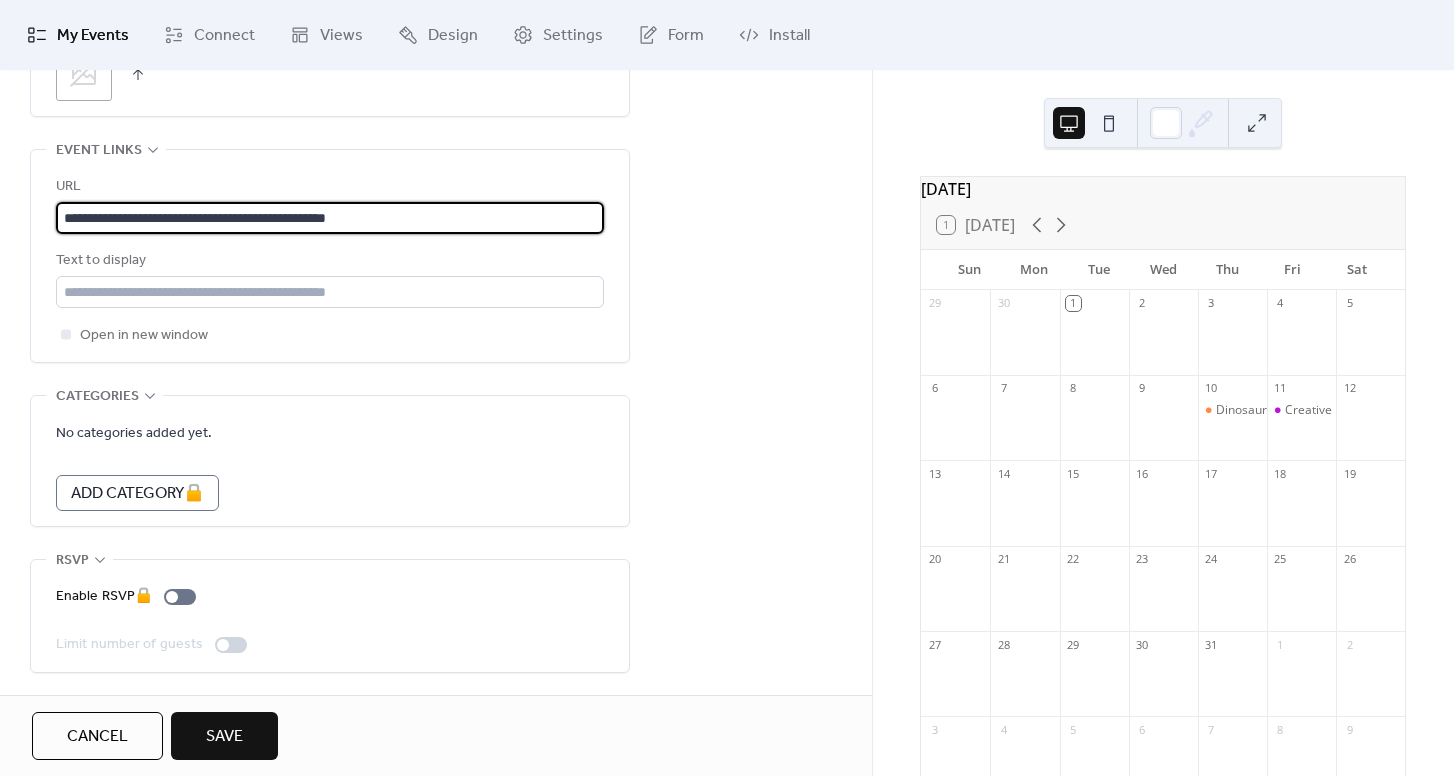 type on "**********" 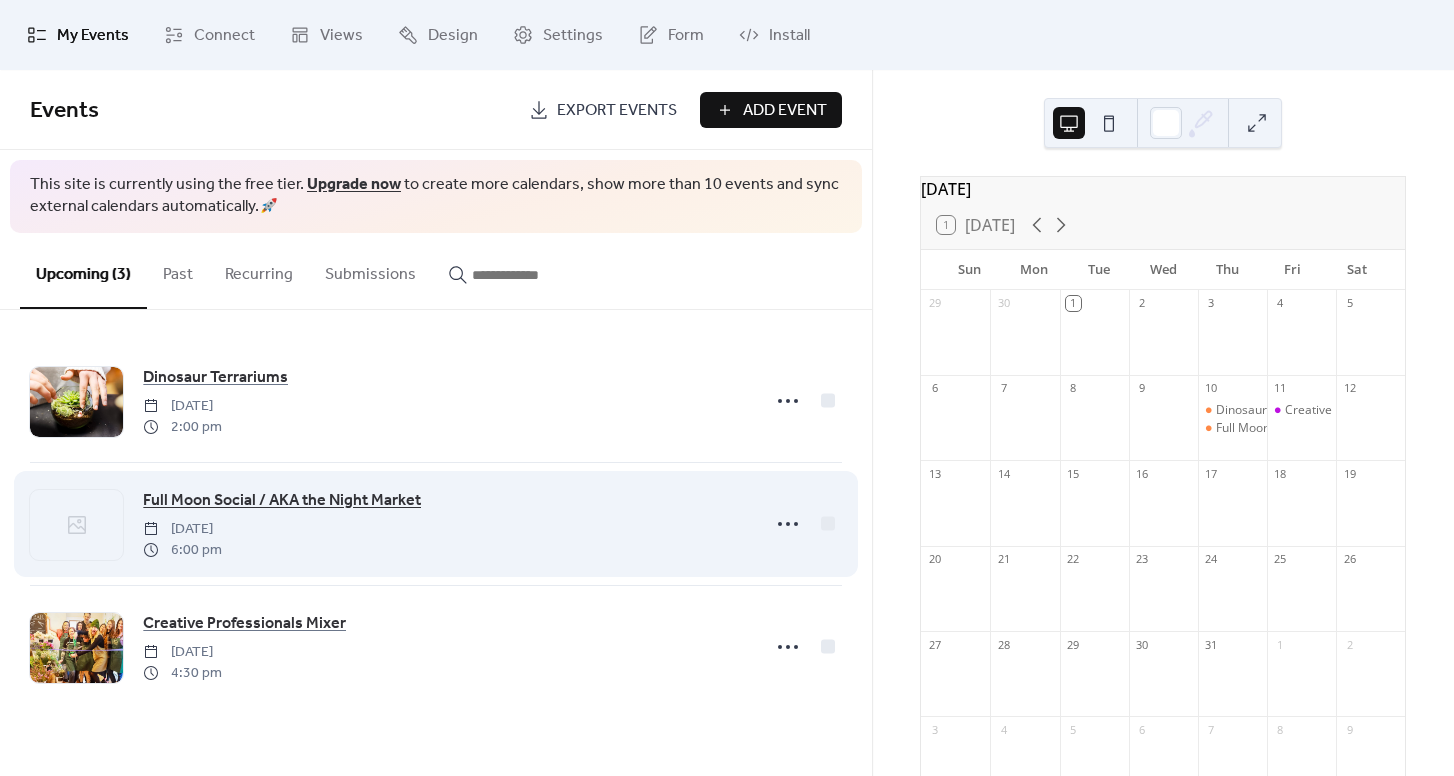 click on "Full Moon Social / AKA the Night Market" at bounding box center (282, 501) 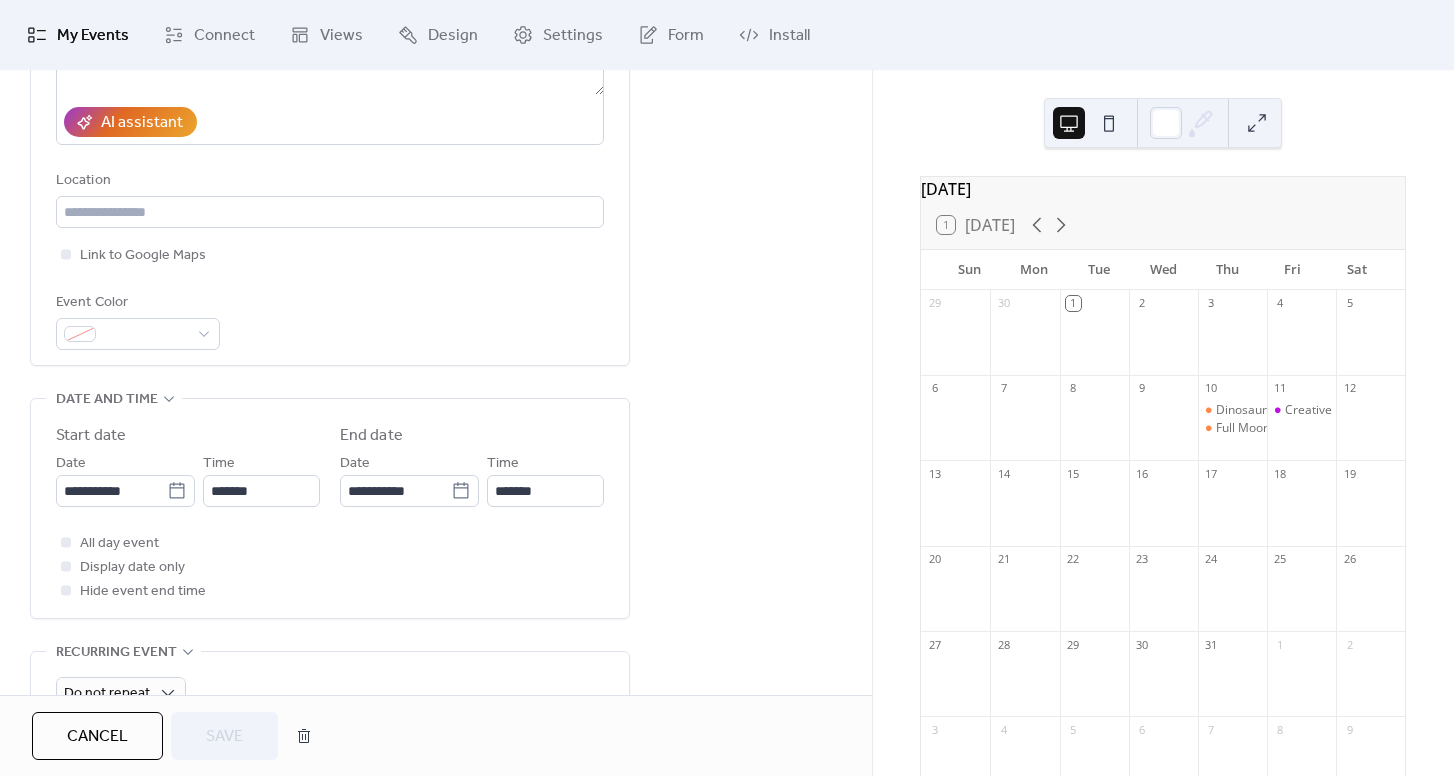 scroll, scrollTop: 356, scrollLeft: 0, axis: vertical 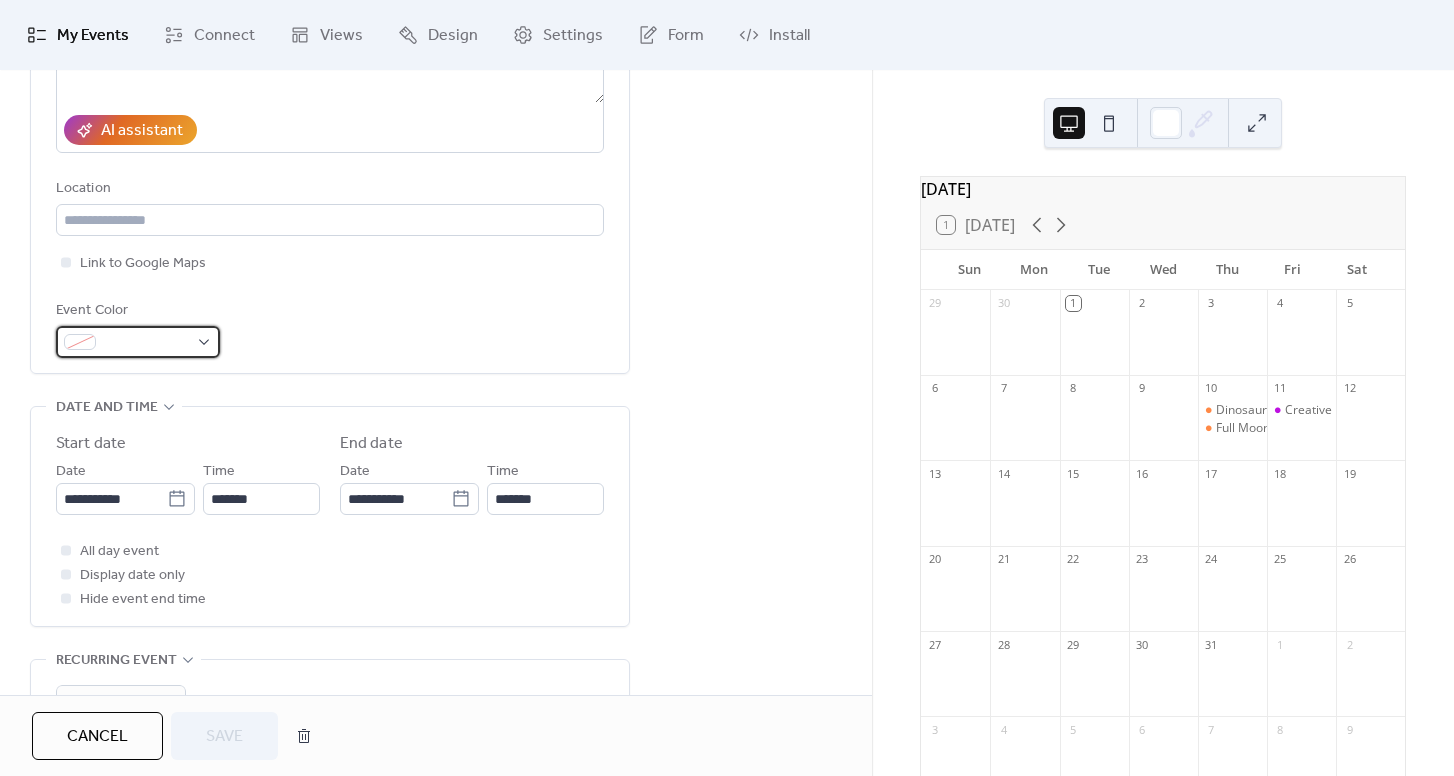 click at bounding box center (146, 343) 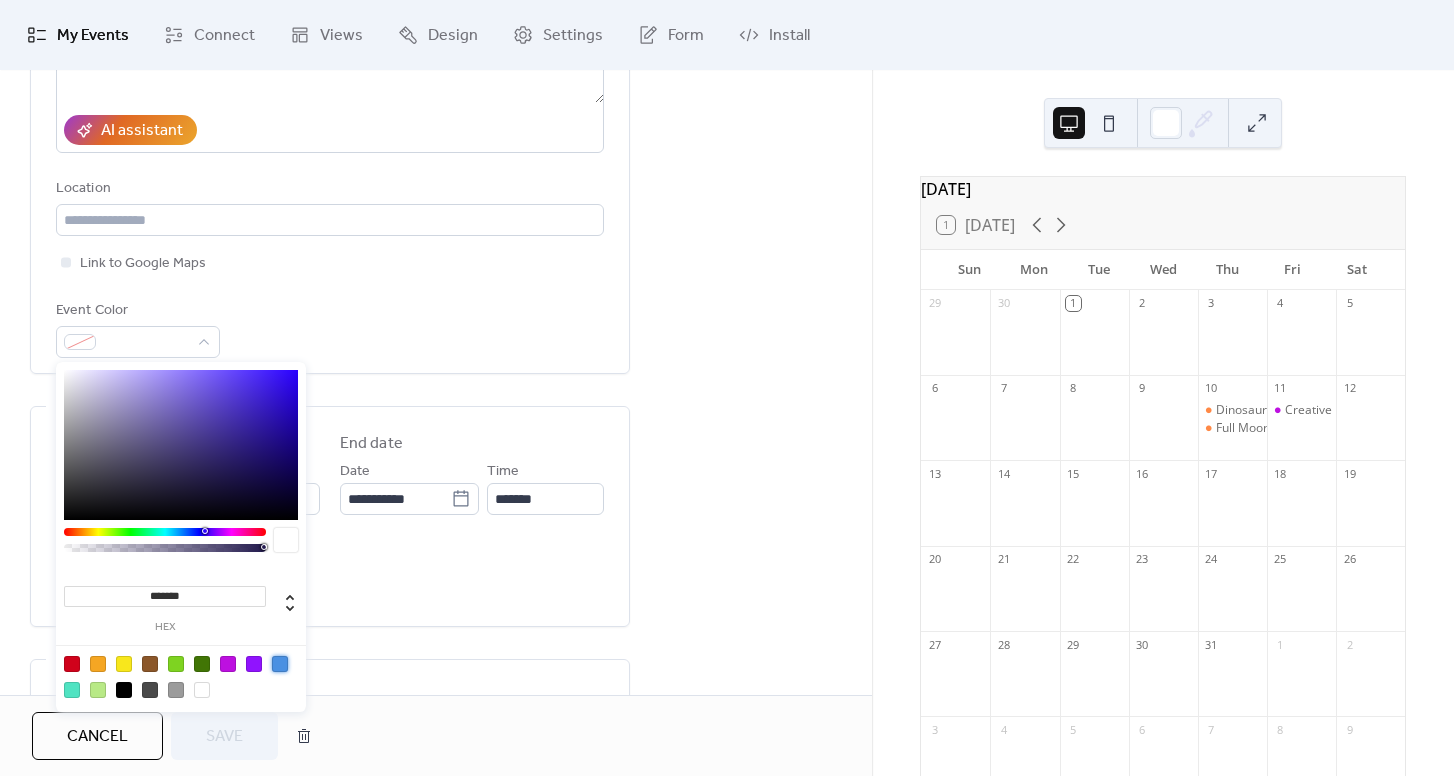 click at bounding box center [280, 664] 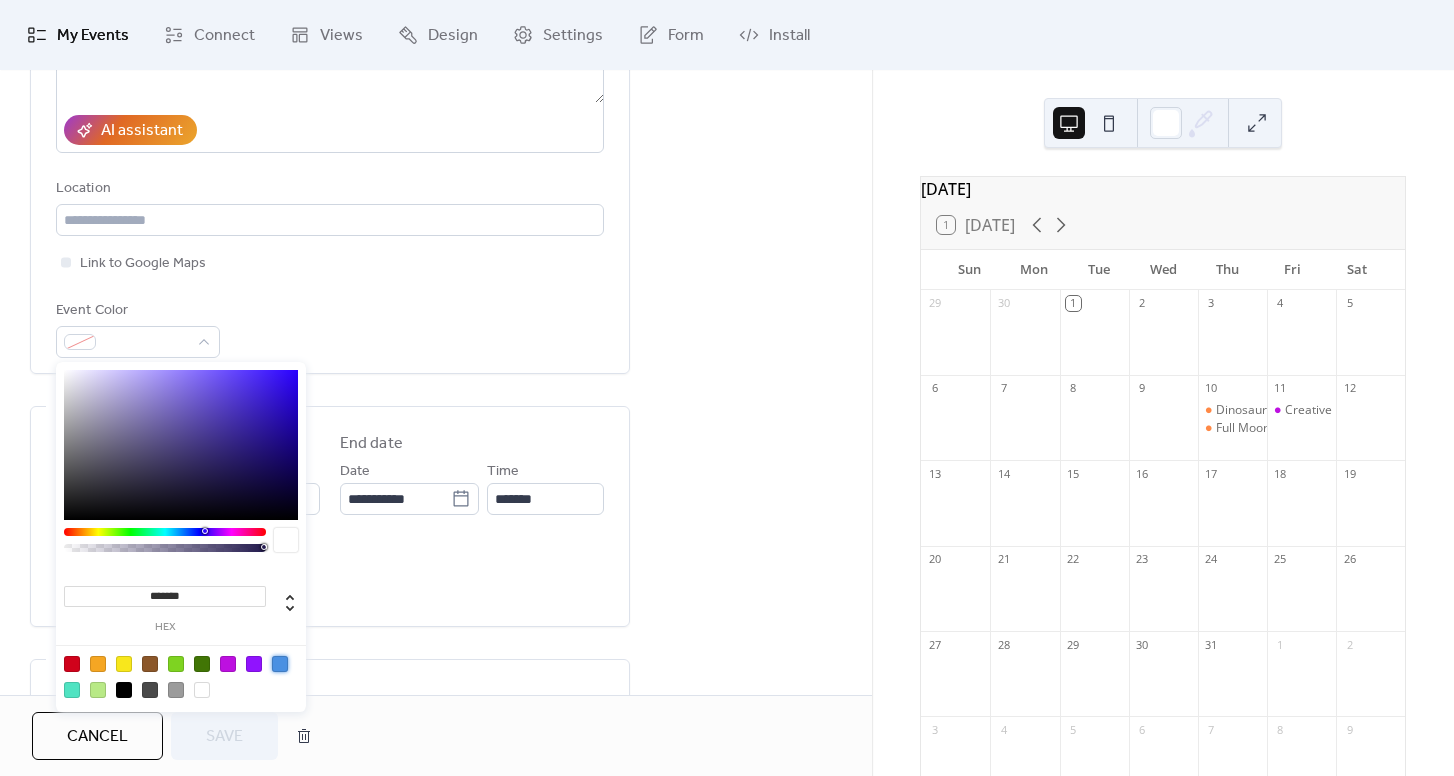 type on "*******" 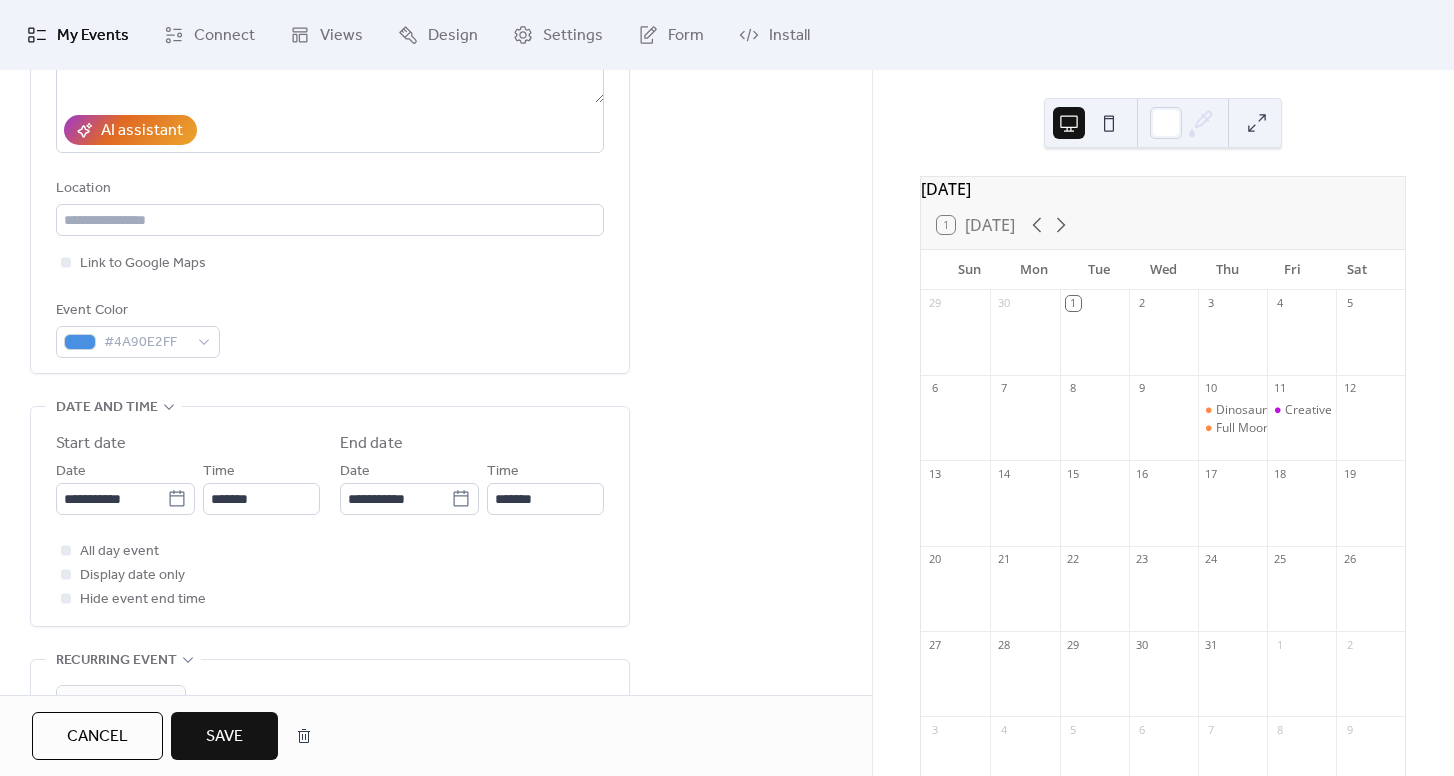 click on "Event Color #4A90E2FF" at bounding box center [330, 328] 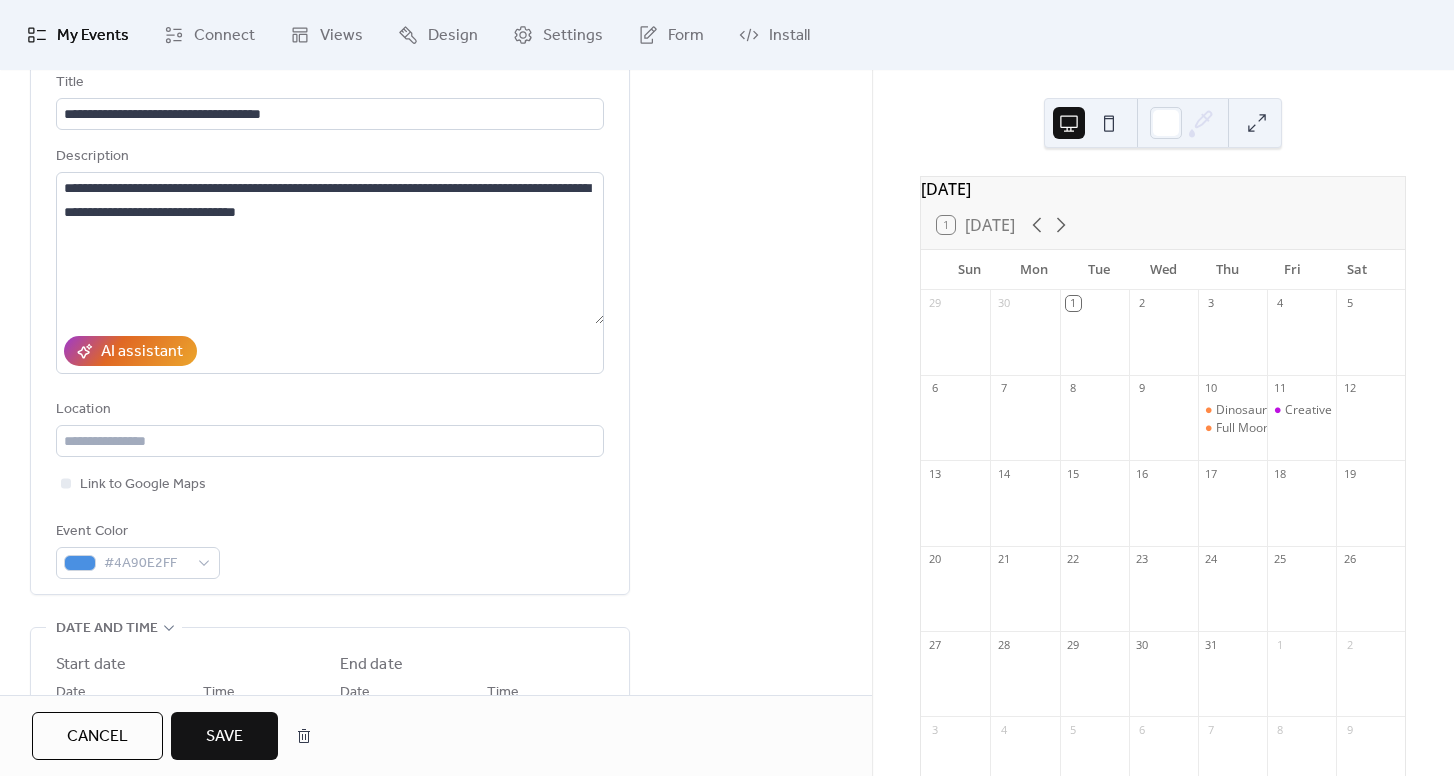 scroll, scrollTop: 111, scrollLeft: 0, axis: vertical 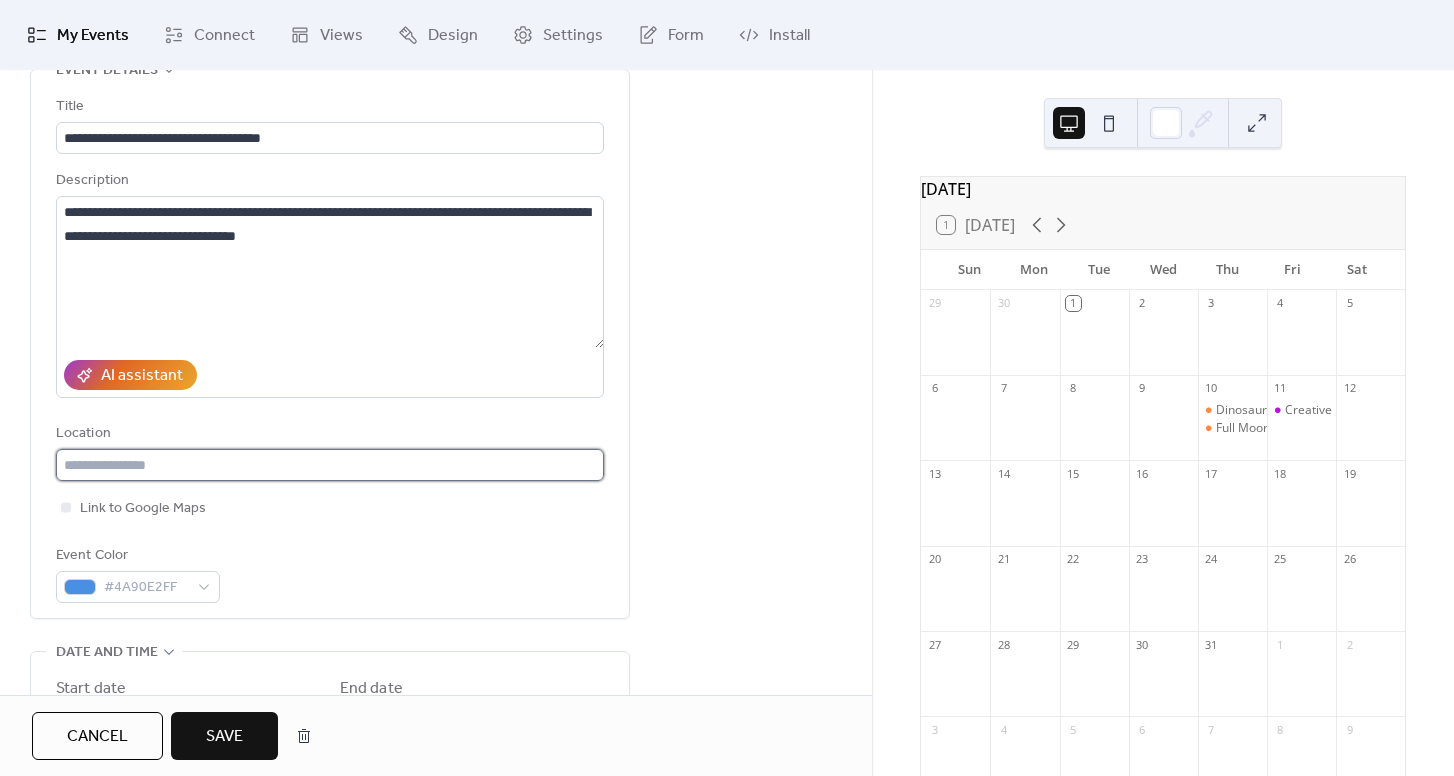 click at bounding box center (330, 465) 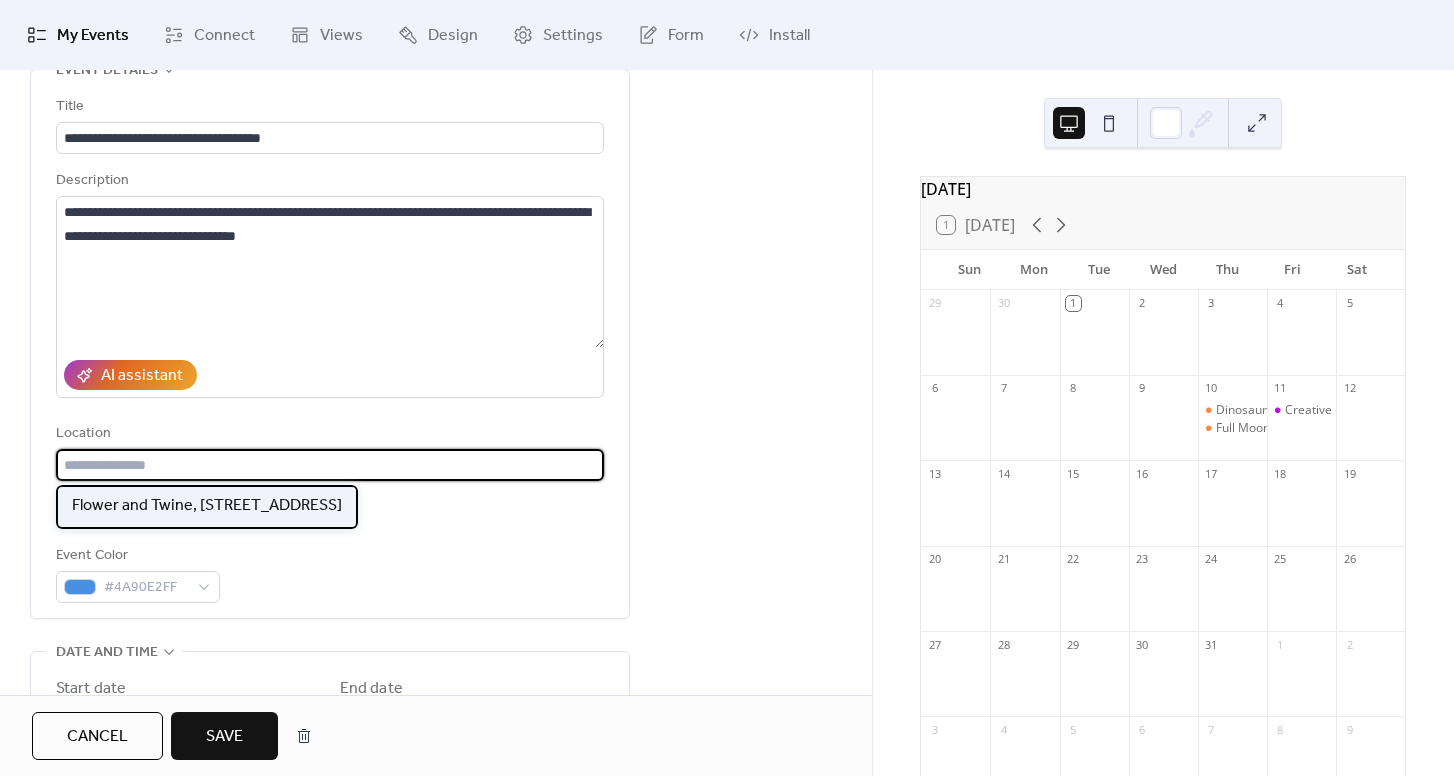 click on "Flower and Twine, [STREET_ADDRESS]" at bounding box center [207, 506] 